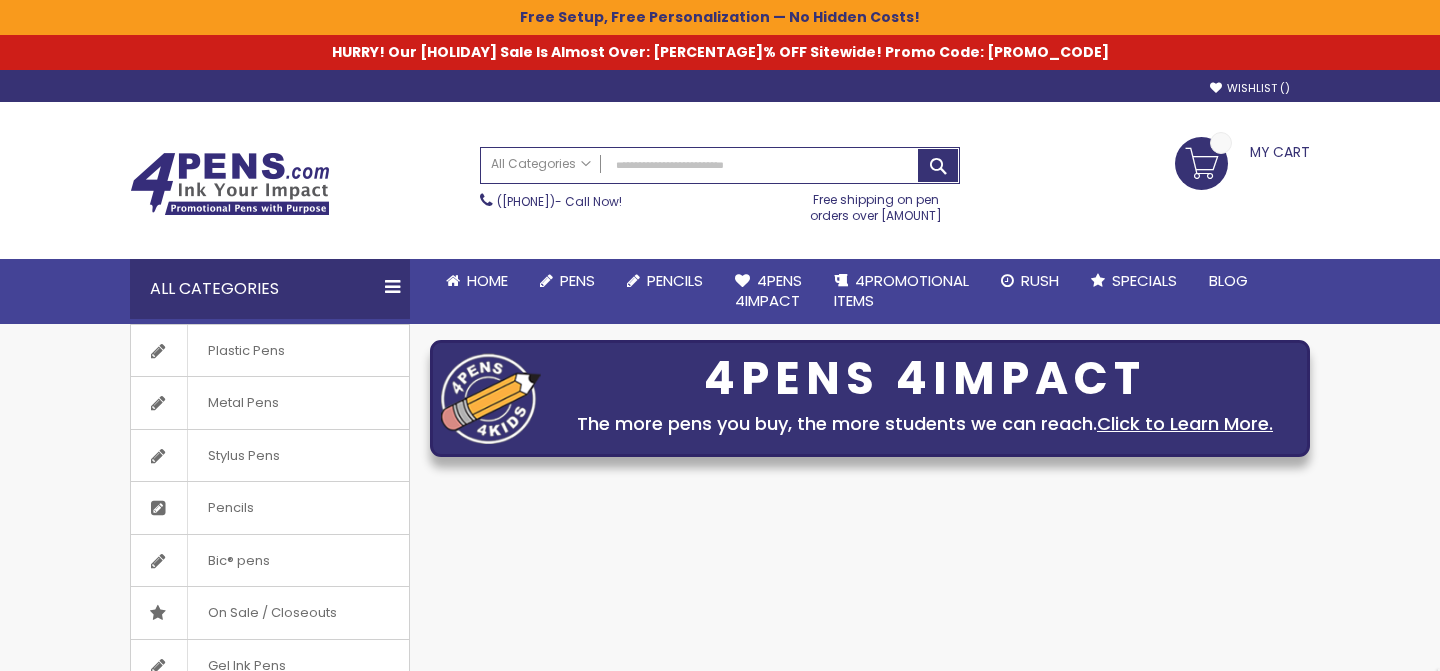 scroll, scrollTop: 0, scrollLeft: 0, axis: both 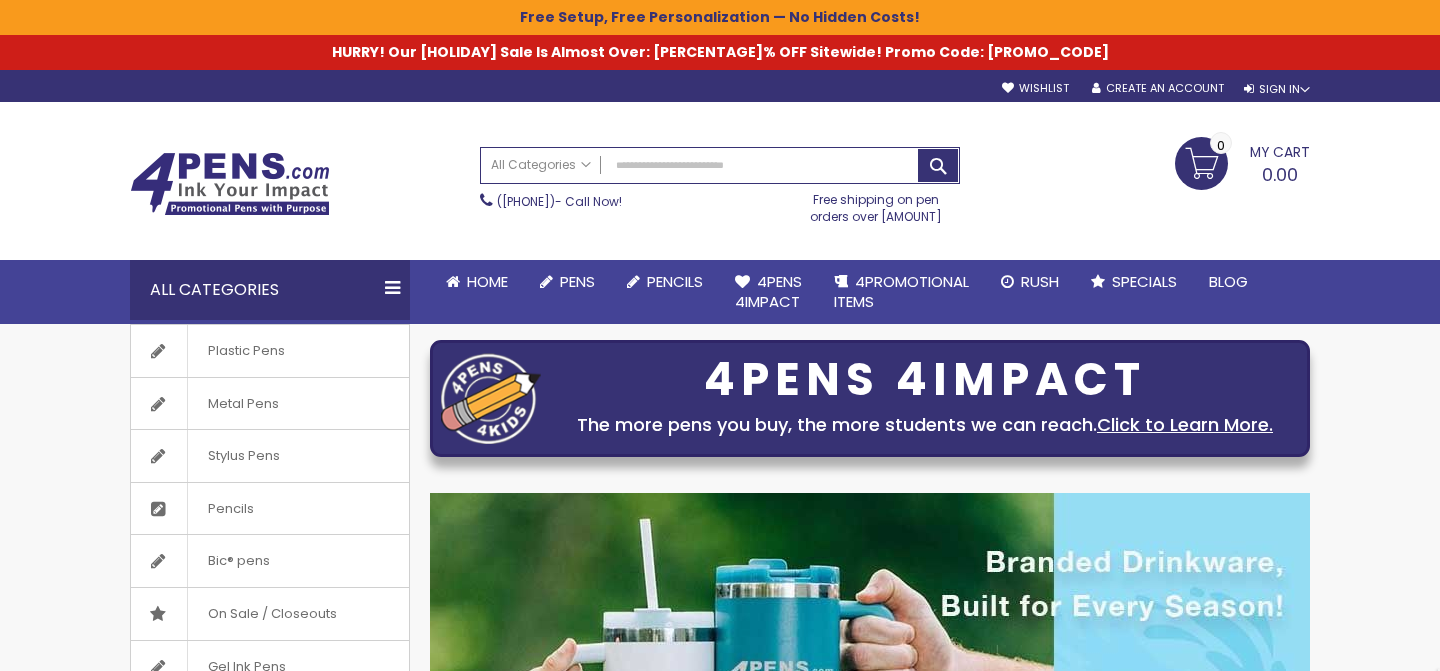 click on "4PENS 4IMPACT
The more pens you buy, the more students we can reach.  Click to Learn More.
prev next" at bounding box center [870, 642] 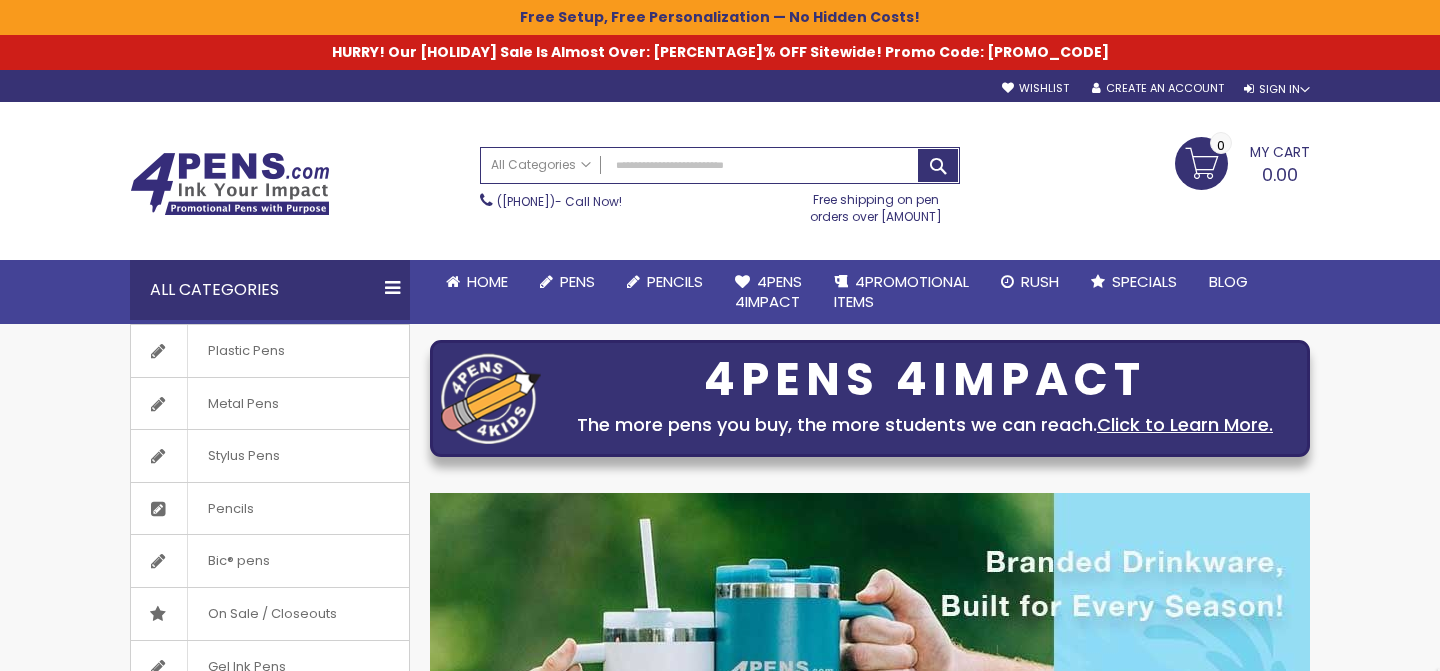 click on "Skip to Content
sample
Wishlist
Sign Out
Sign In
Sign In
Login
Forgot Your Password?
Create an Account
My Account
Toggle Nav
Search
All Categories
Pens" at bounding box center [720, 5475] 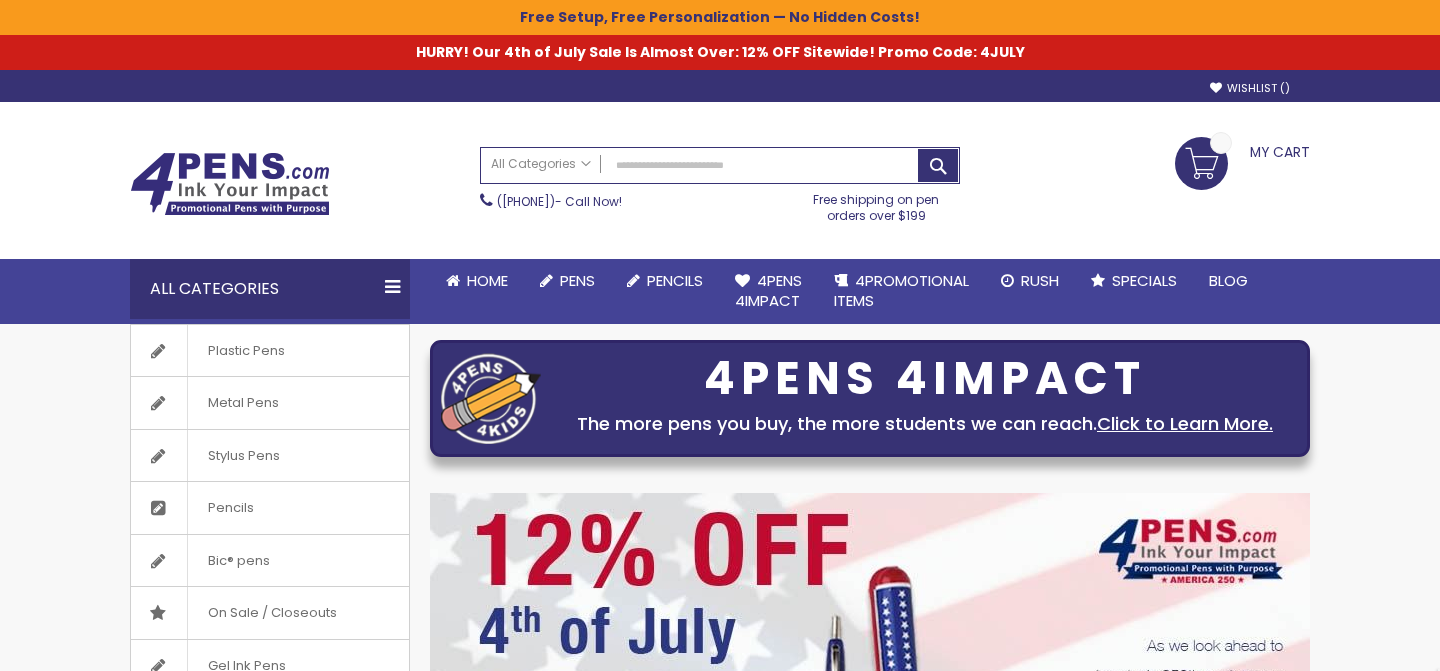 scroll, scrollTop: 0, scrollLeft: 0, axis: both 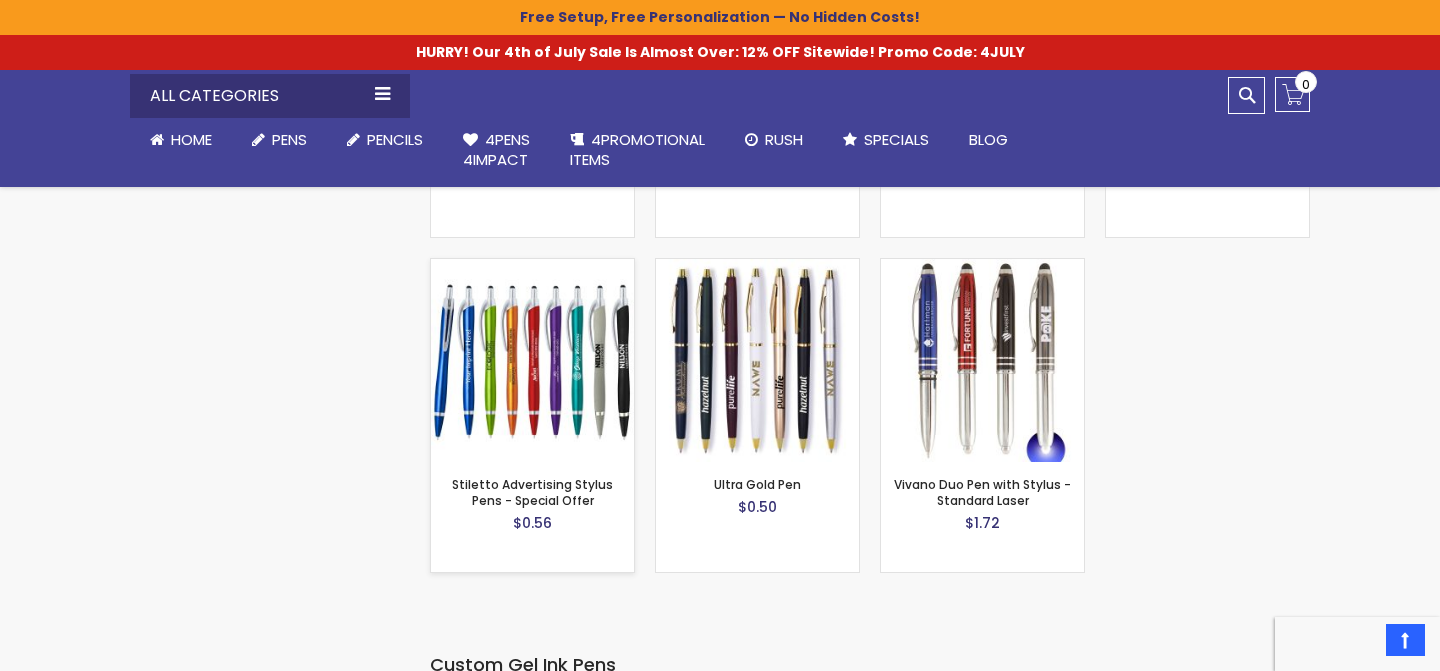 click at bounding box center [532, 360] 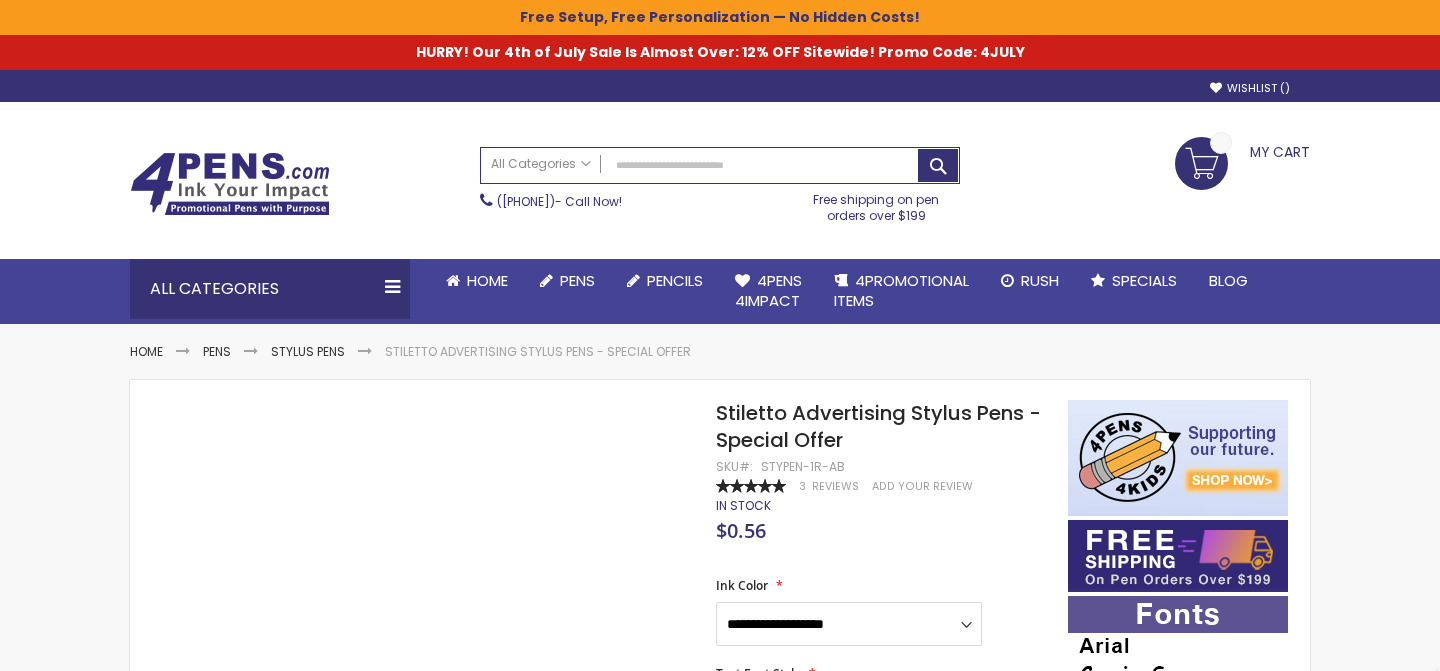 scroll, scrollTop: 0, scrollLeft: 0, axis: both 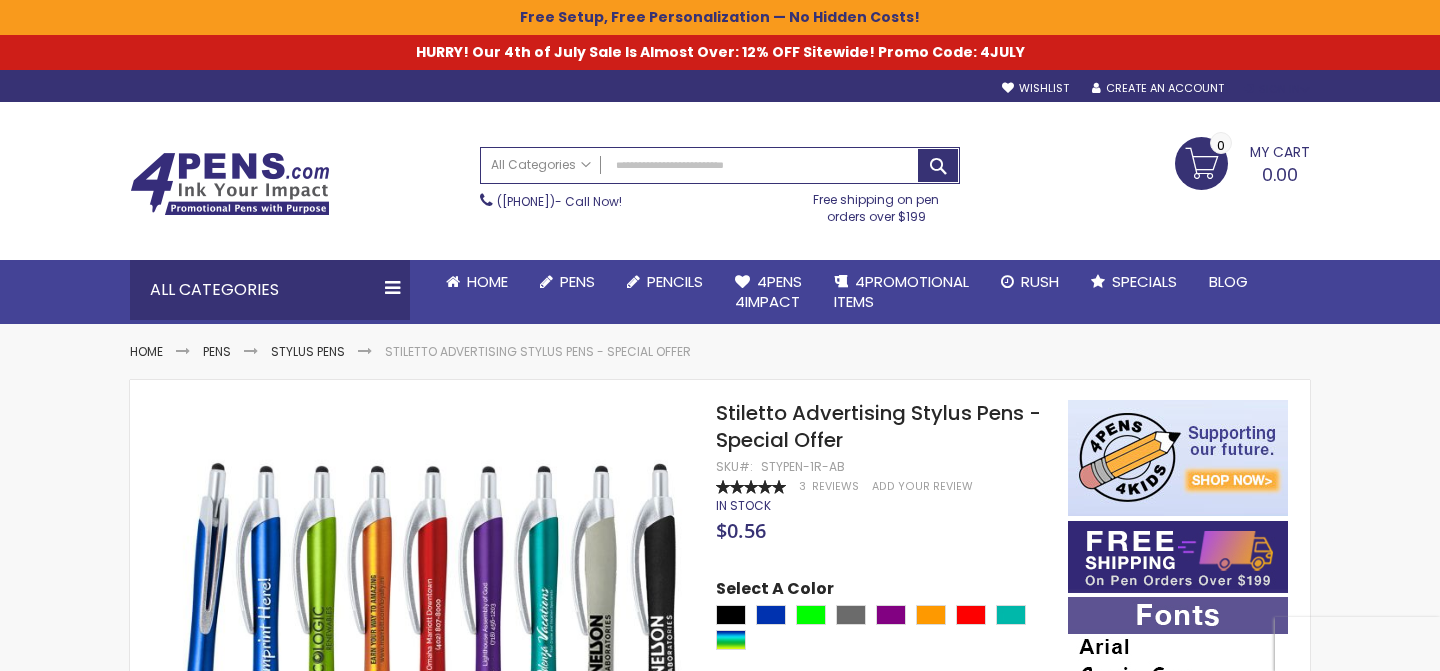 click on "Sign In" at bounding box center [1277, 89] 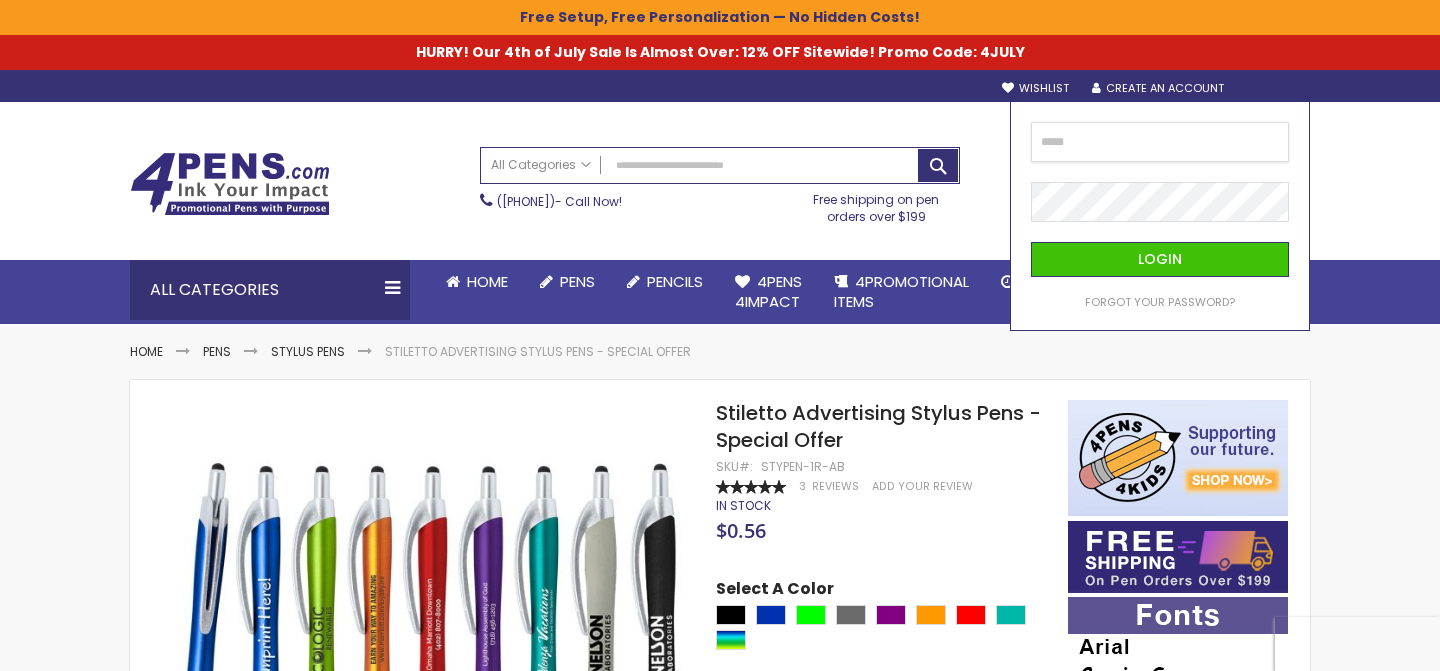 click at bounding box center (1160, 142) 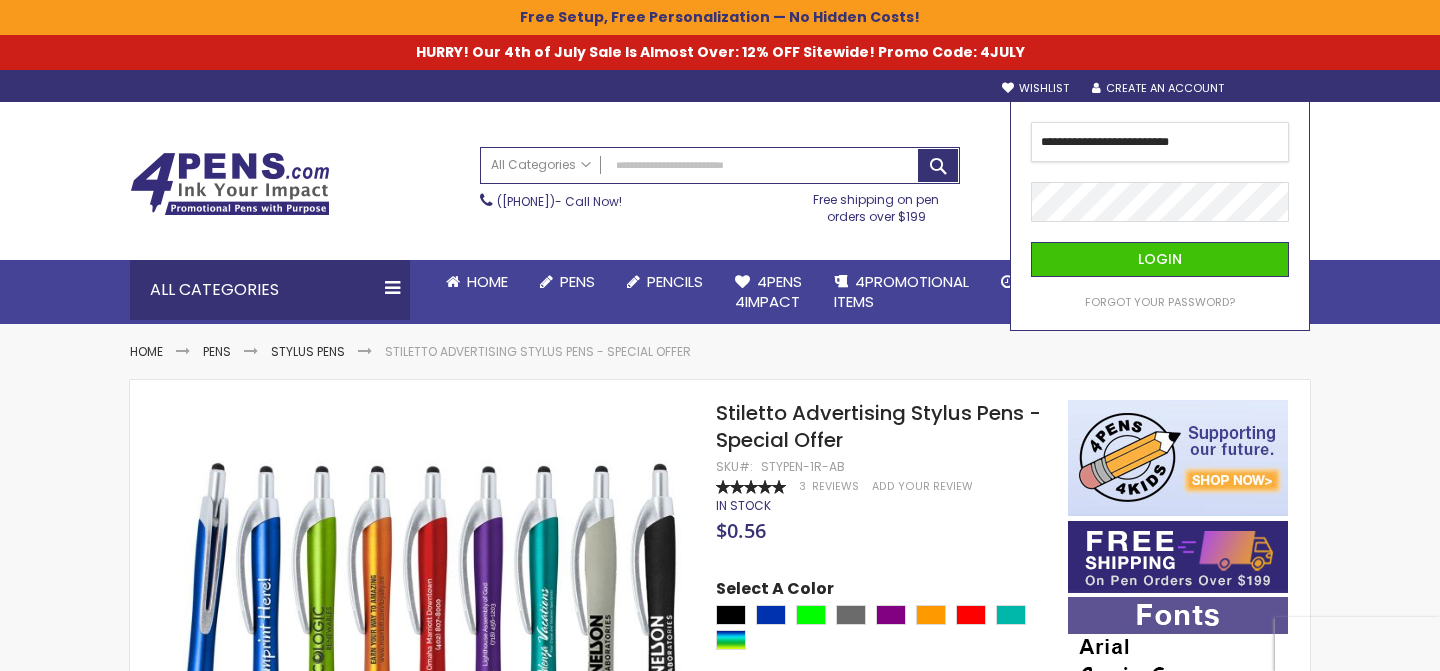 type on "**********" 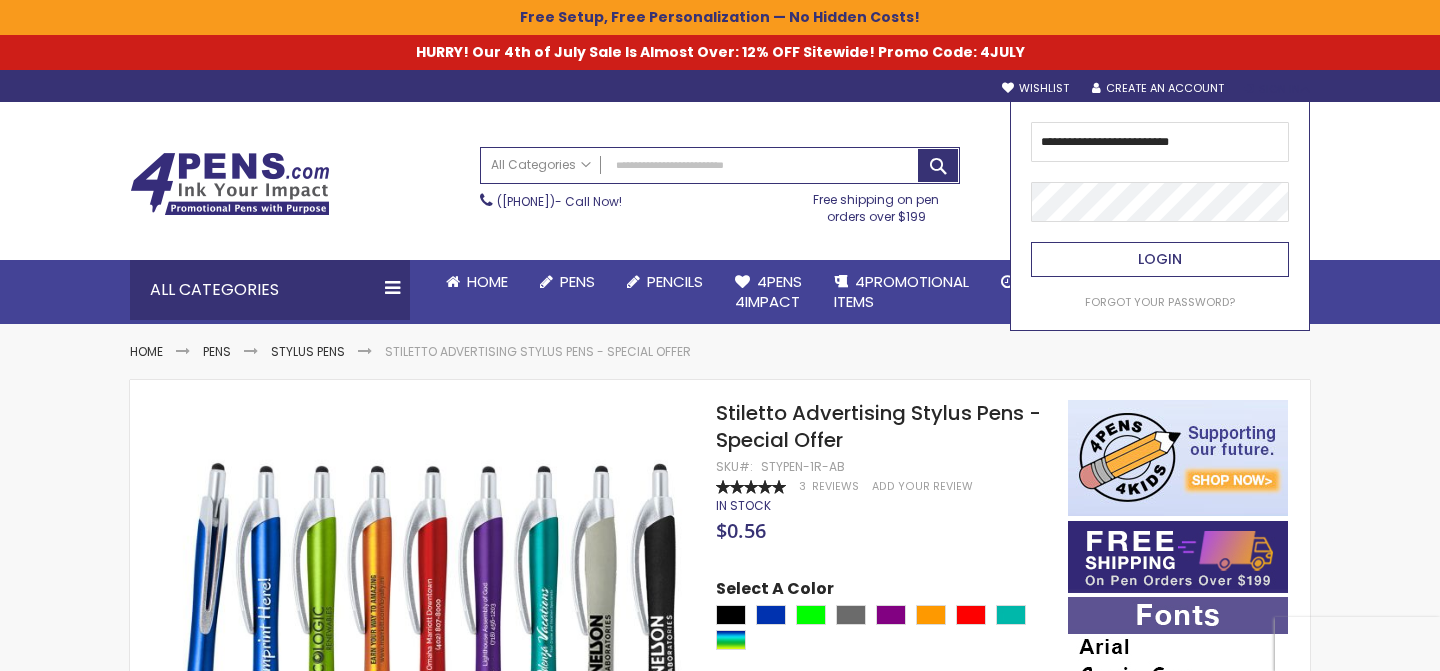 click on "Login" at bounding box center (1160, 259) 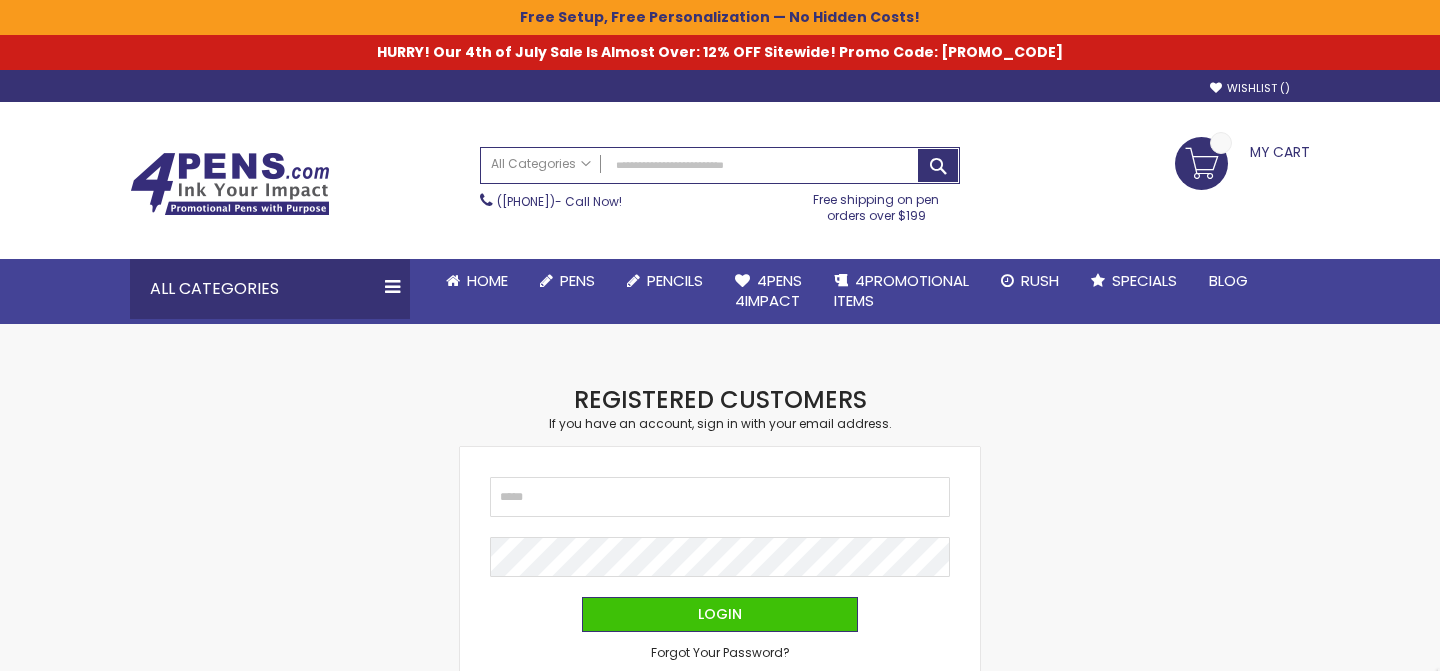 scroll, scrollTop: 0, scrollLeft: 0, axis: both 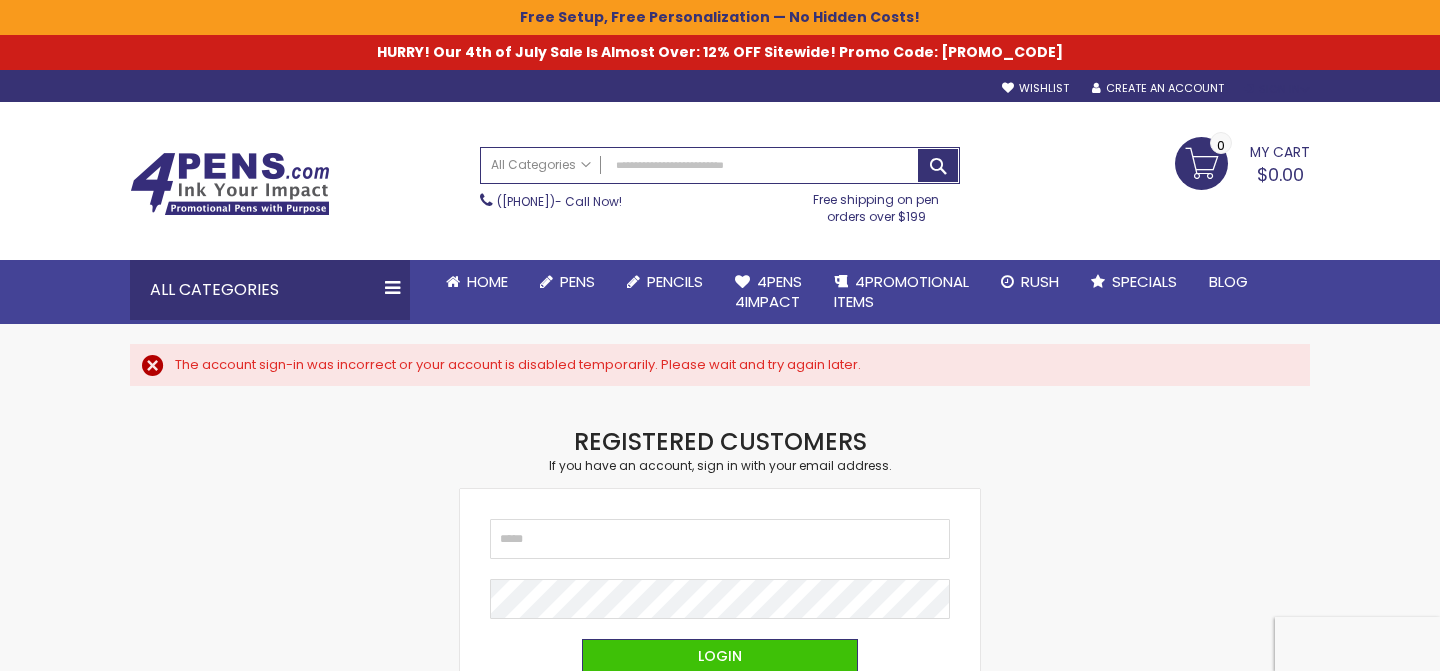 click on "Sign In" at bounding box center (1277, 89) 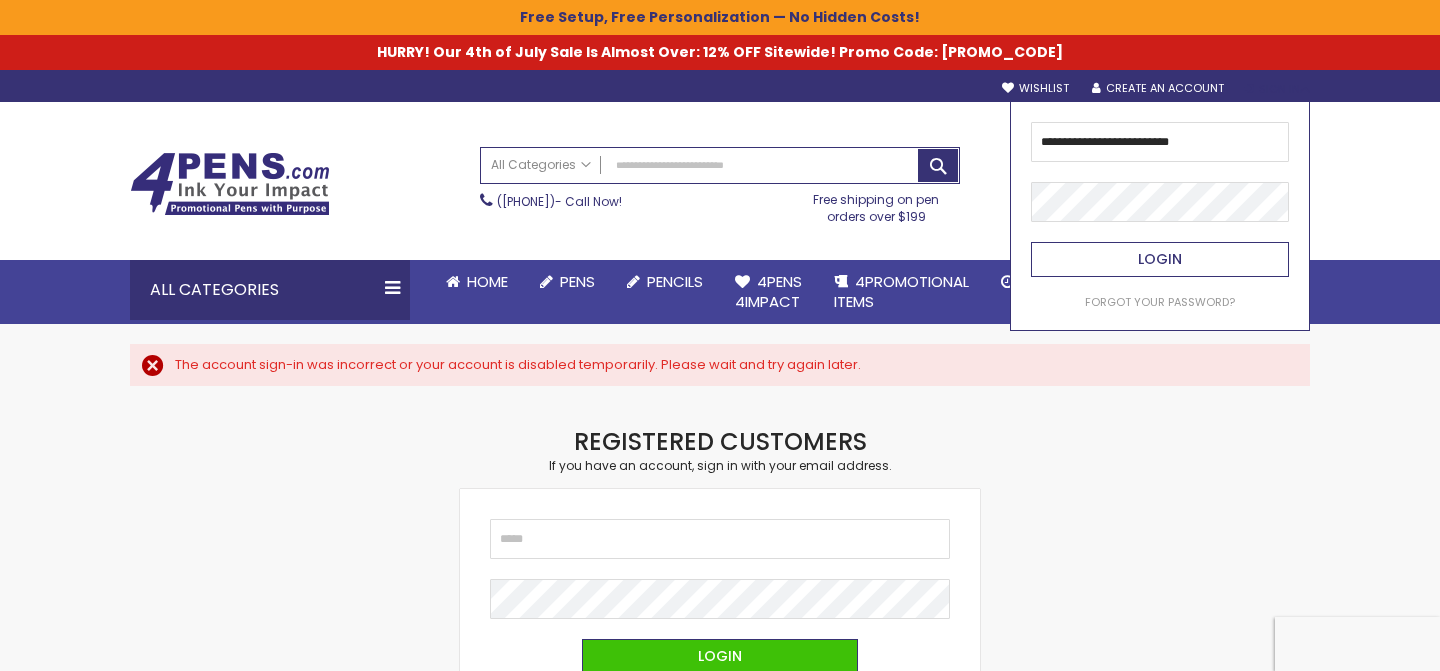 click on "Login" at bounding box center (1160, 259) 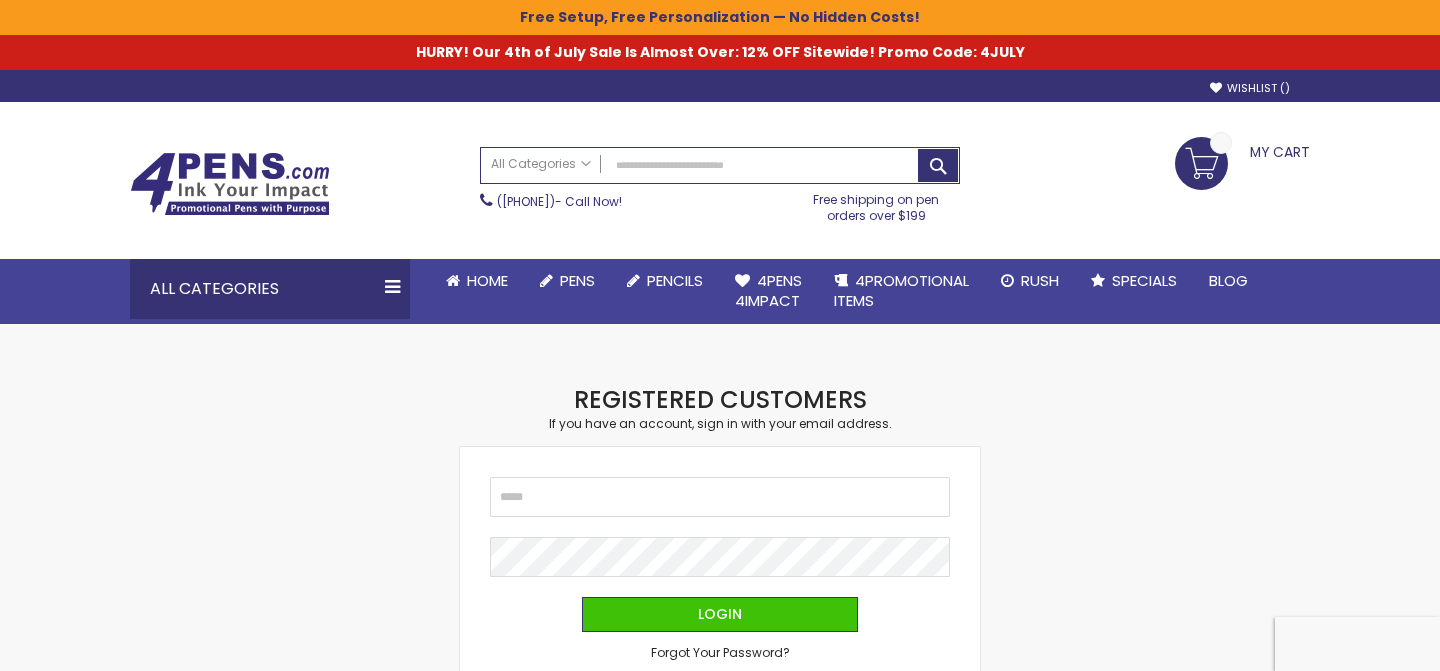 scroll, scrollTop: 0, scrollLeft: 0, axis: both 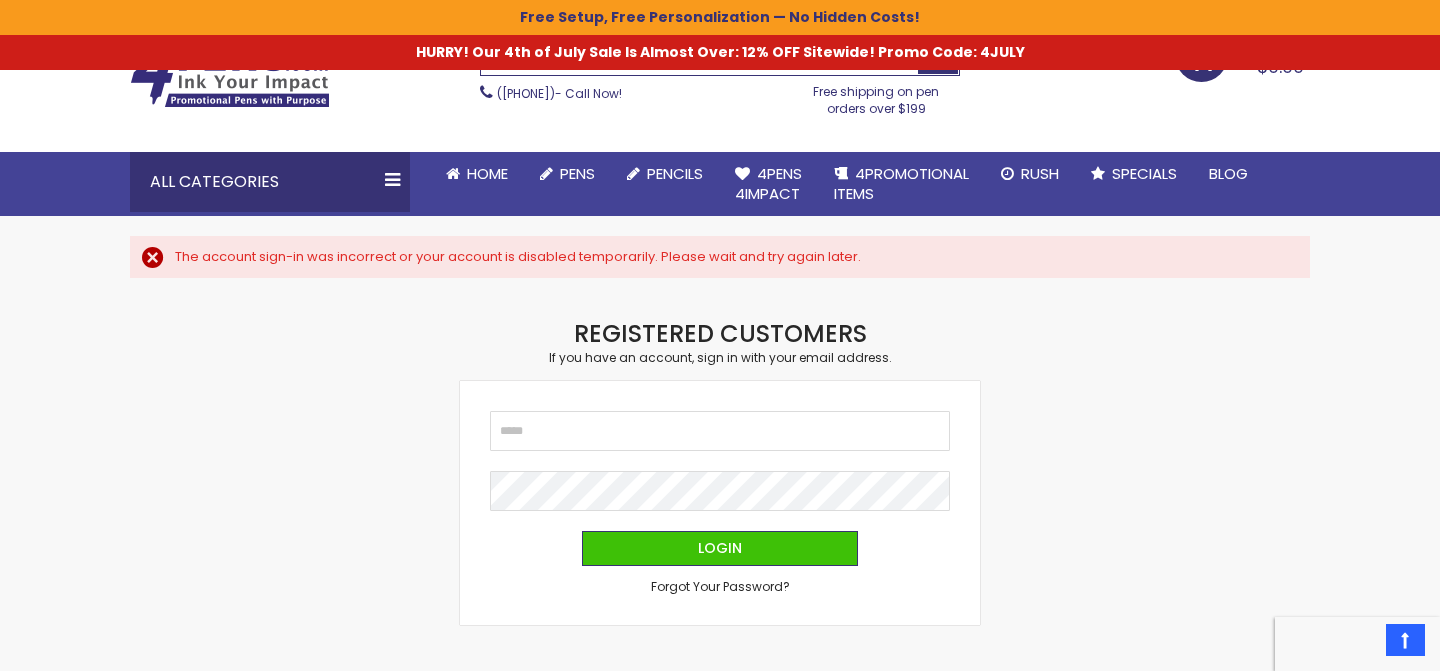 click on "Checkout as a new customer
Creating an account has many benefits:
See order and shipping status
Track order history
Check out faster
Create an Account
Checkout using your account
Email Address
Password
Sign In" at bounding box center [720, 589] 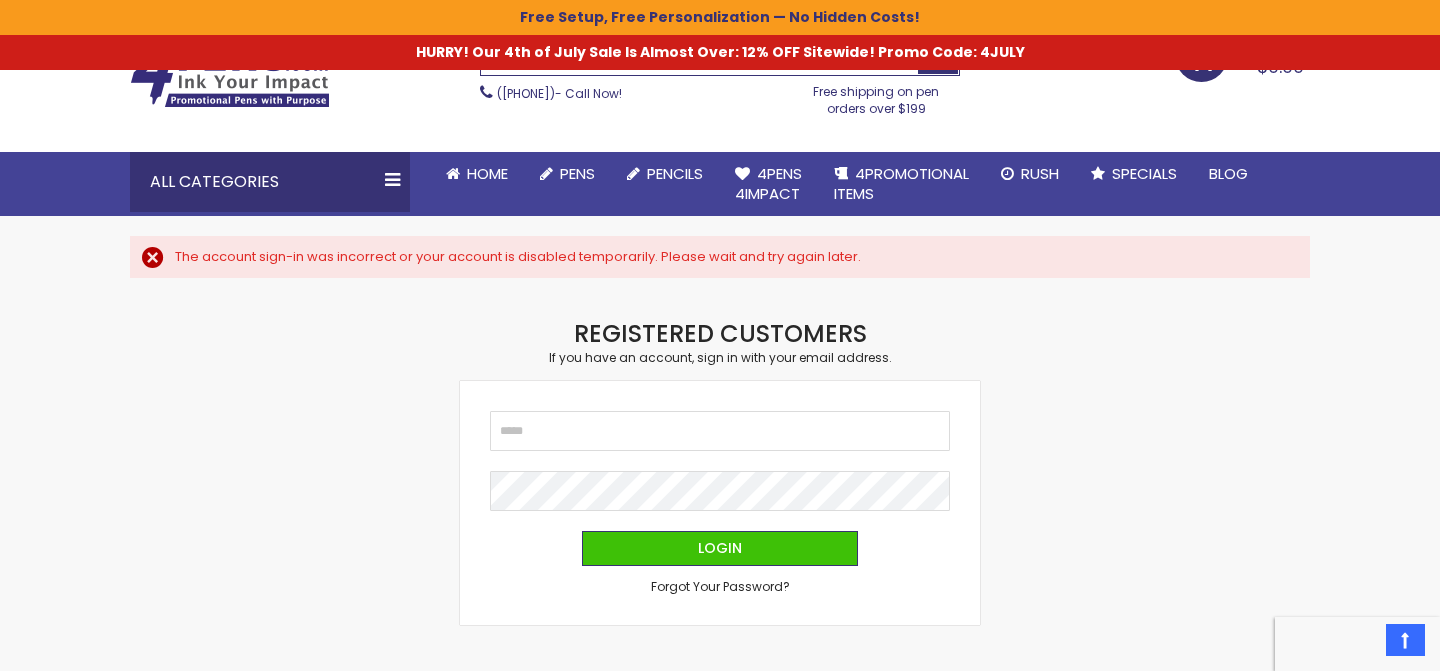 scroll, scrollTop: 0, scrollLeft: 0, axis: both 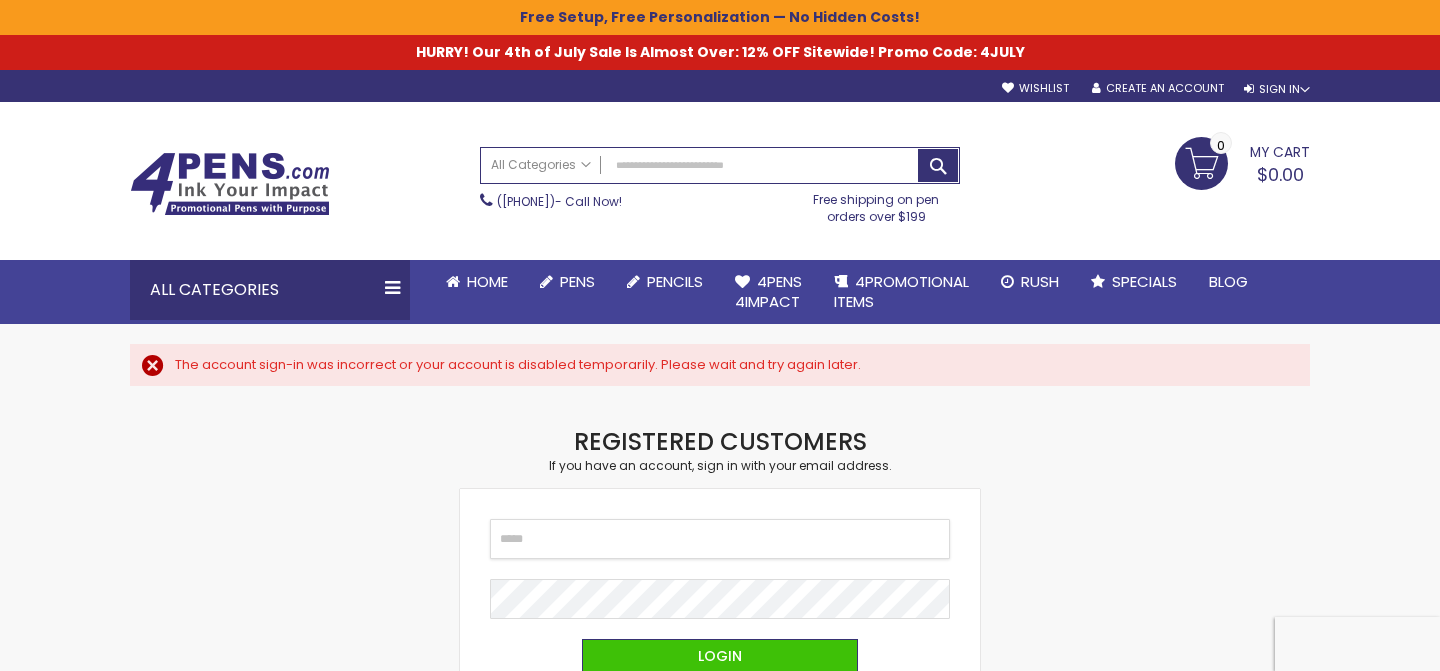 click on "Email" at bounding box center (720, 539) 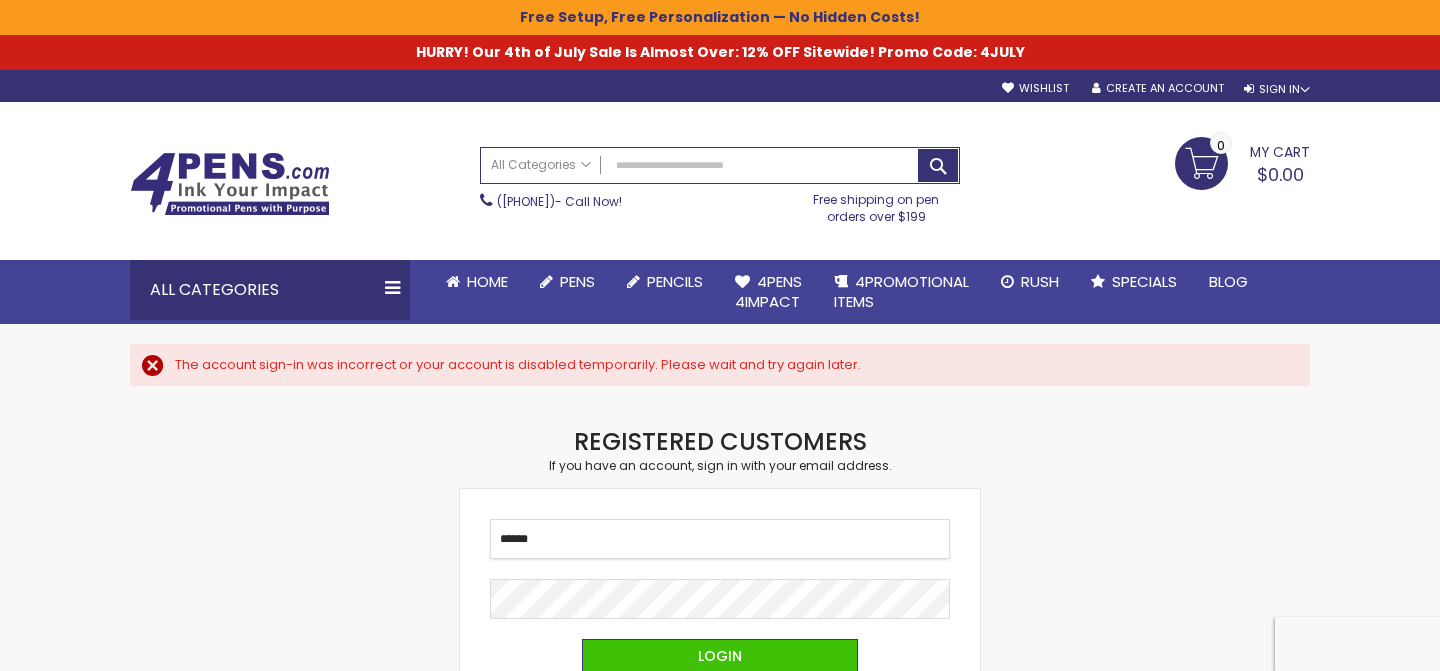 type on "******" 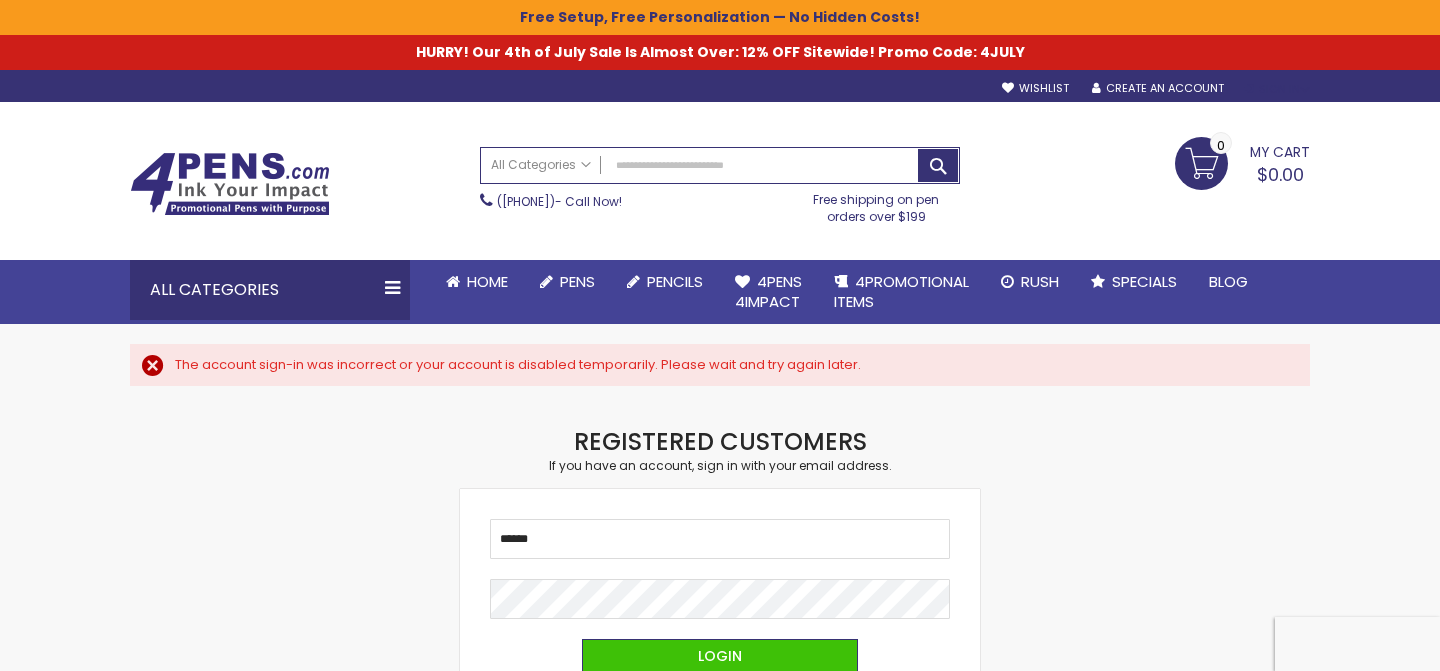 click on "Sign In" at bounding box center (1277, 89) 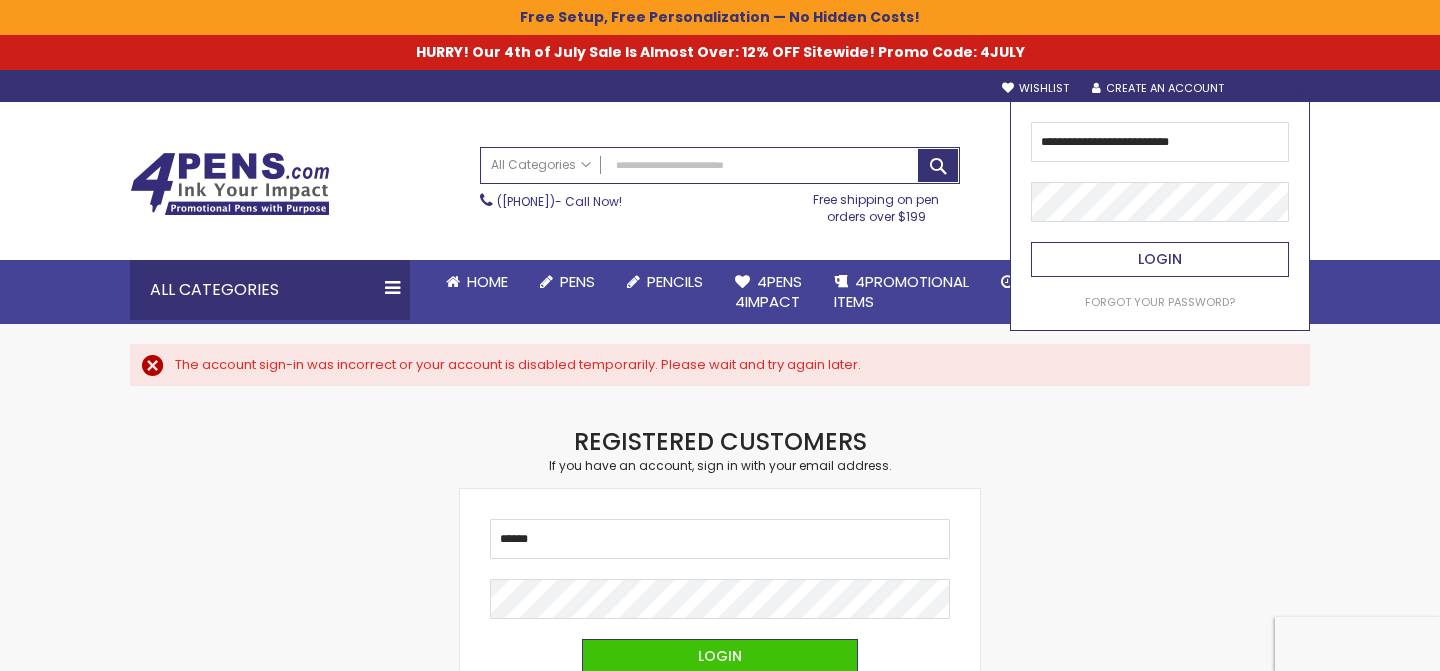 click on "Login" at bounding box center (1160, 259) 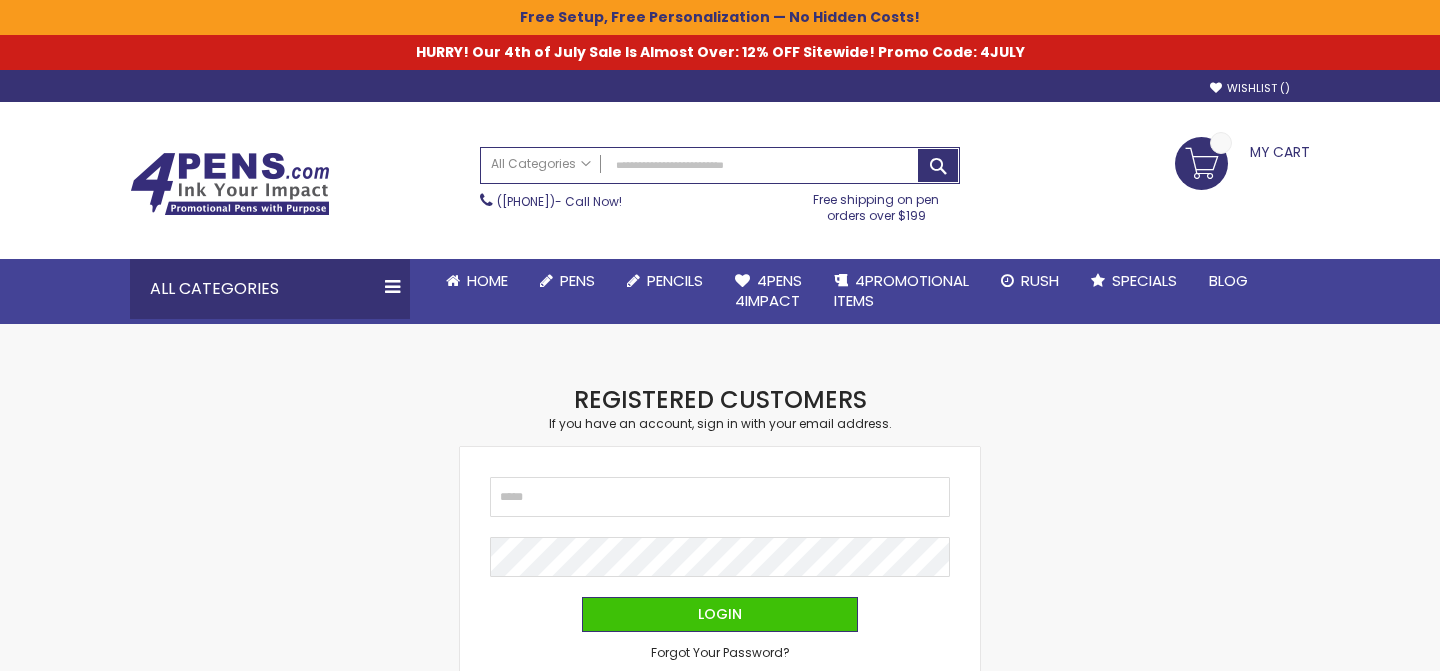 scroll, scrollTop: 0, scrollLeft: 0, axis: both 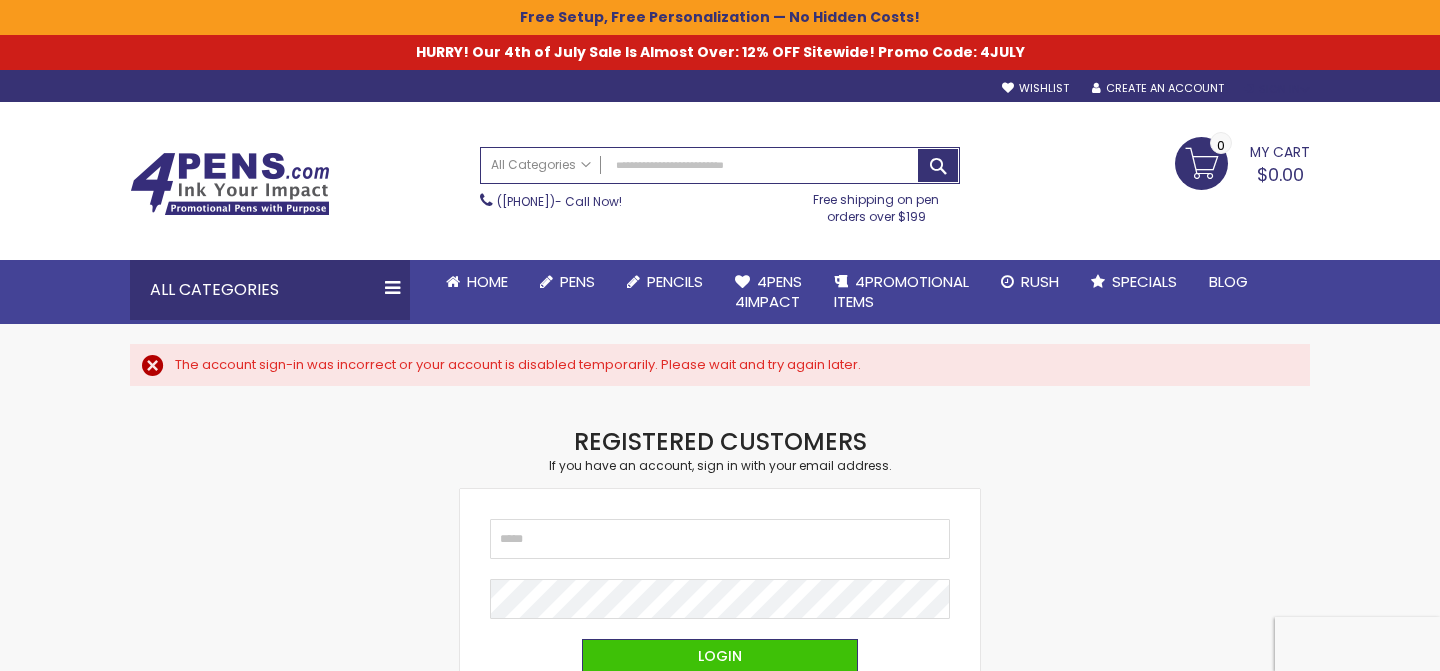 click on "Sign In" at bounding box center [1277, 89] 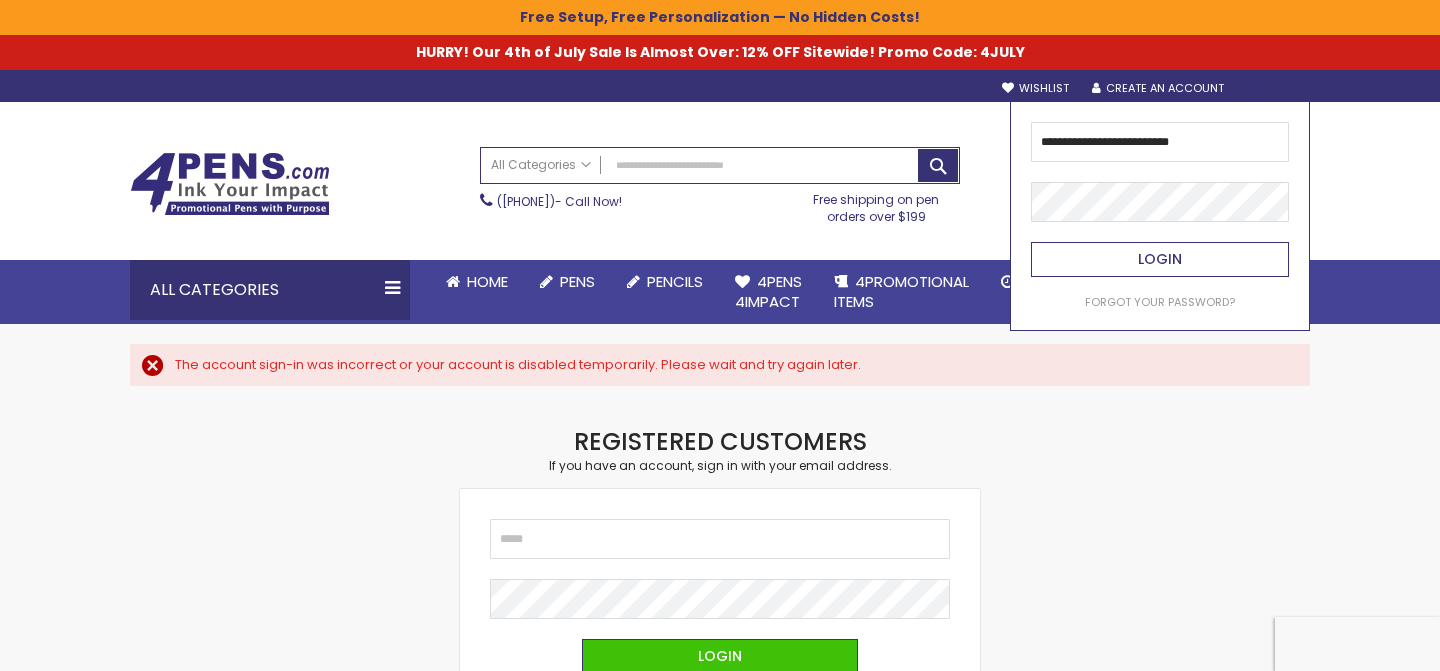click on "Login" at bounding box center (1160, 259) 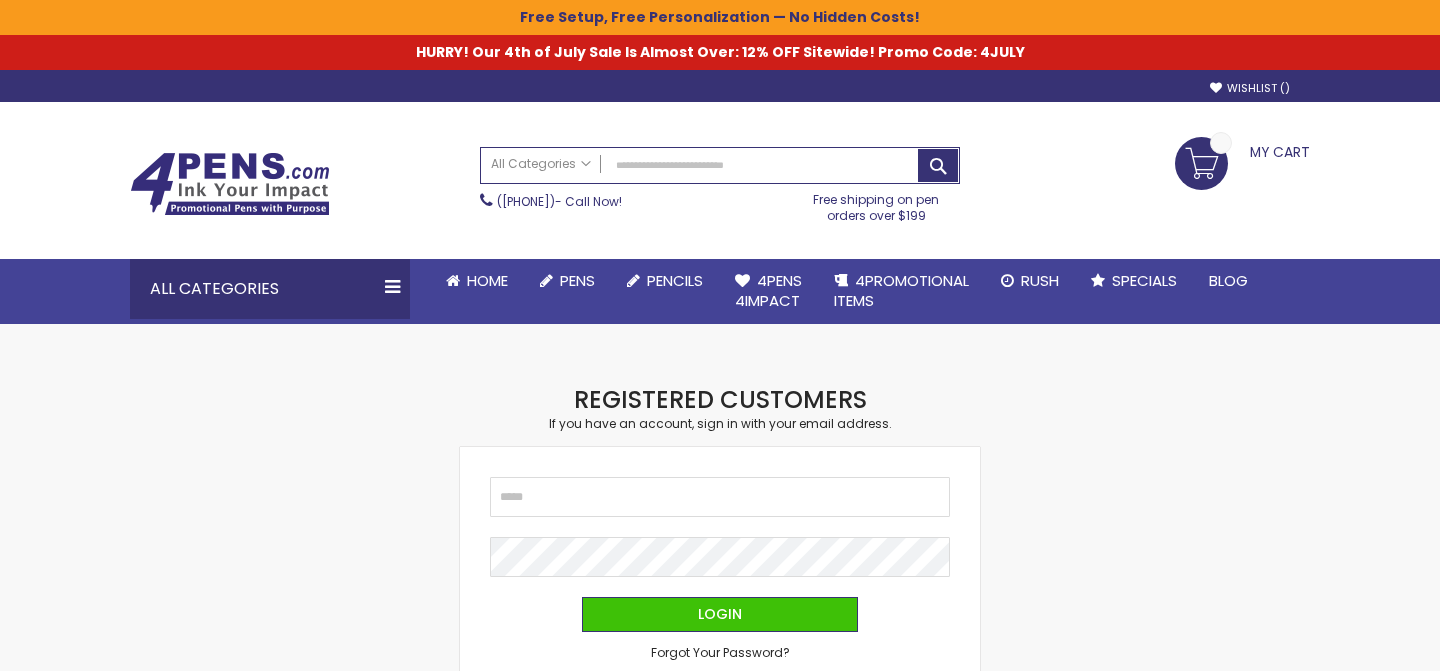 scroll, scrollTop: 0, scrollLeft: 0, axis: both 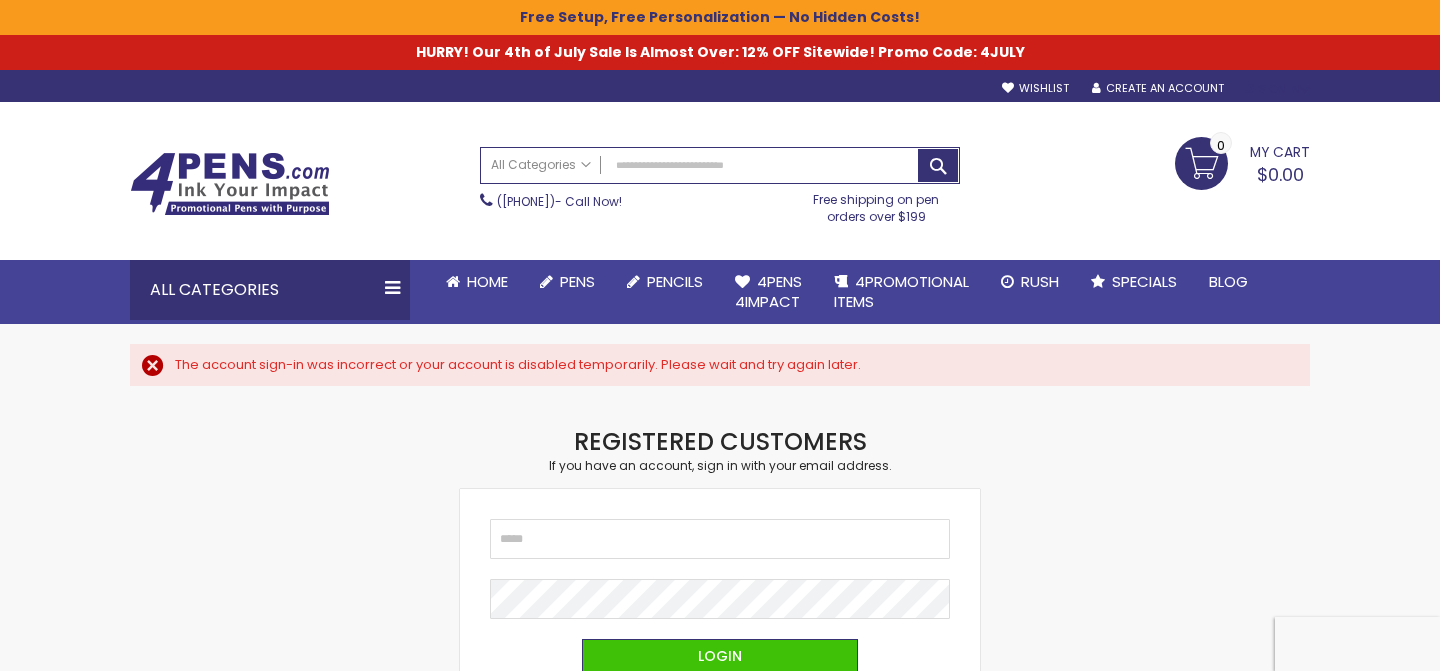 click on "Sign In" at bounding box center (1277, 89) 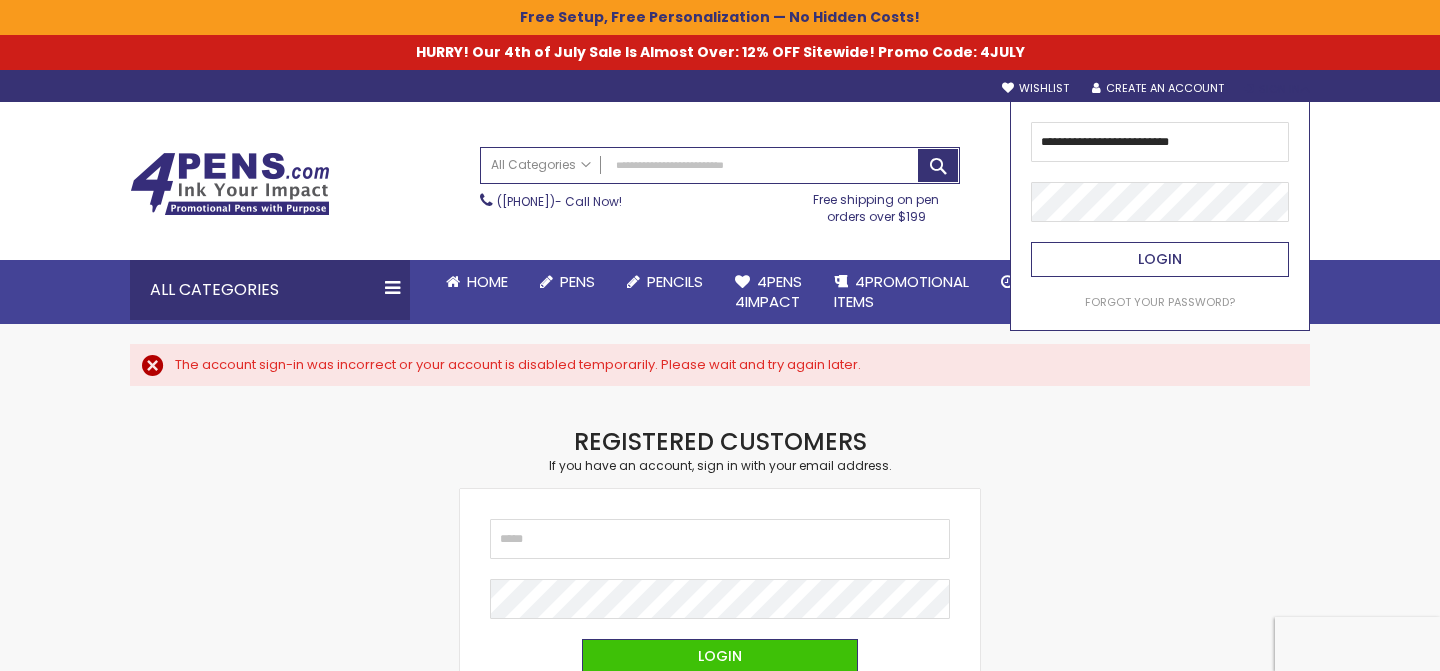 click on "Login" at bounding box center (1160, 259) 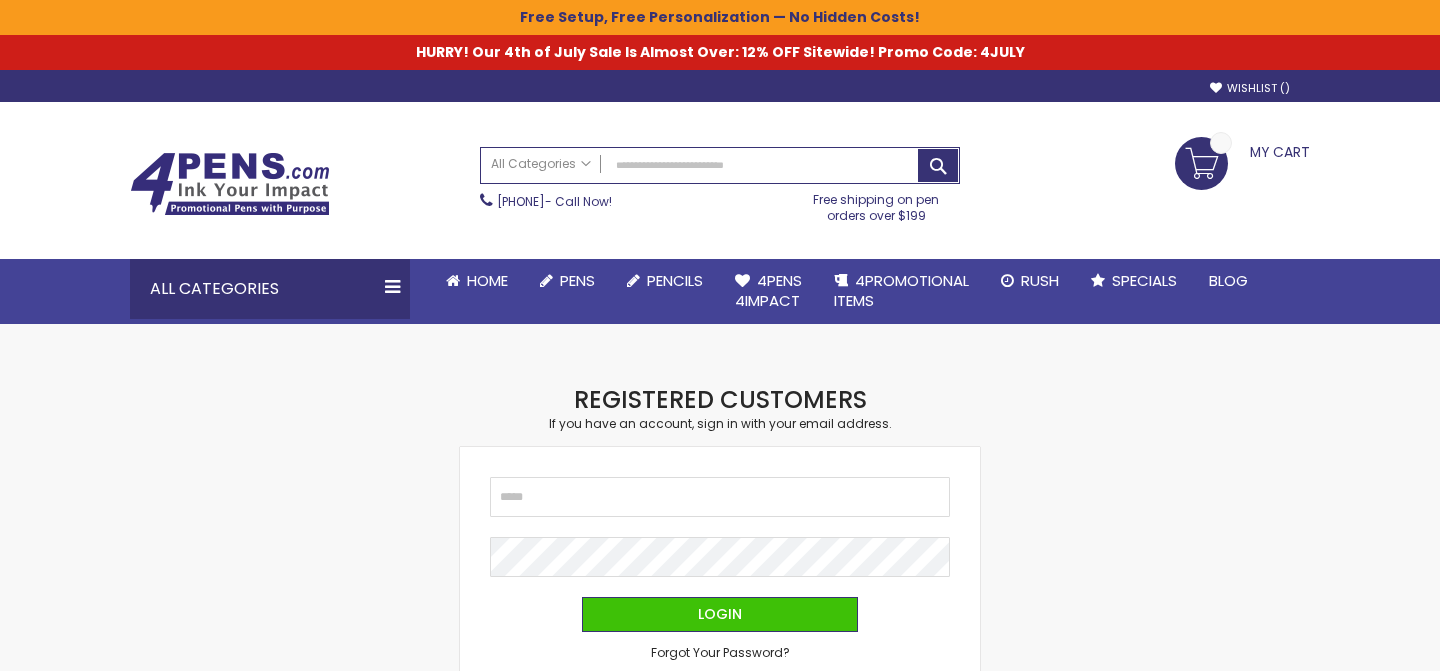 scroll, scrollTop: 0, scrollLeft: 0, axis: both 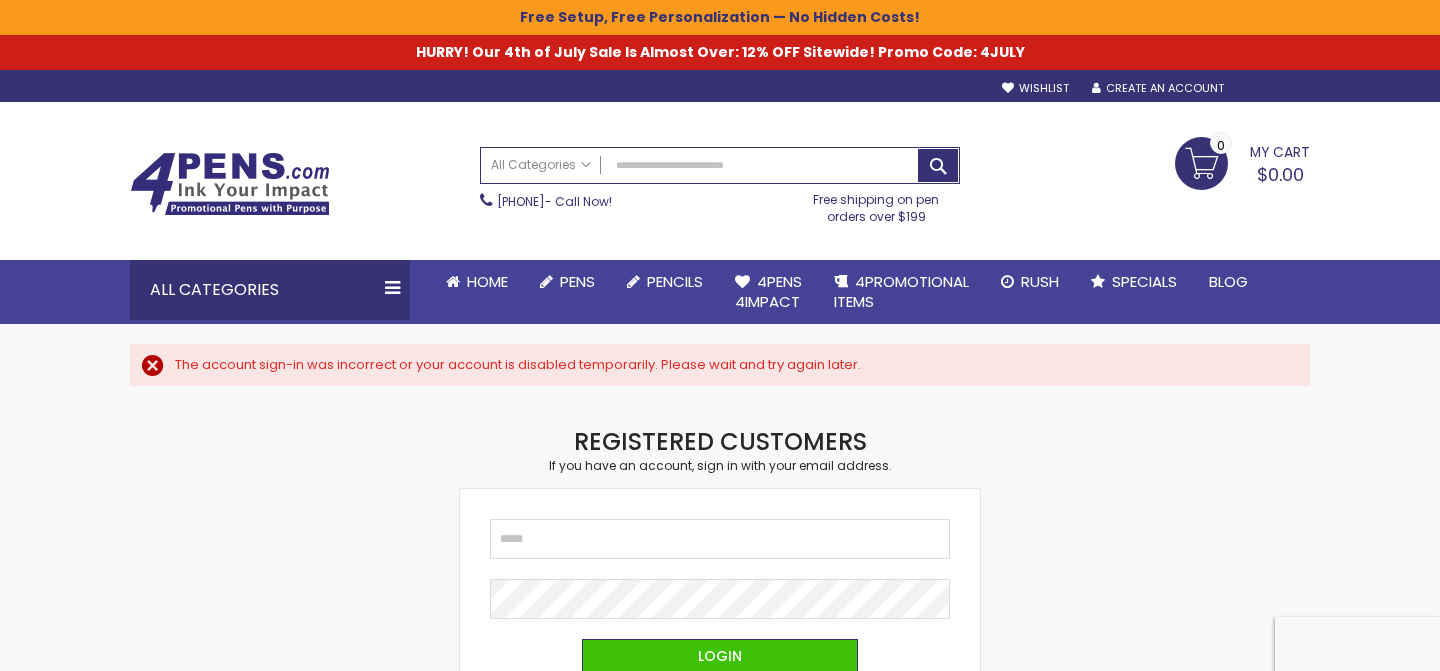 click on "Sign In" at bounding box center [1277, 89] 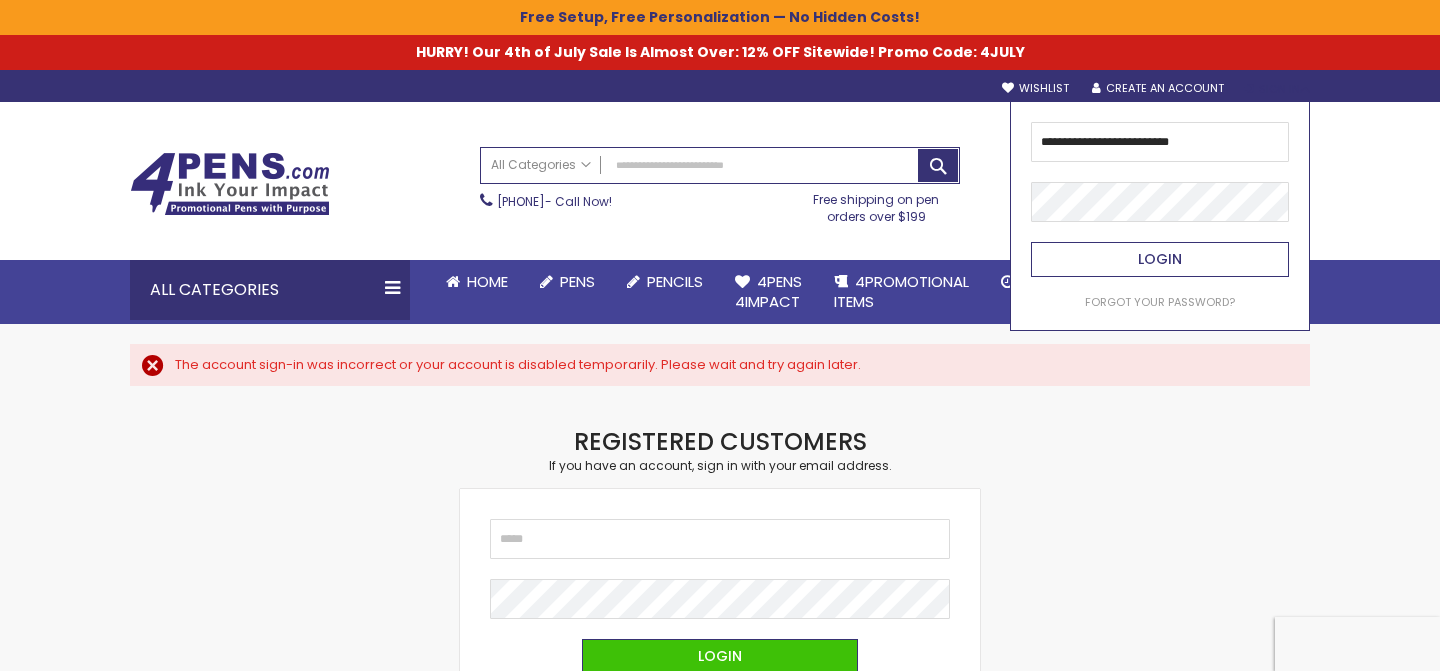 click on "Login" at bounding box center (1160, 259) 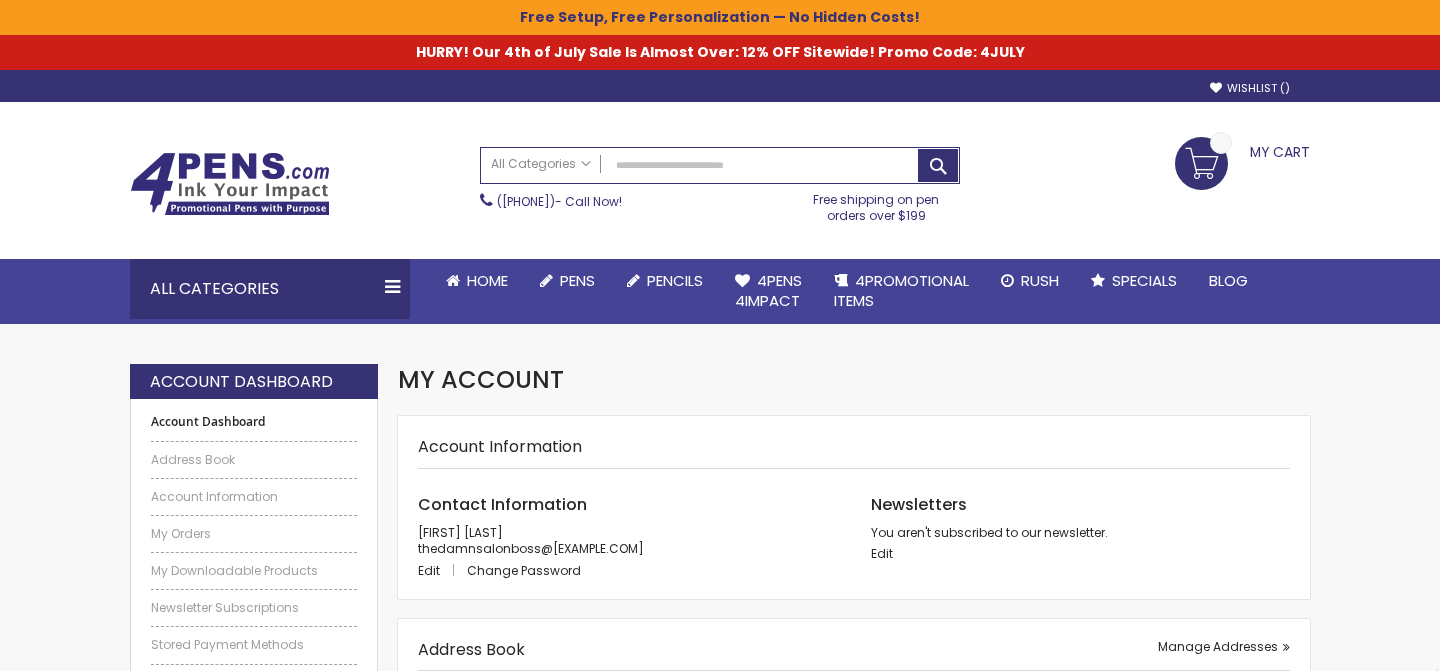 scroll, scrollTop: 0, scrollLeft: 0, axis: both 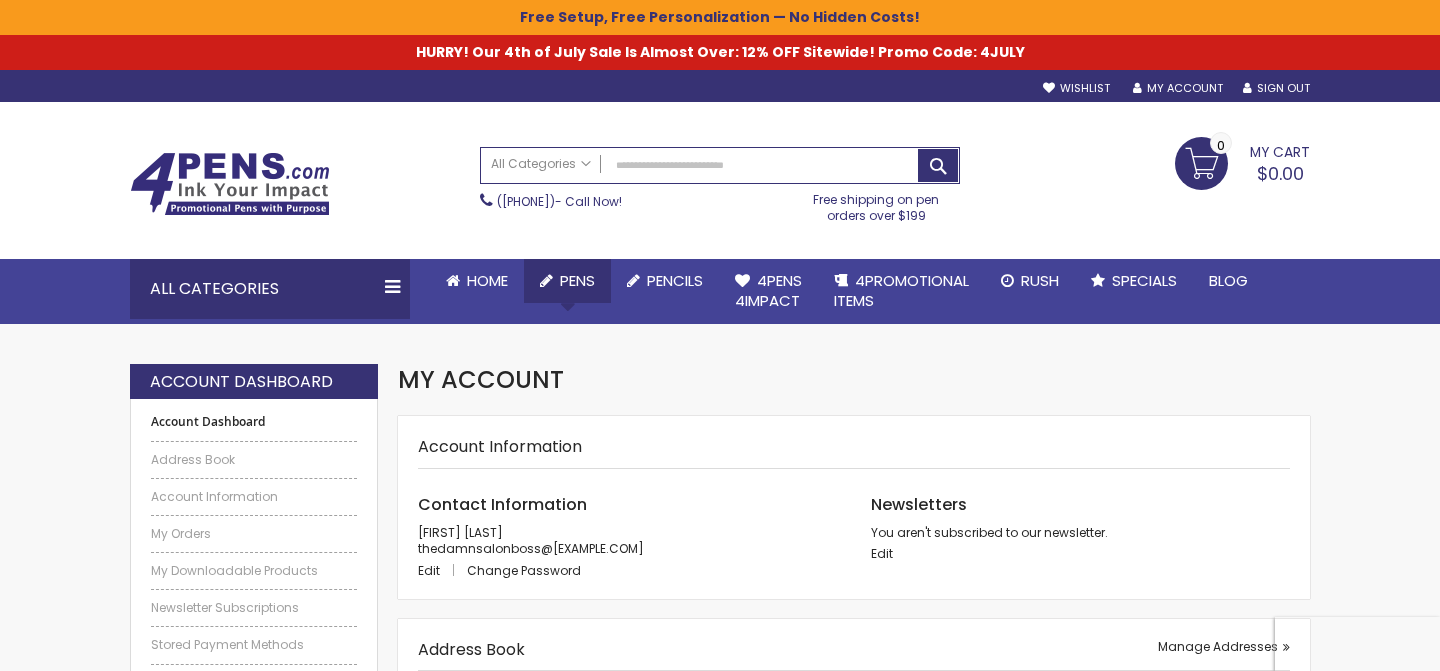 click on "Pens" at bounding box center (577, 280) 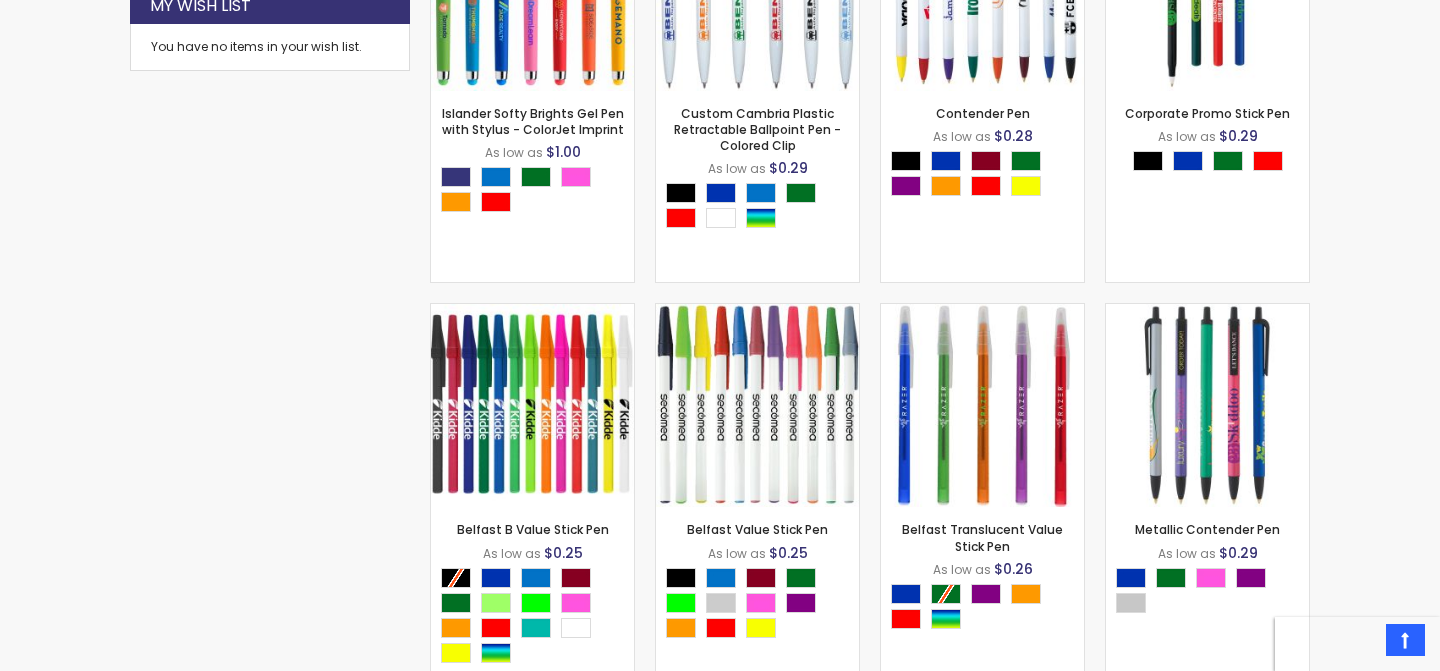 scroll, scrollTop: 0, scrollLeft: 0, axis: both 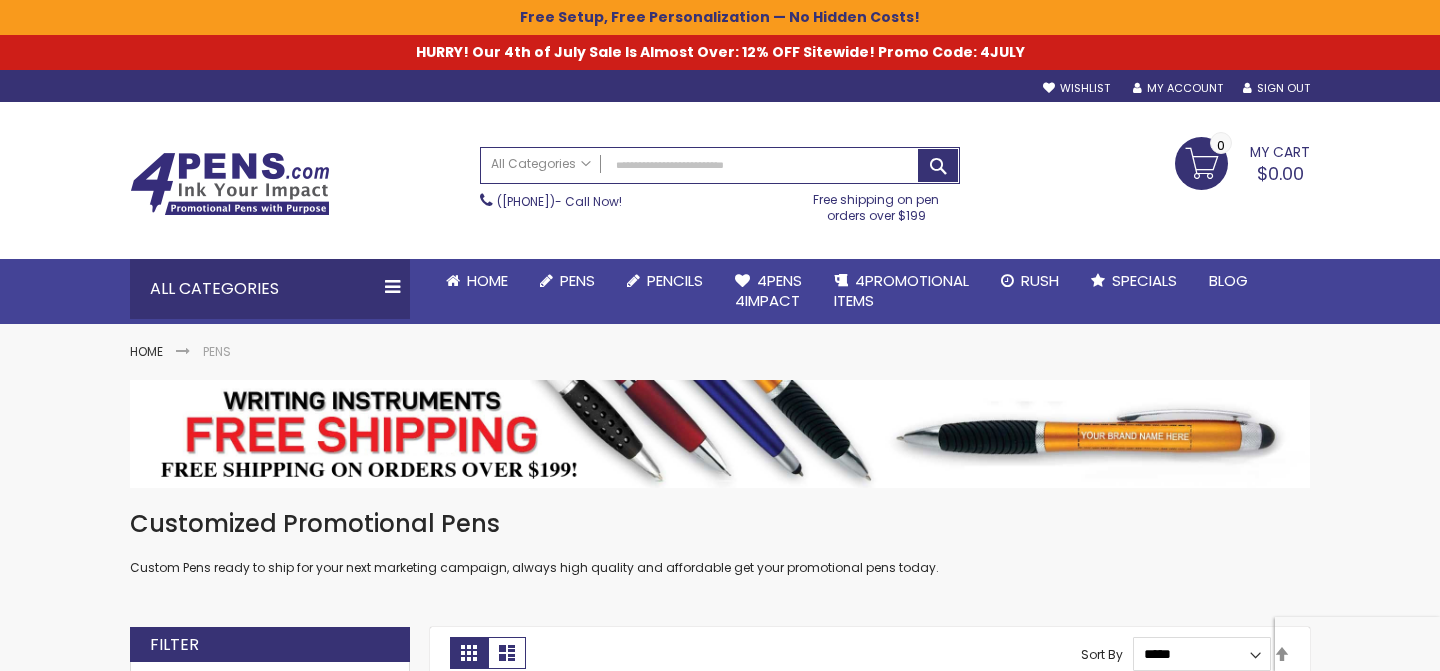 click on "Skip to Content
Welcome, Mushiya Tshikuka!
Wishlist
Sign Out
Sign In
Sign In
Login
Forgot Your Password?
Create an Account
My Account
Toggle Nav
Search
Pens" at bounding box center (720, 2360) 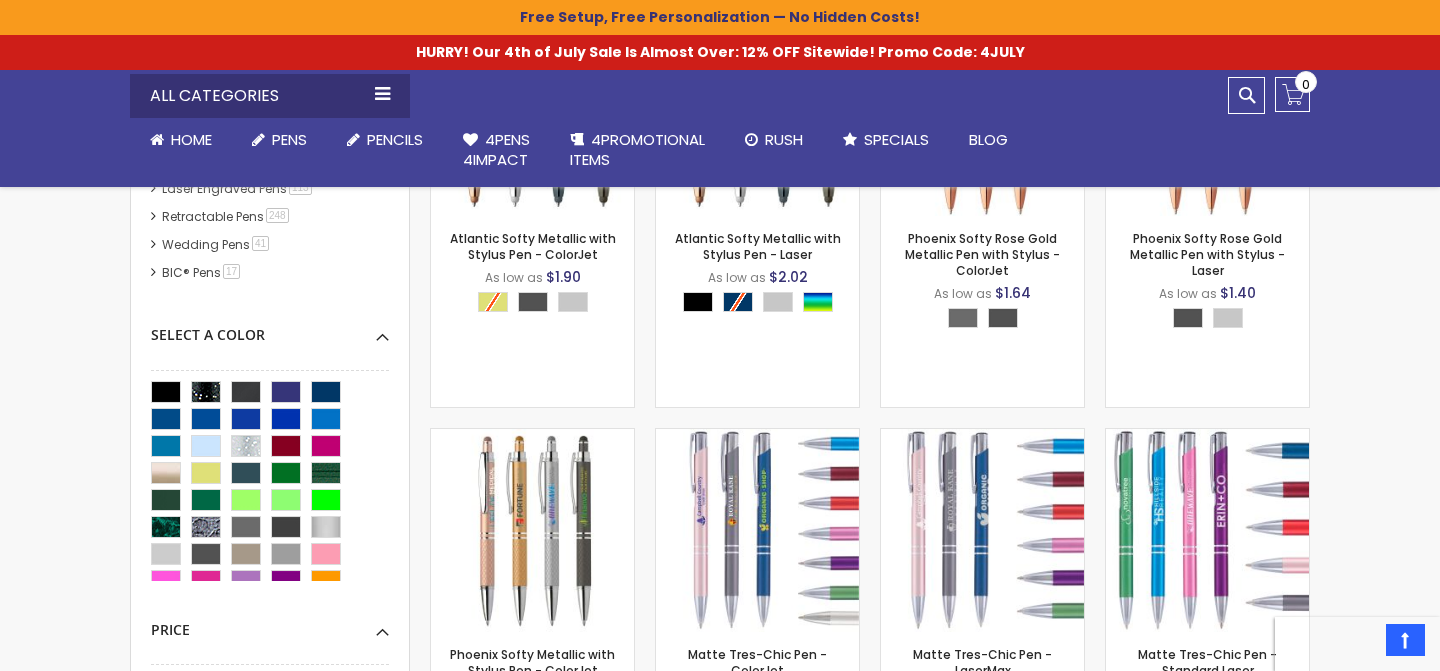 scroll, scrollTop: 0, scrollLeft: 0, axis: both 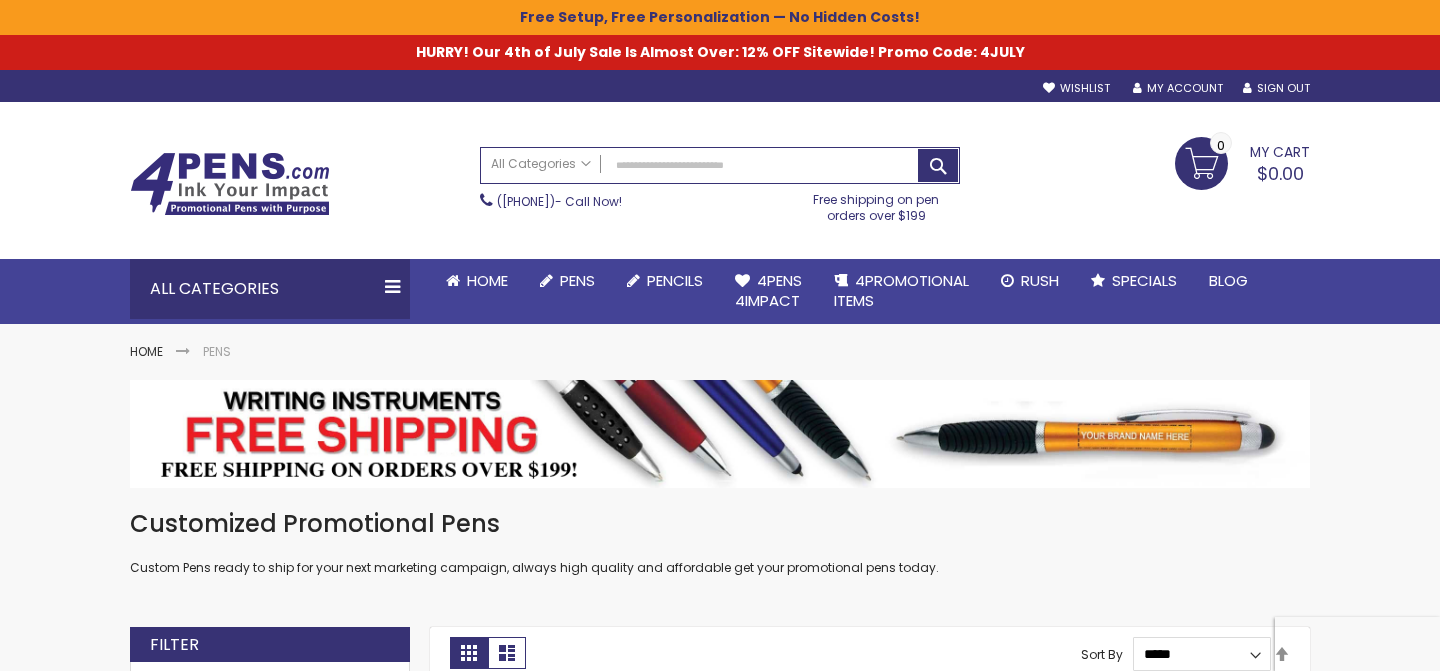 click on "Skip to Content
Welcome, Mushiya Tshikuka!
Wishlist
Sign Out
Sign In
Sign In
Login
Forgot Your Password?
Create an Account
My Account
Toggle Nav
Search
Pens" at bounding box center (720, 2360) 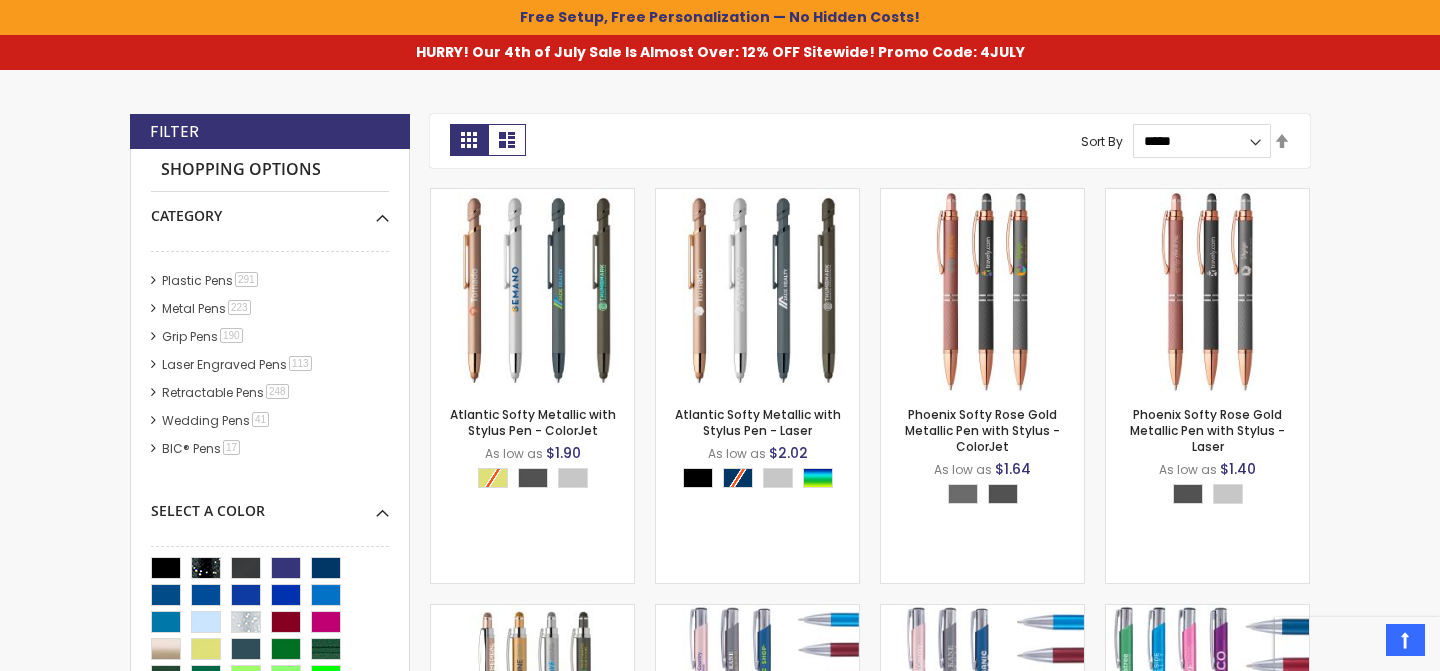 scroll, scrollTop: 0, scrollLeft: 0, axis: both 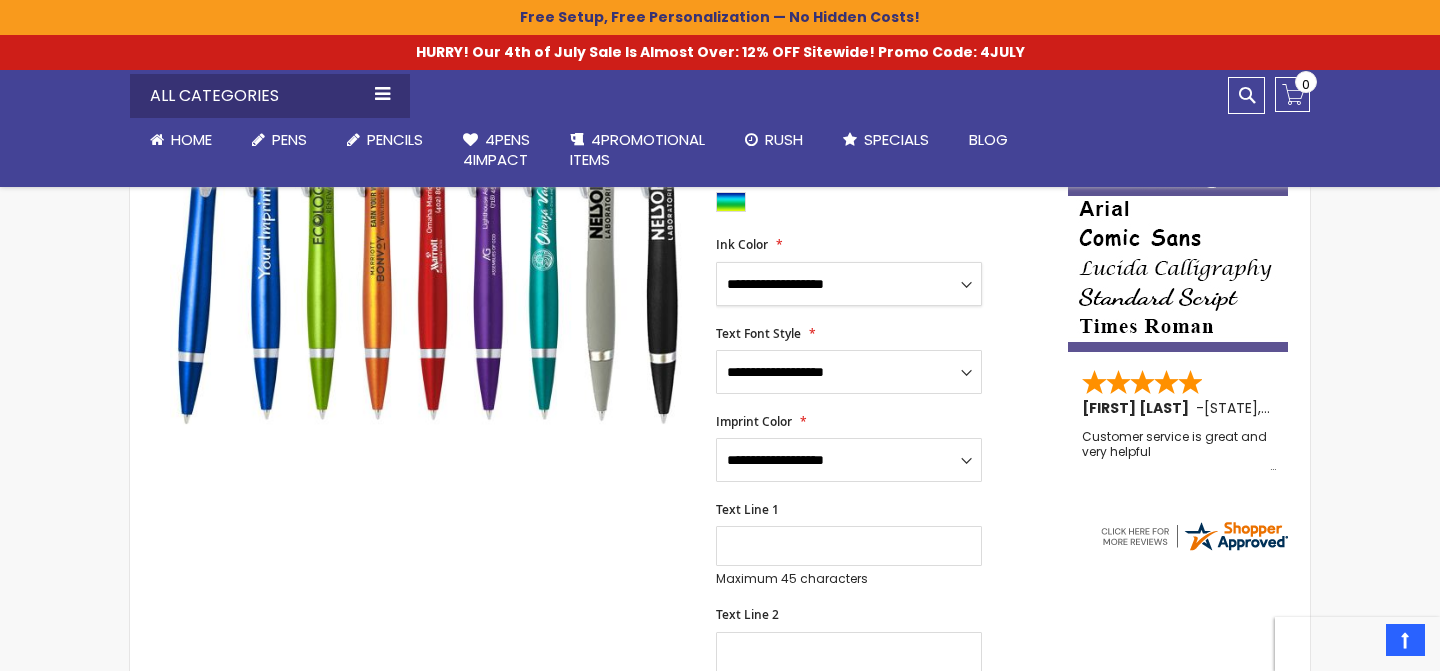 click on "**********" at bounding box center (849, 284) 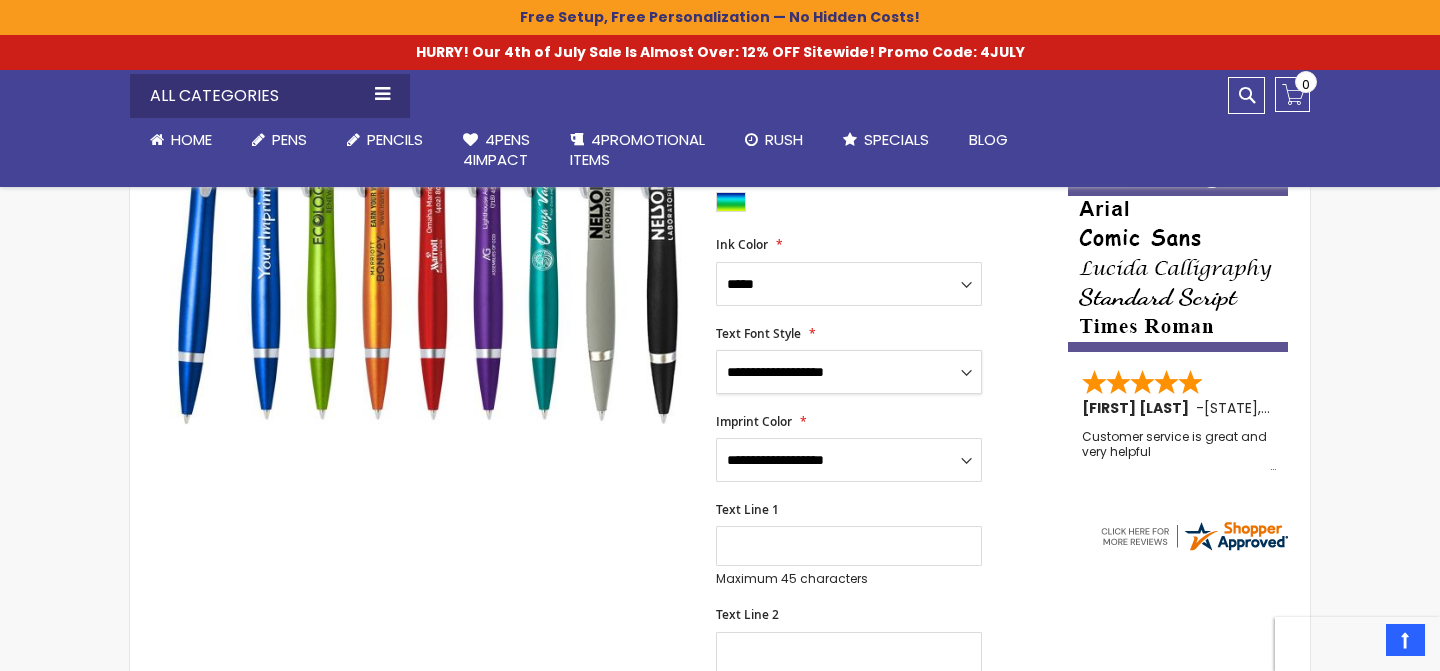 click on "**********" at bounding box center (849, 372) 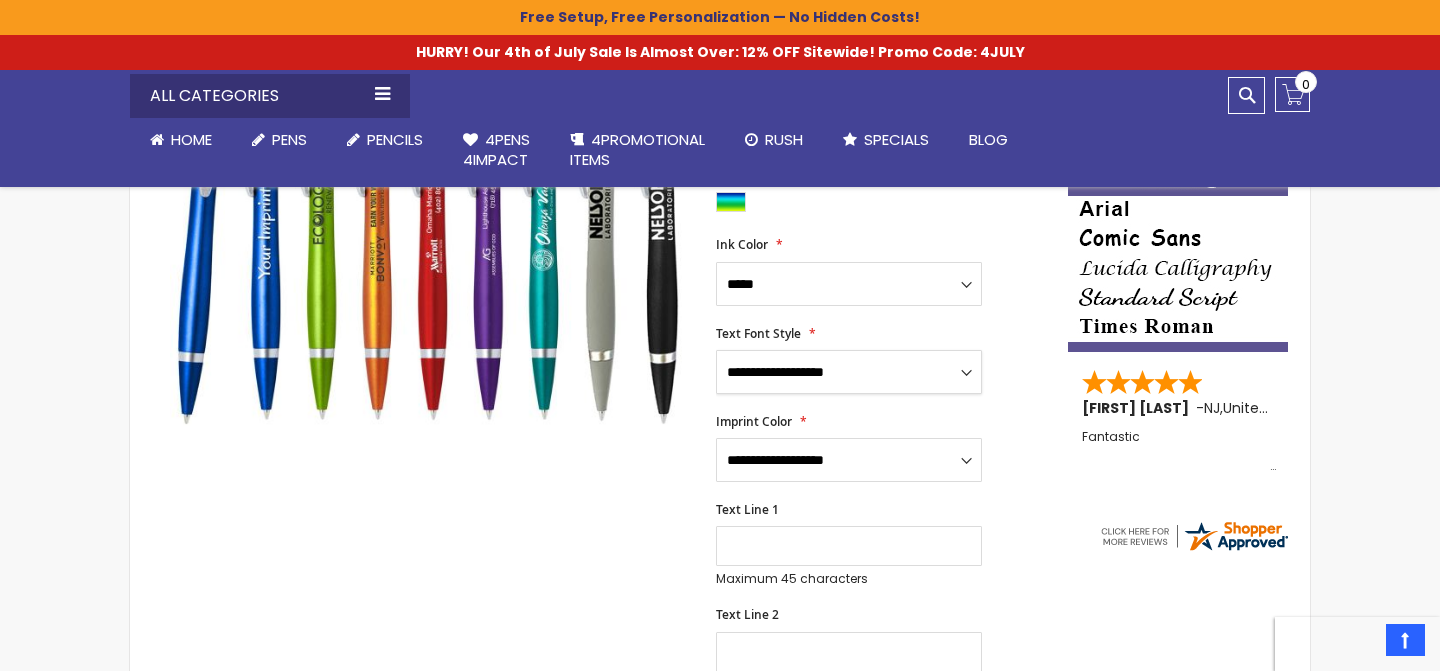 select on "****" 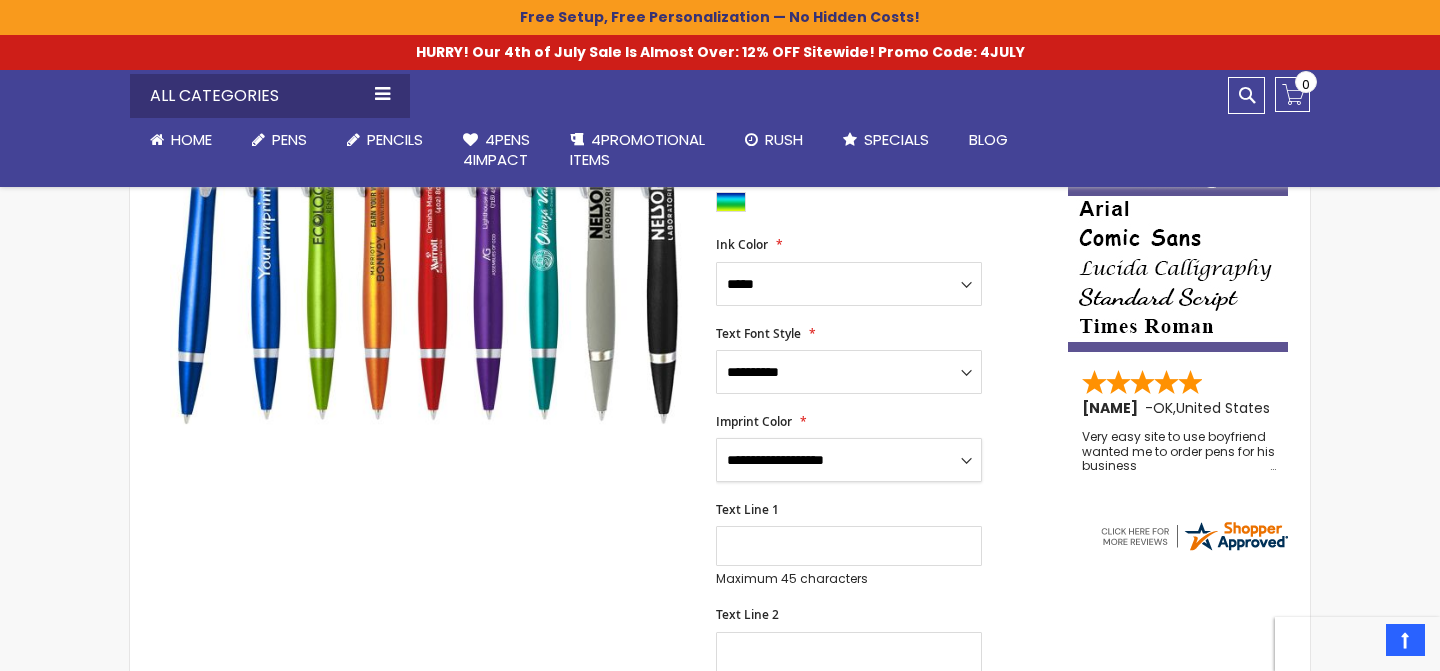 click on "**********" at bounding box center (849, 460) 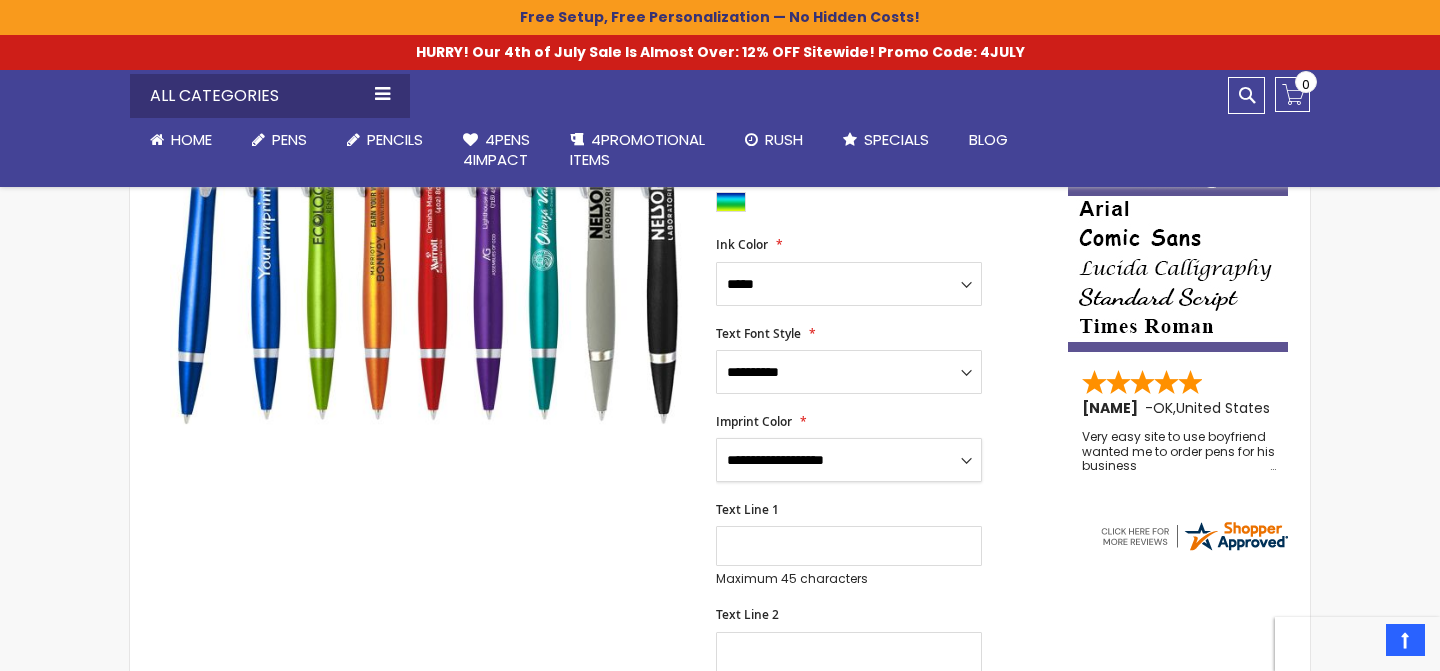 select on "****" 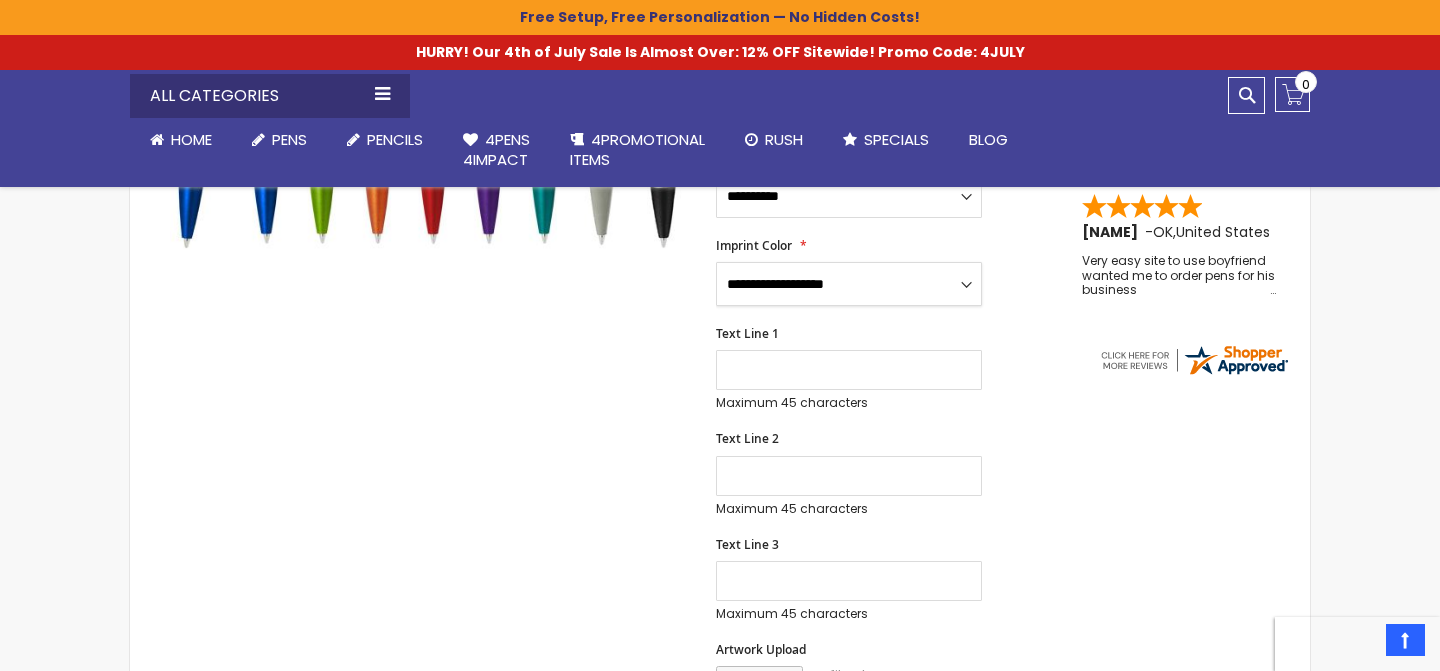 scroll, scrollTop: 617, scrollLeft: 0, axis: vertical 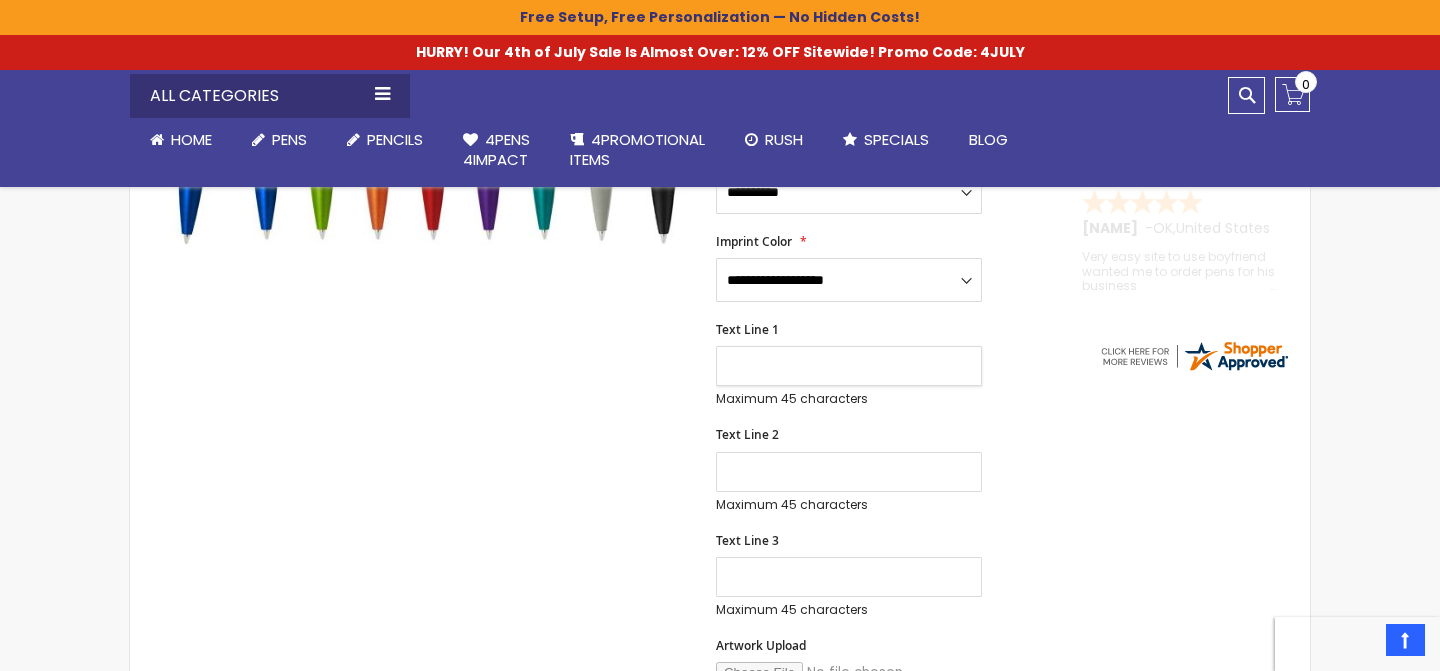 click on "Text Line 1" at bounding box center [849, 366] 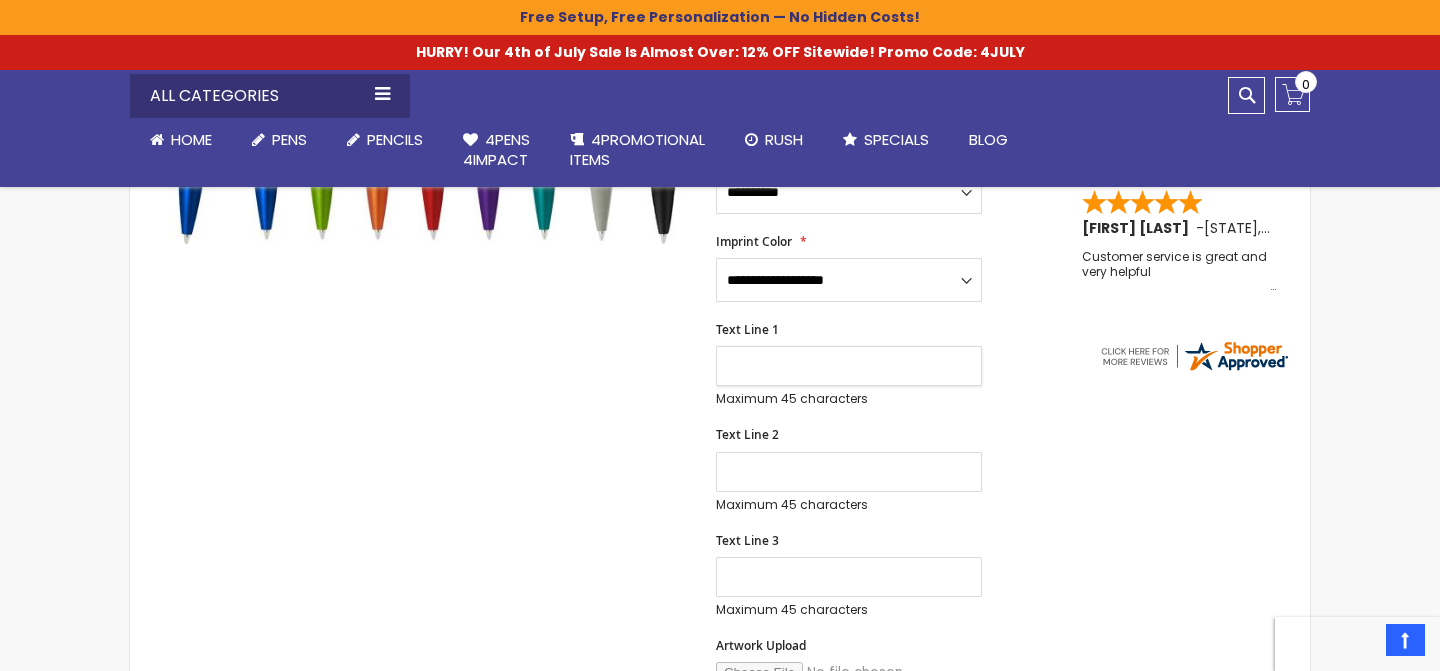 click on "Text Line 1" at bounding box center [849, 366] 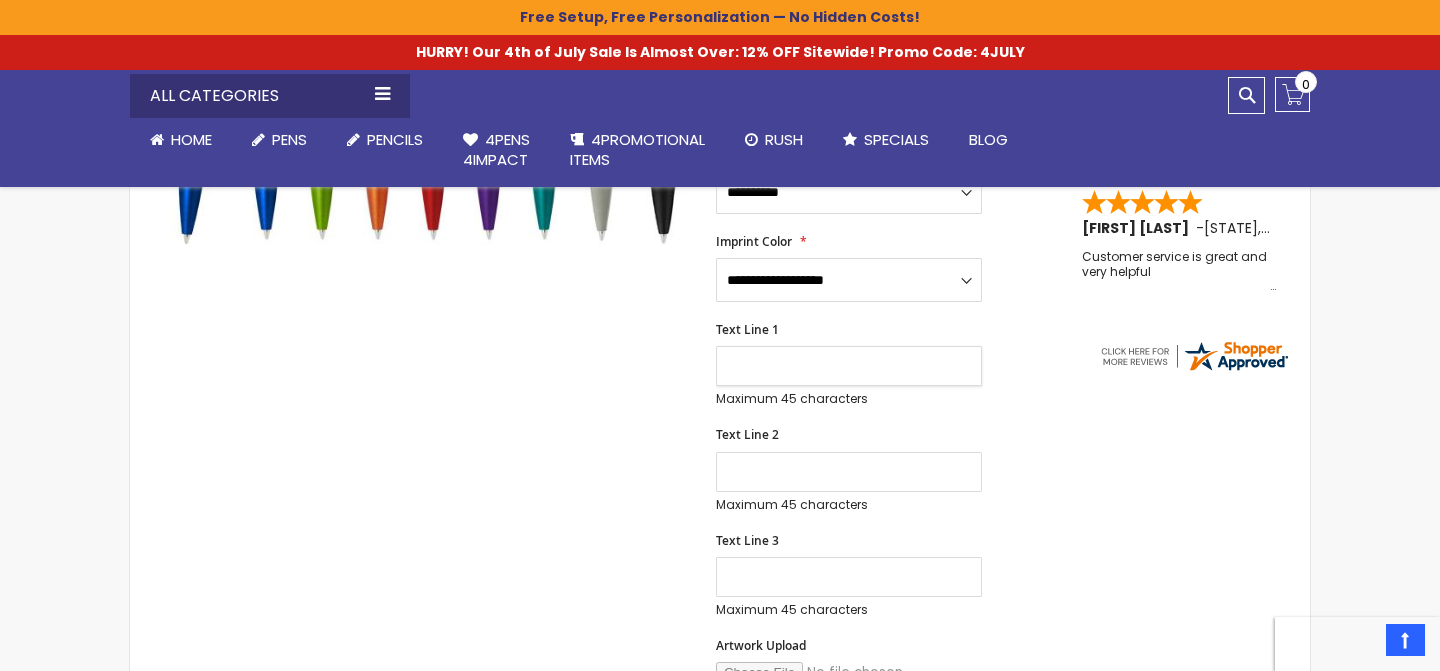 click on "Text Line 1" at bounding box center (849, 366) 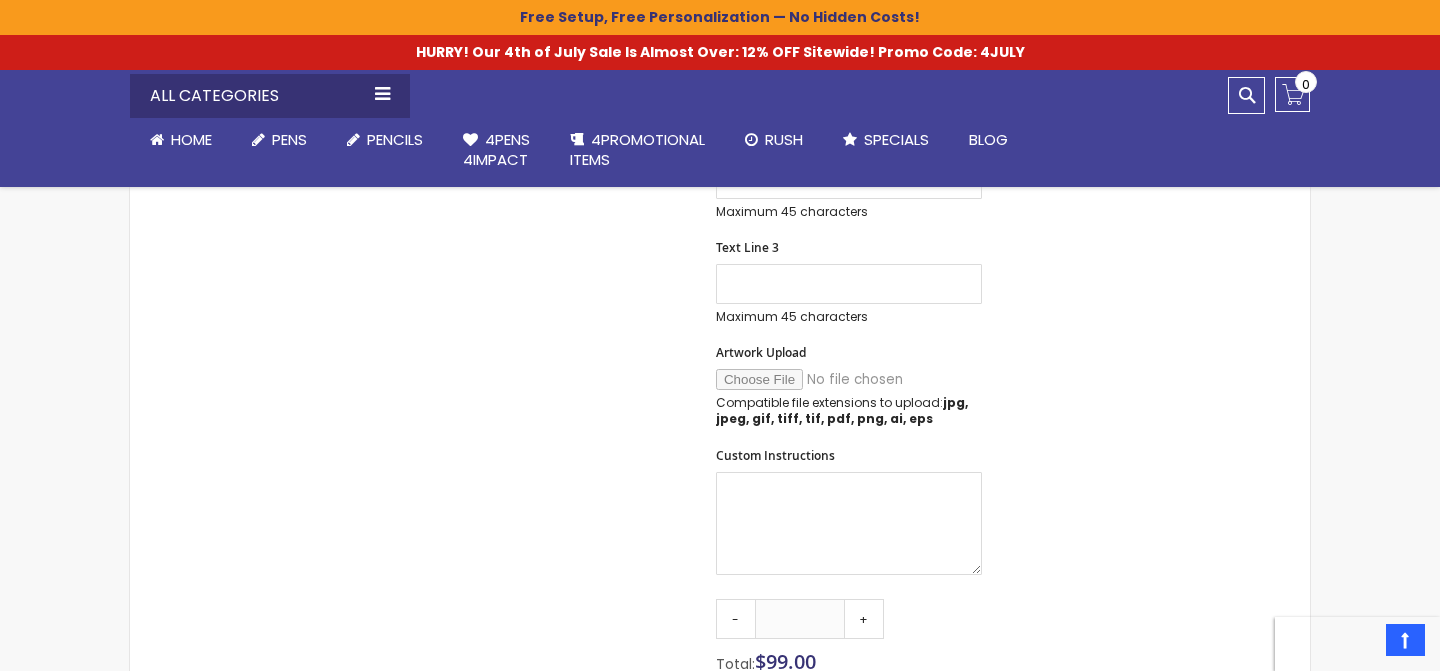 scroll, scrollTop: 913, scrollLeft: 0, axis: vertical 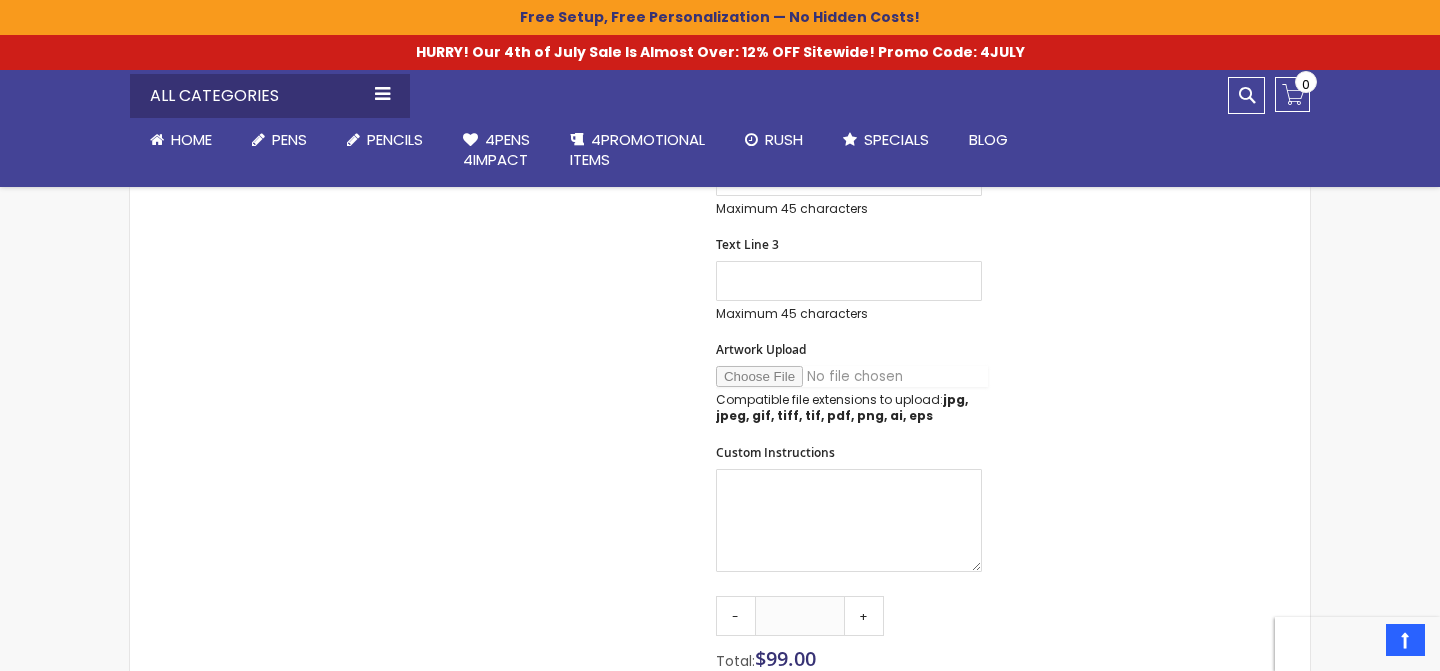 click on "Artwork Upload" at bounding box center [852, 376] 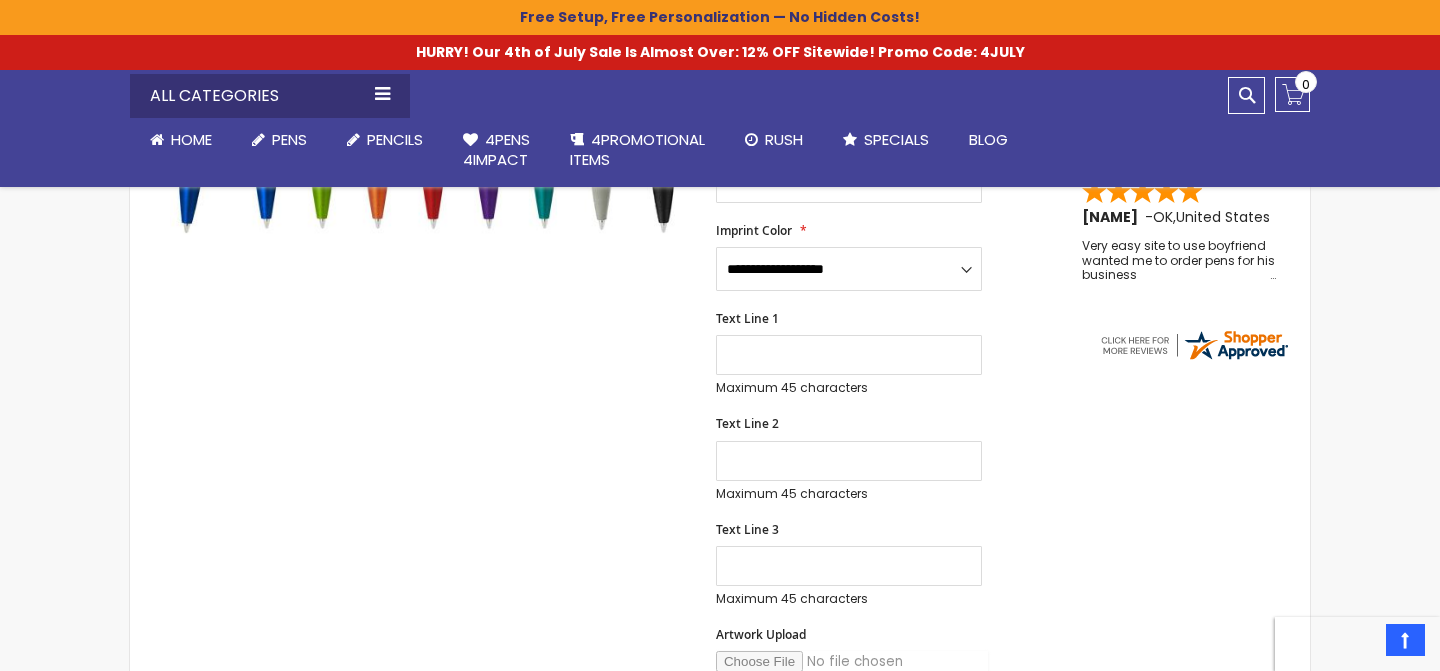 scroll, scrollTop: 0, scrollLeft: 0, axis: both 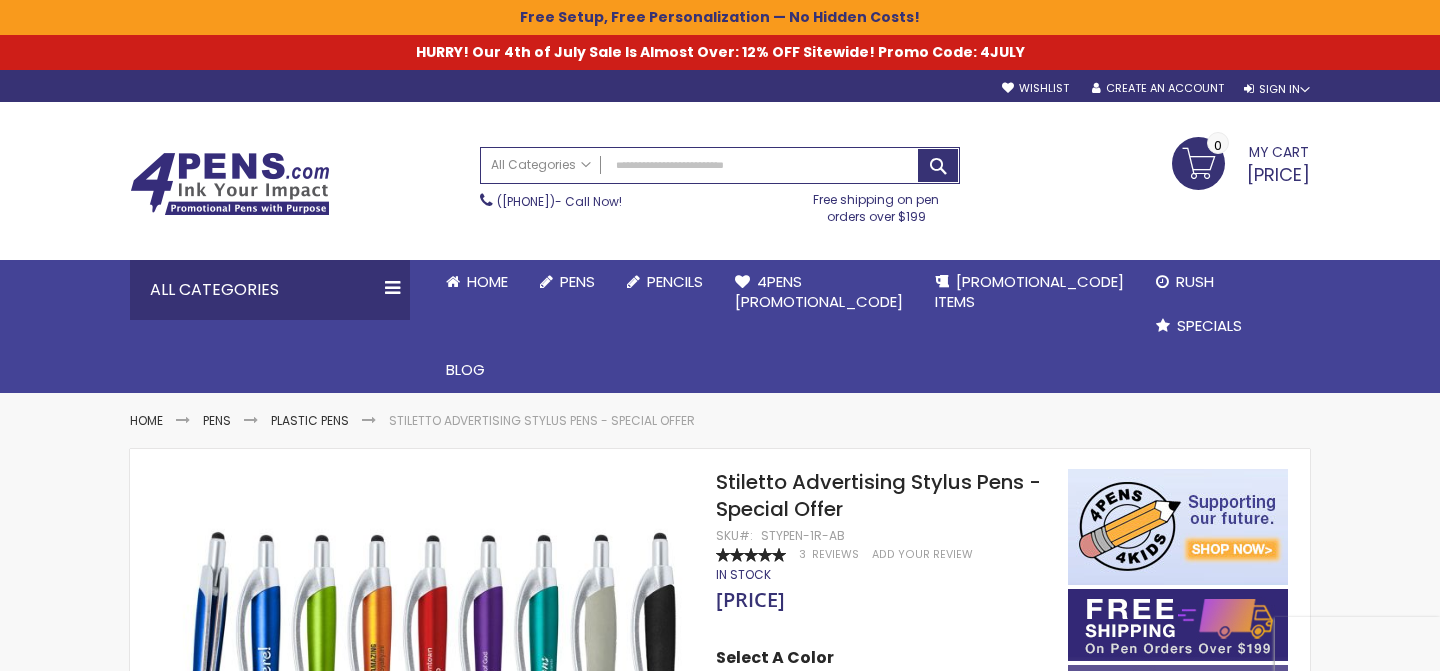 click on "Skip to Content
Welcome, Mushiya Tshikuka!
Wishlist
Sign Out
Sign In
Sign In
Login
Forgot Your Password?
Create an Account
My Account" at bounding box center [720, 85] 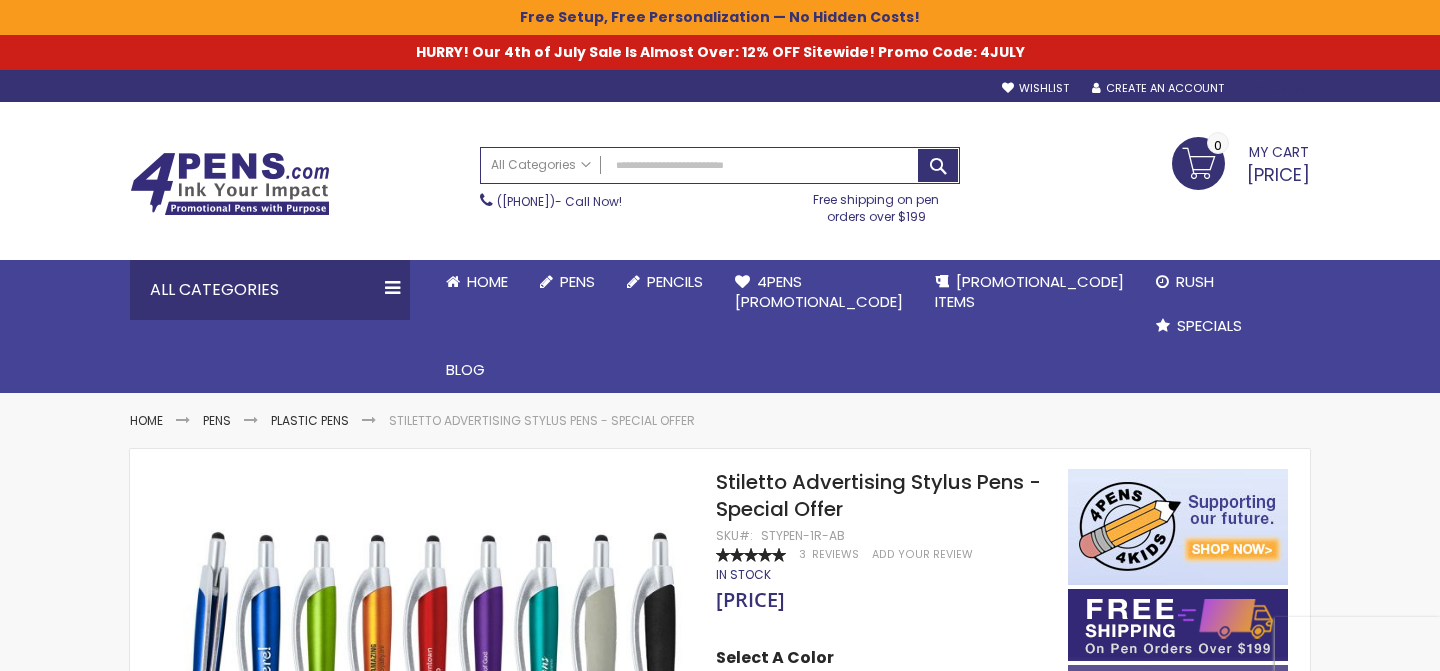 click on "Sign In" at bounding box center (1277, 89) 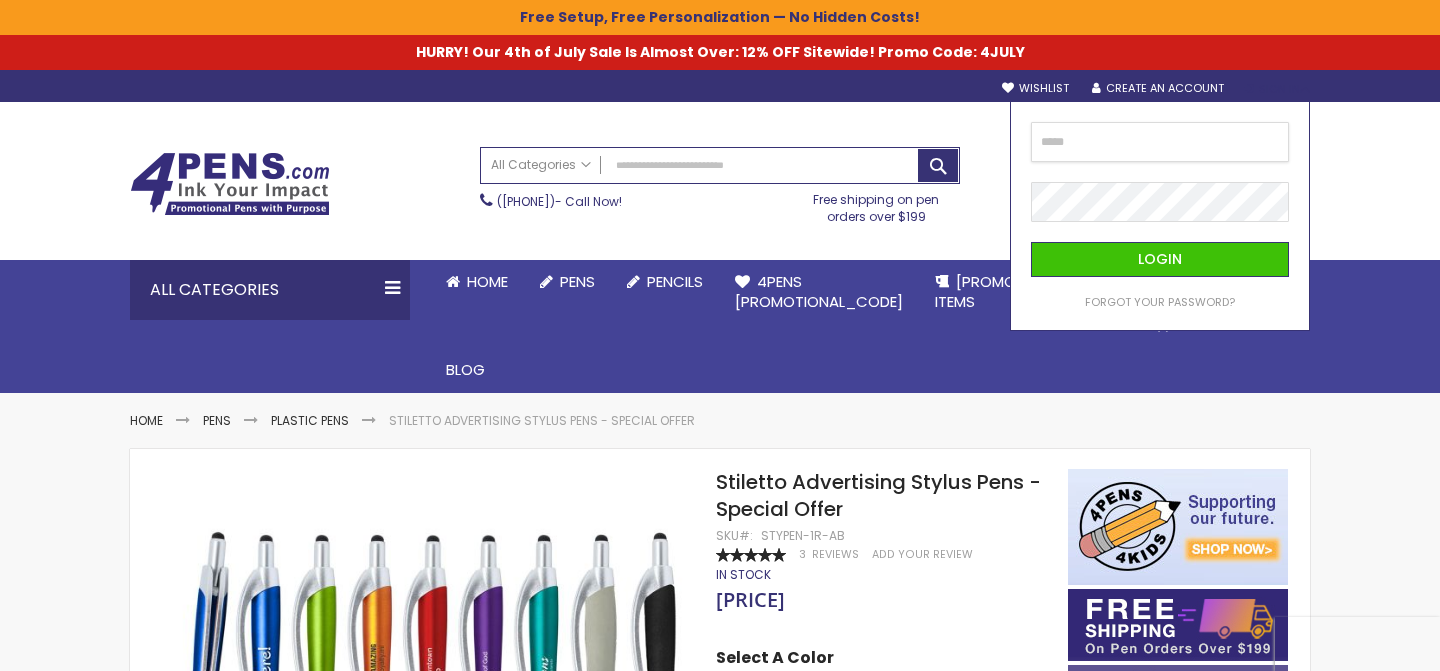 click at bounding box center (1160, 142) 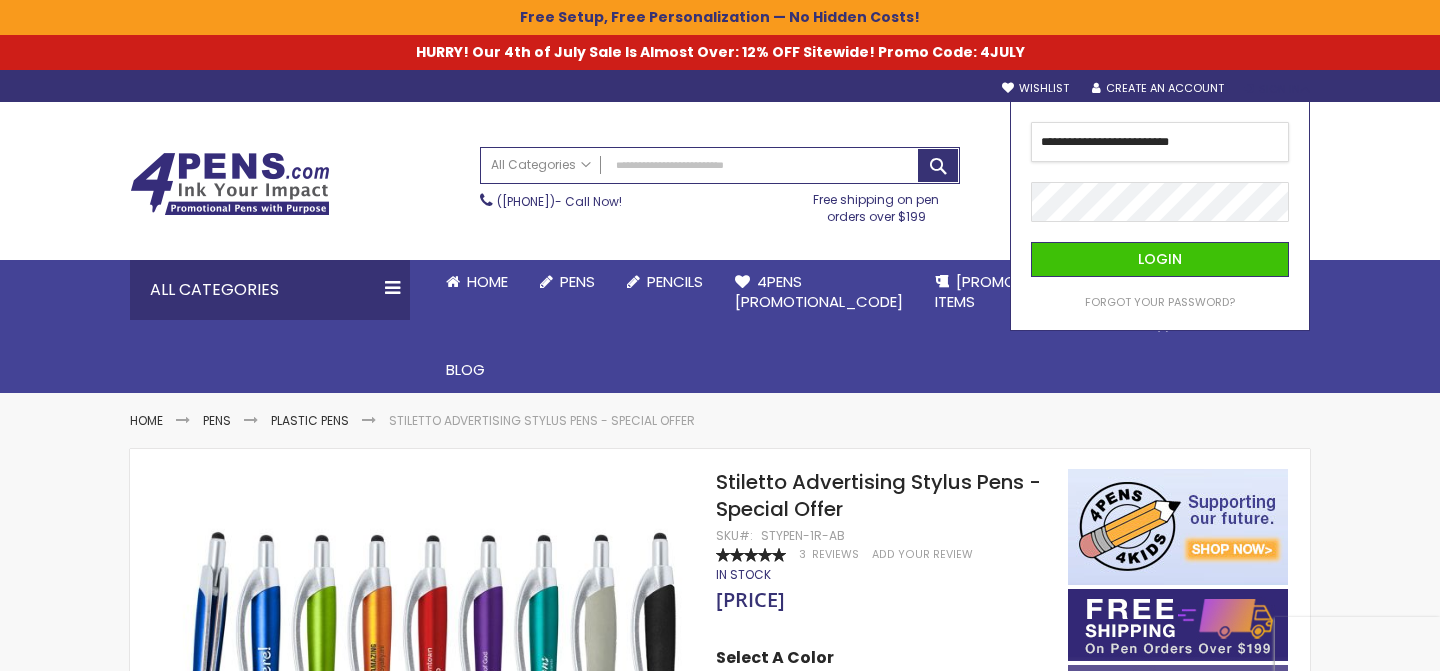 type on "**********" 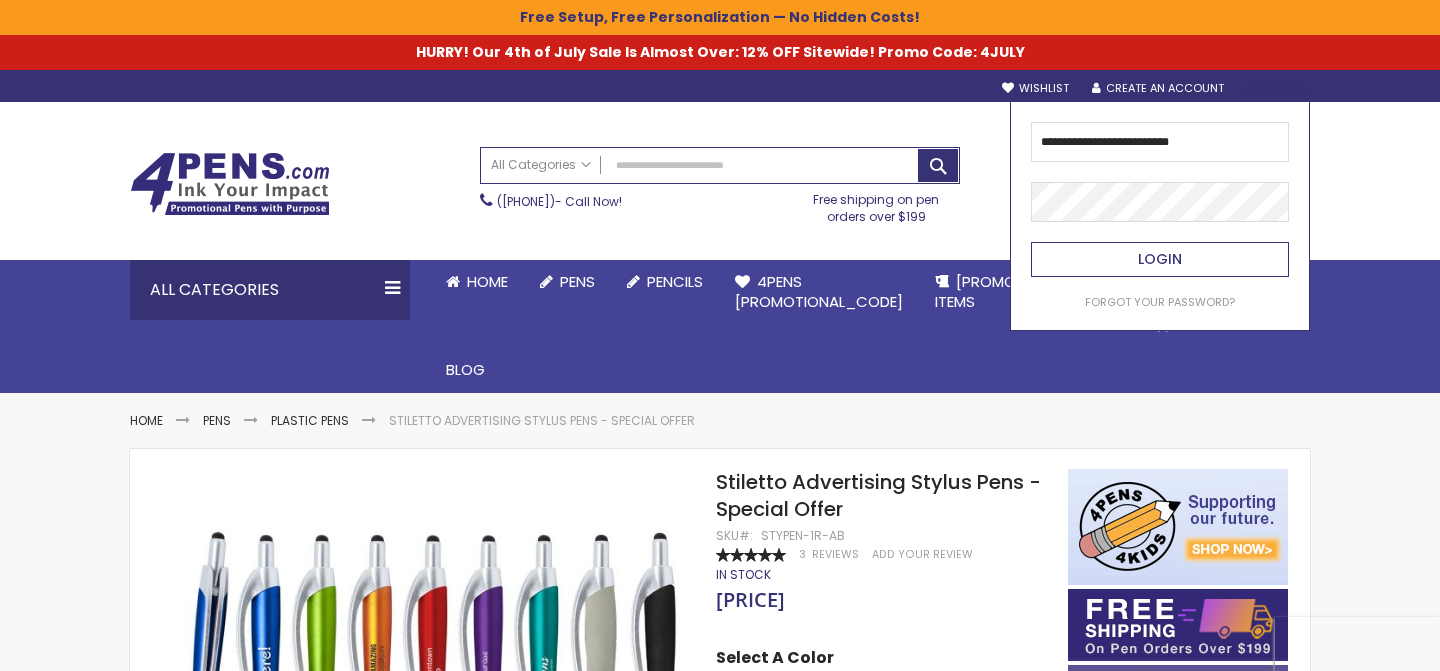 click on "Login" at bounding box center (1160, 259) 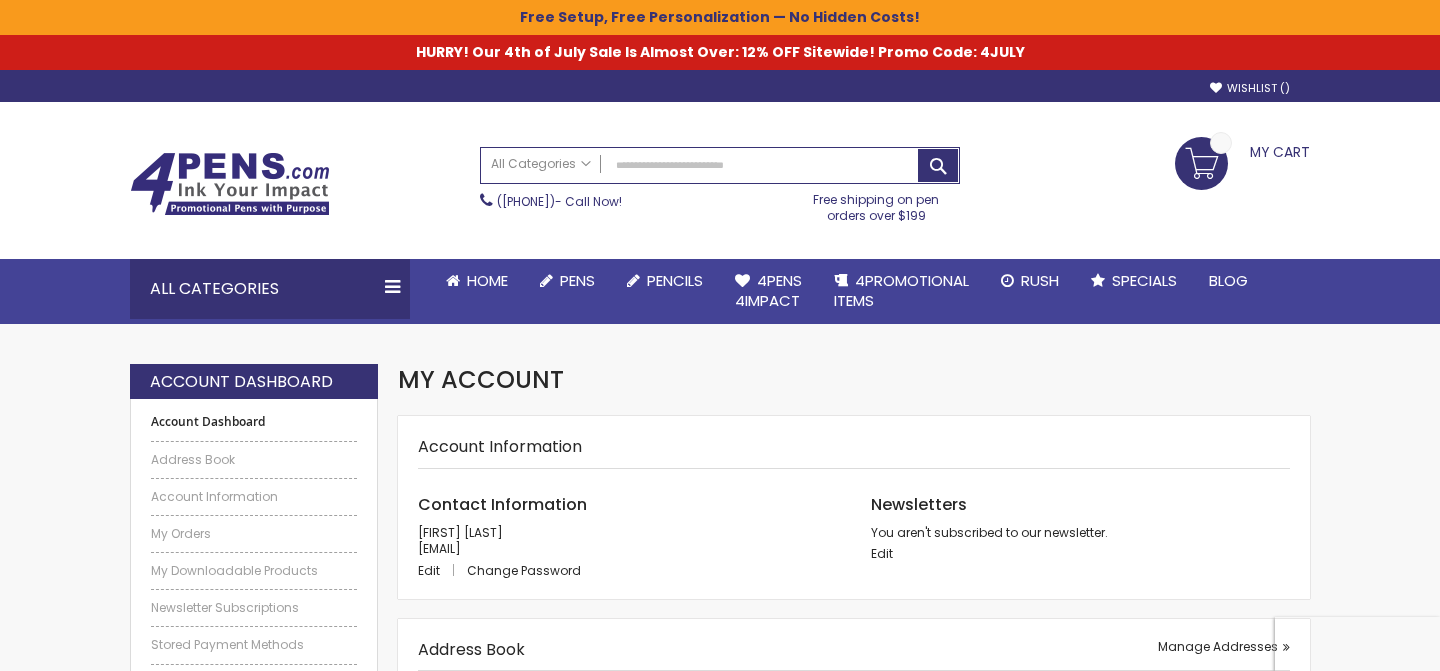 scroll, scrollTop: 0, scrollLeft: 0, axis: both 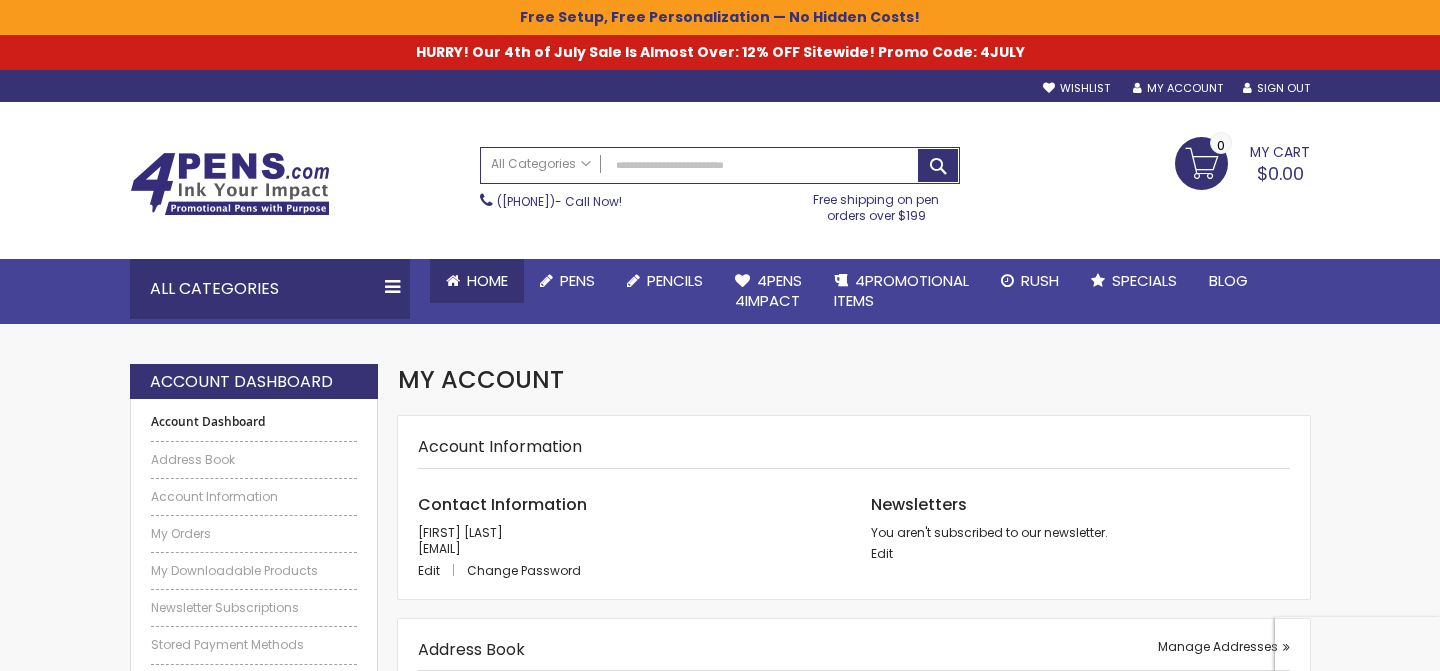 click on "Home" at bounding box center [487, 280] 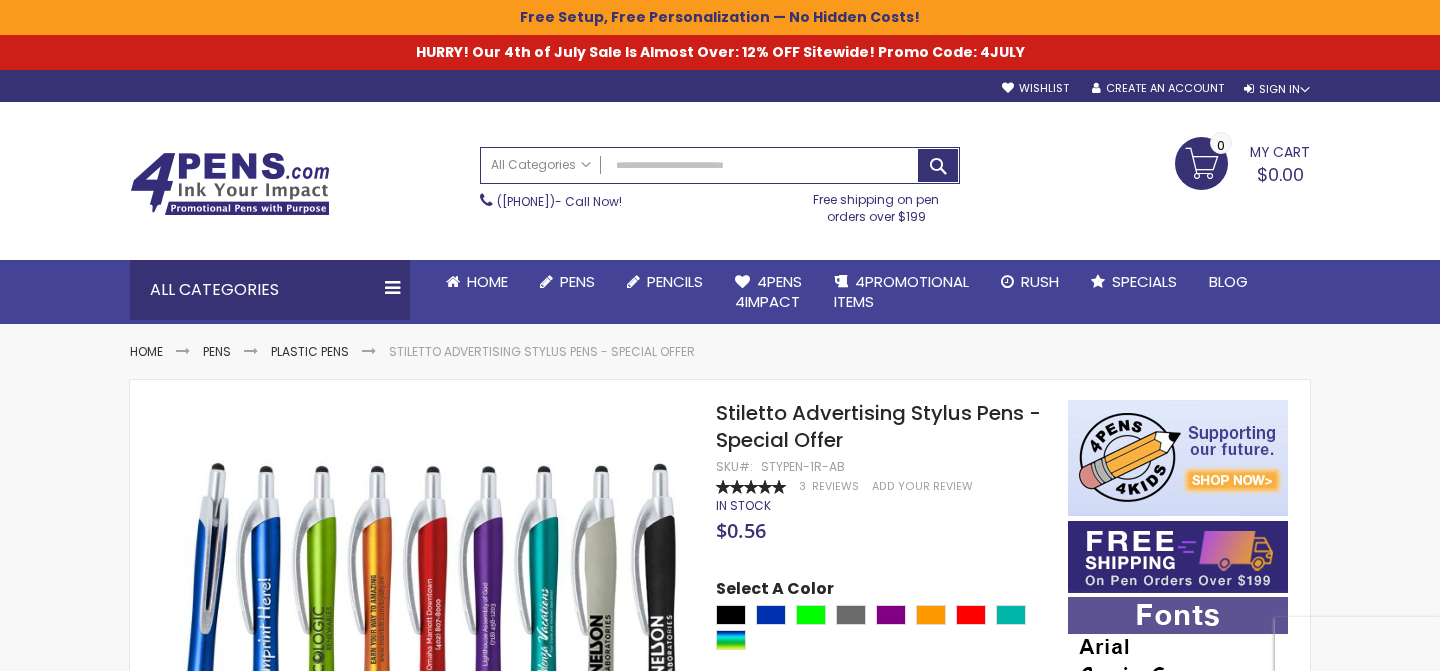 scroll, scrollTop: 0, scrollLeft: 0, axis: both 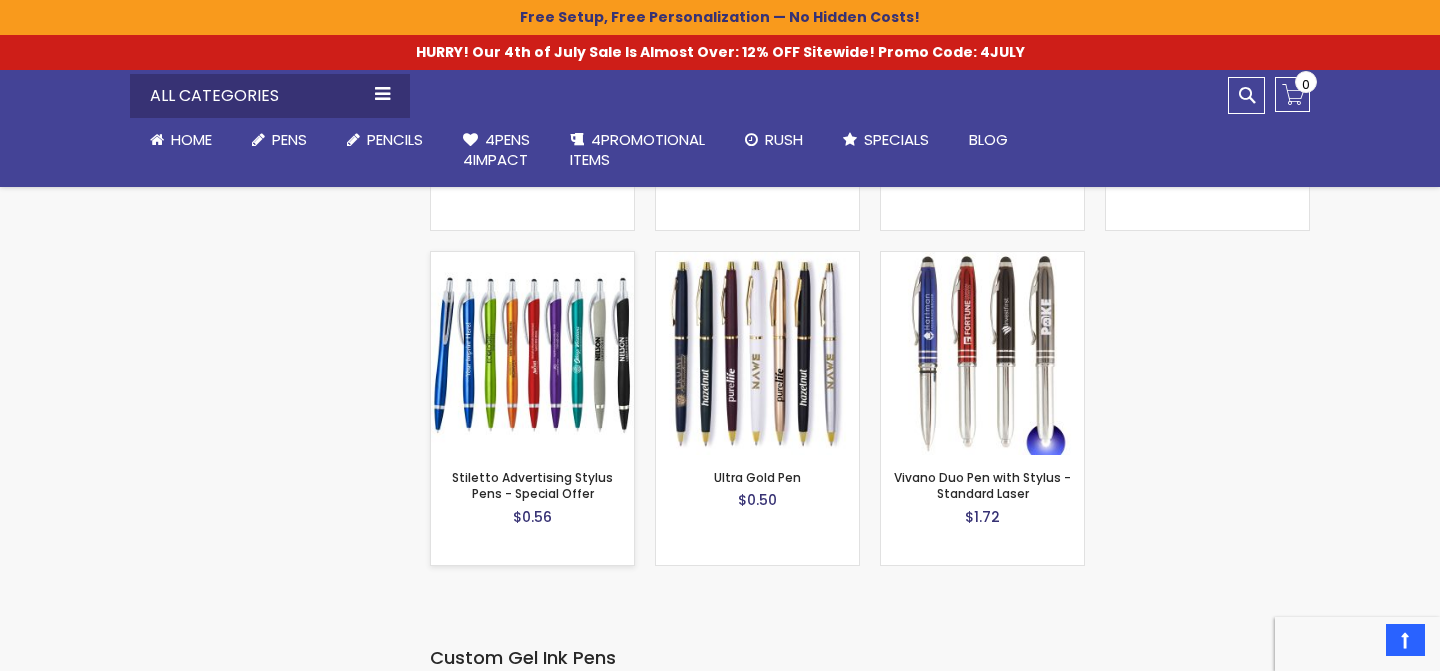 click at bounding box center [532, 353] 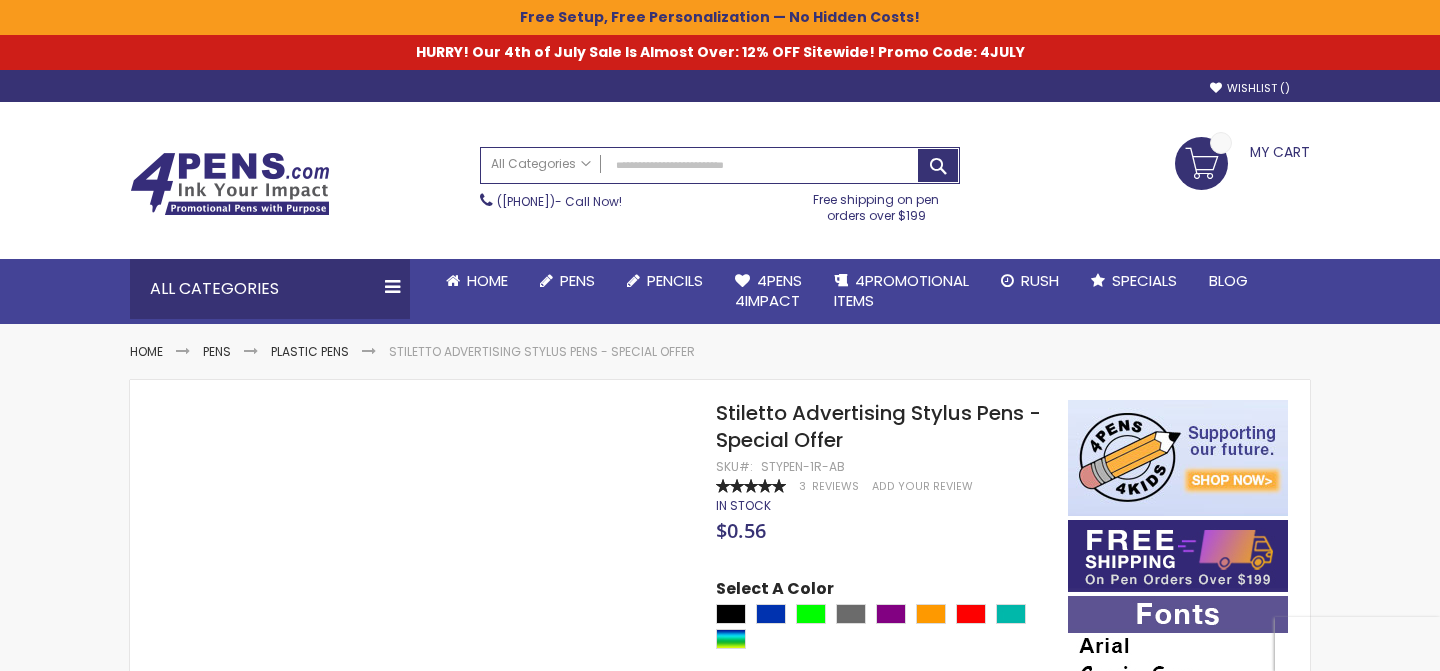 scroll, scrollTop: 376, scrollLeft: 0, axis: vertical 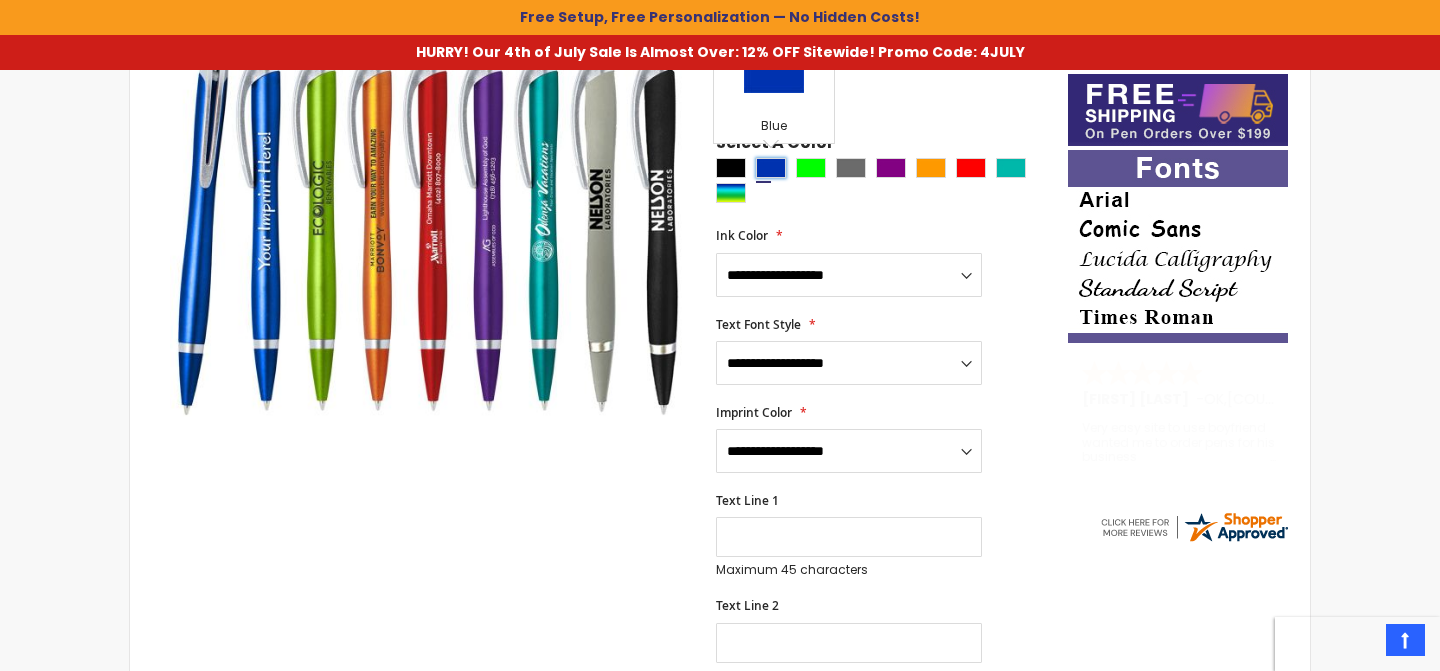 click at bounding box center (771, 168) 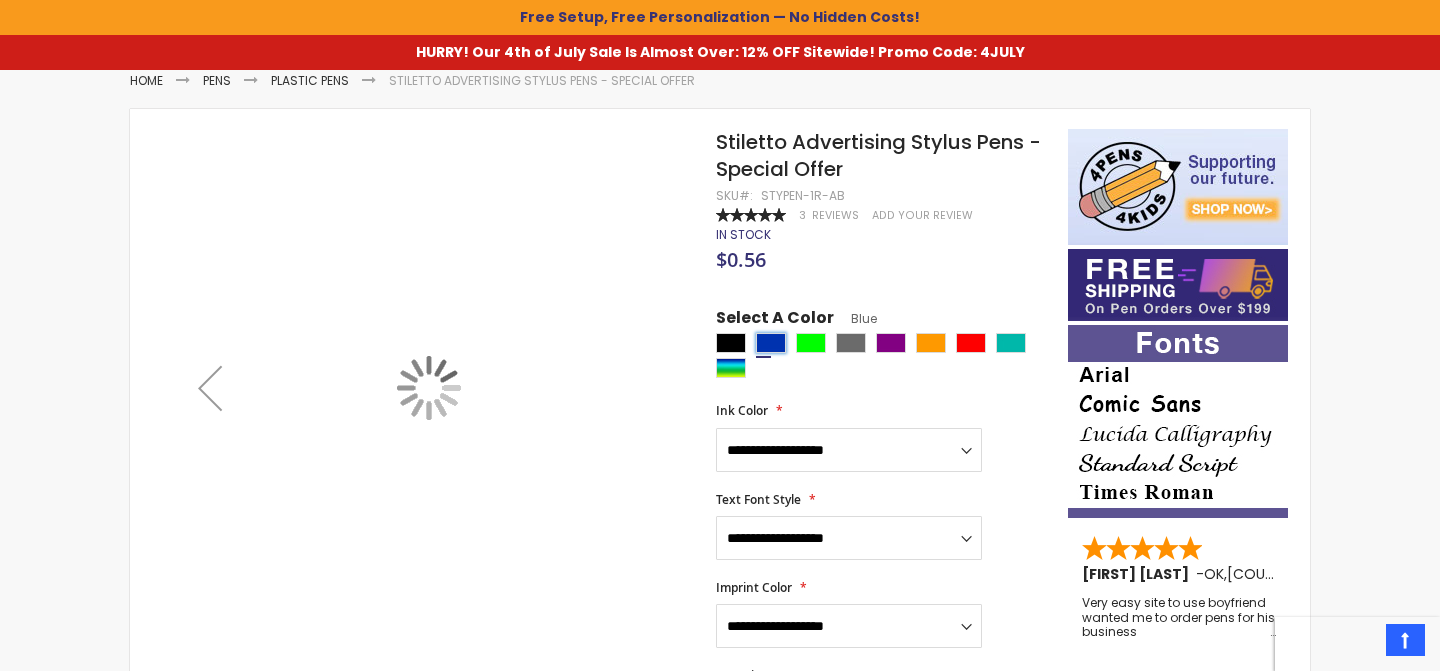 scroll, scrollTop: 267, scrollLeft: 0, axis: vertical 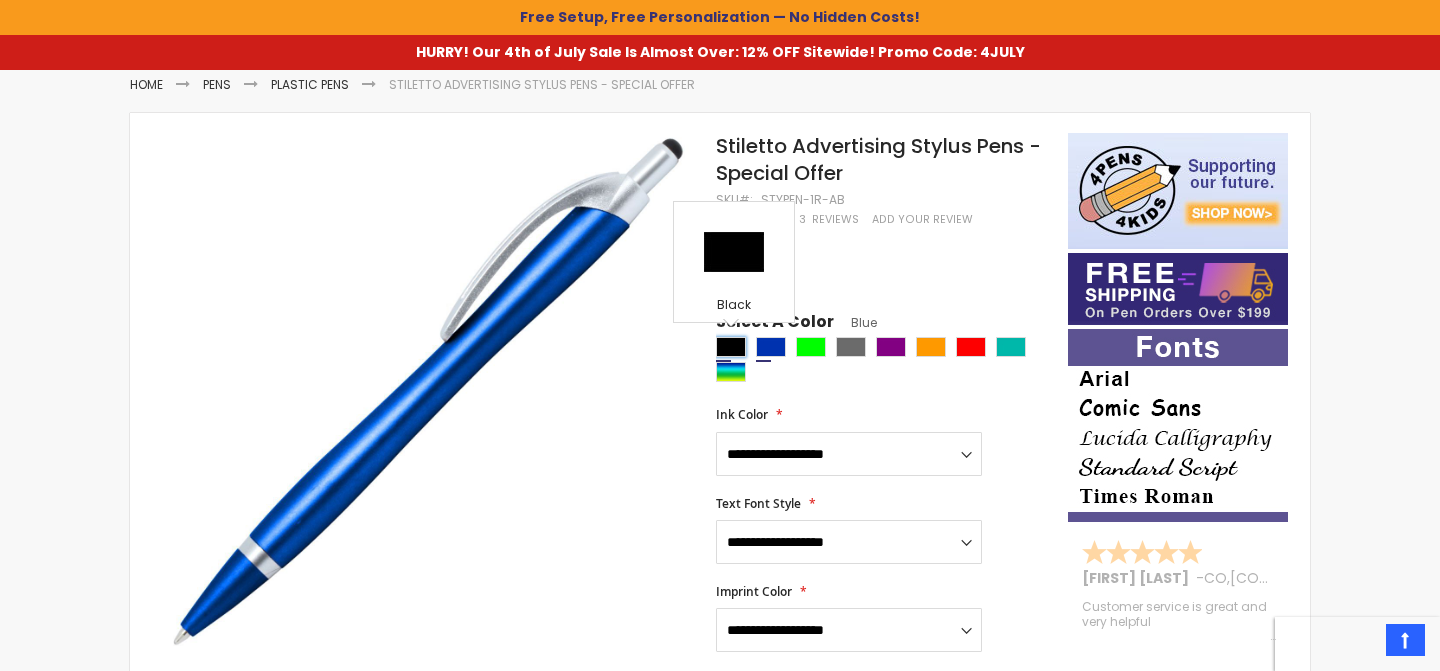 click at bounding box center (731, 347) 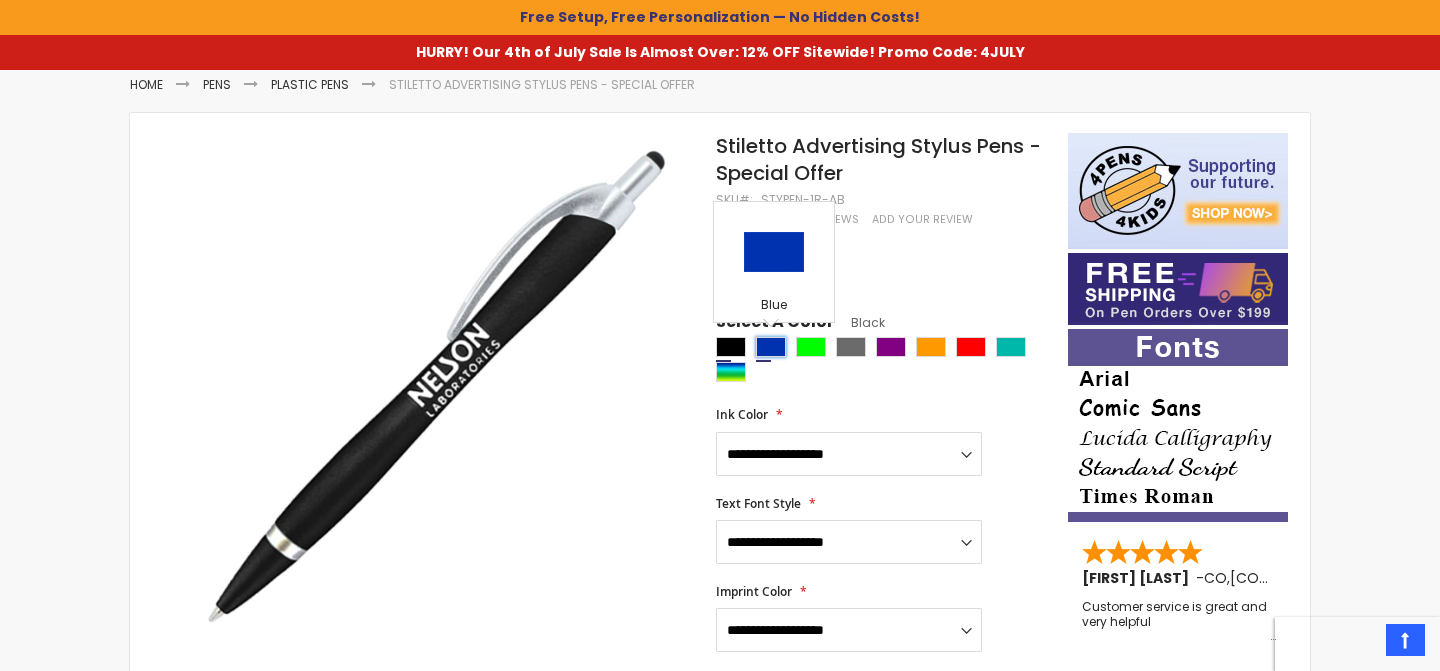 click at bounding box center [771, 347] 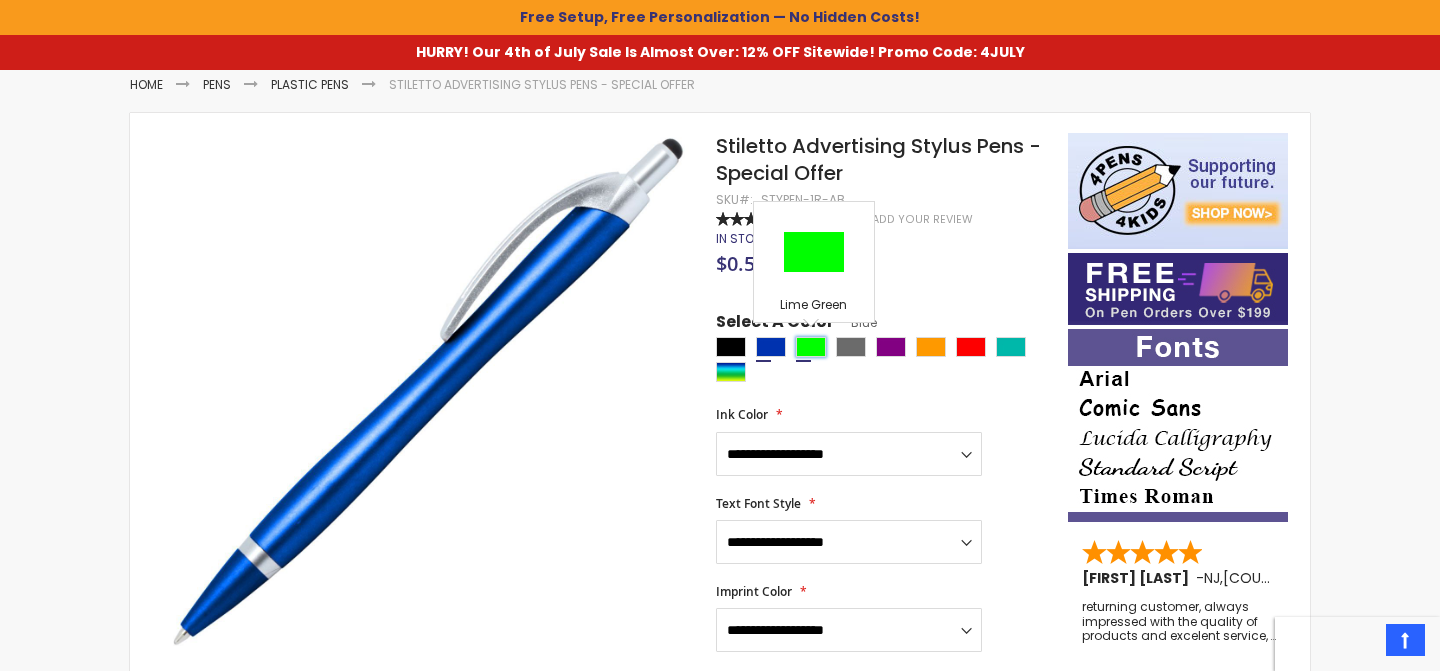 click at bounding box center (811, 347) 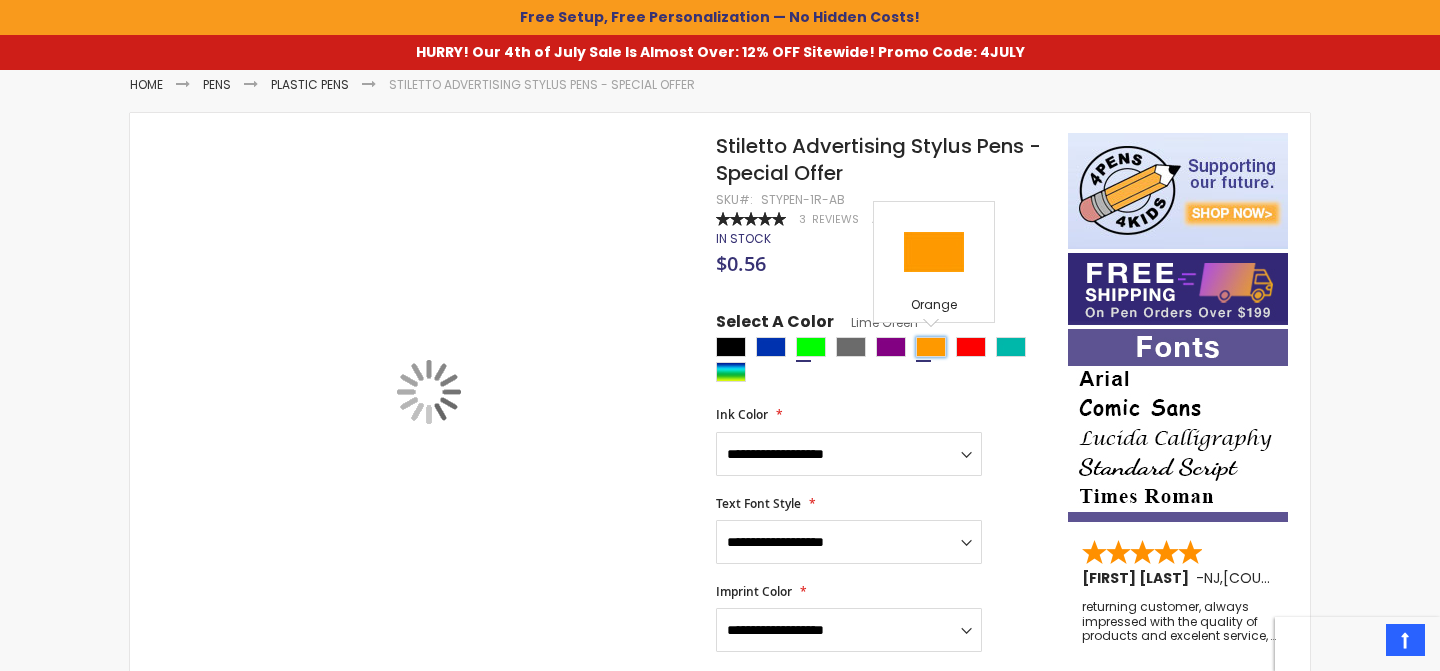 click at bounding box center [931, 347] 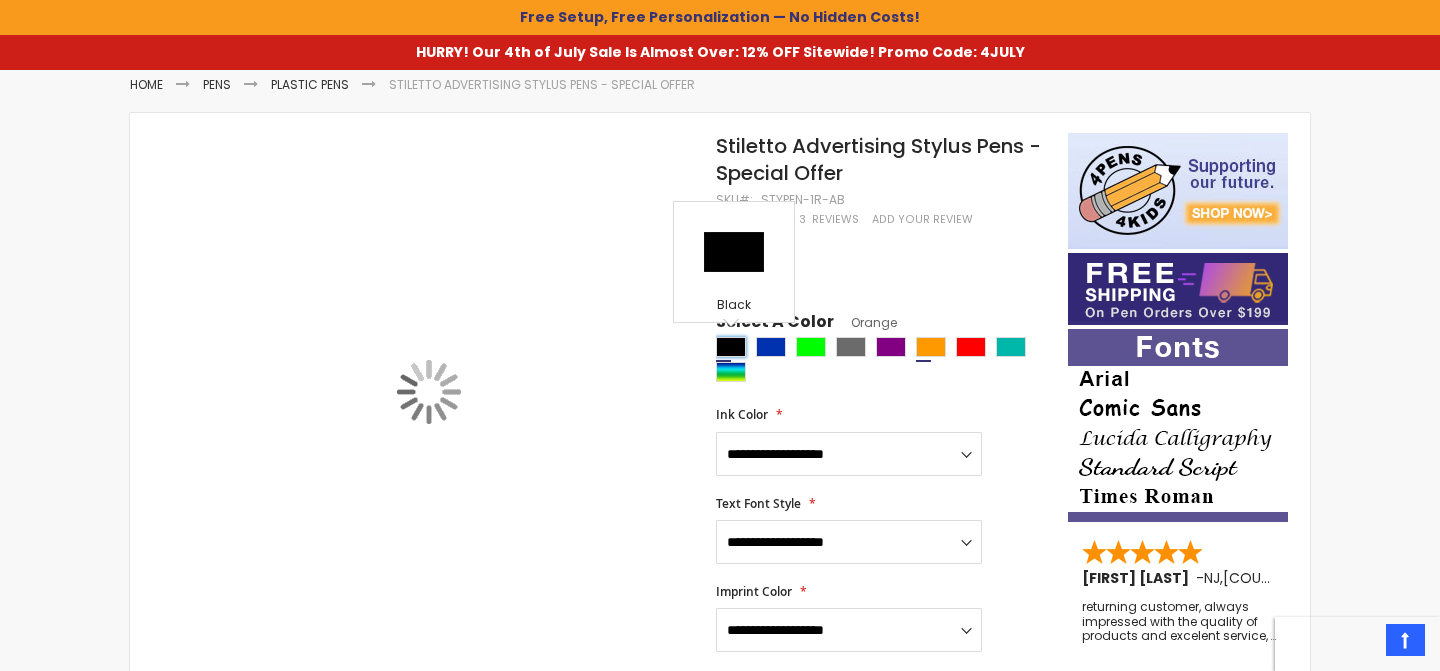 click at bounding box center (731, 347) 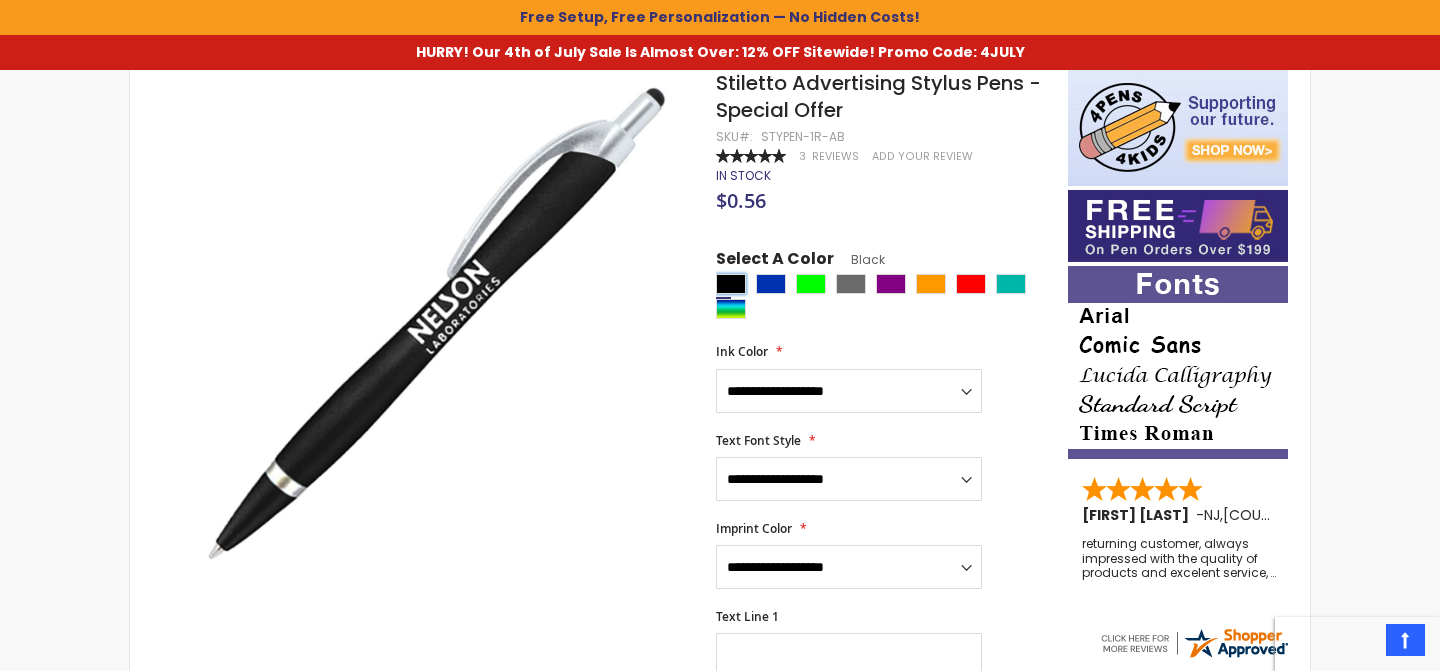 scroll, scrollTop: 365, scrollLeft: 0, axis: vertical 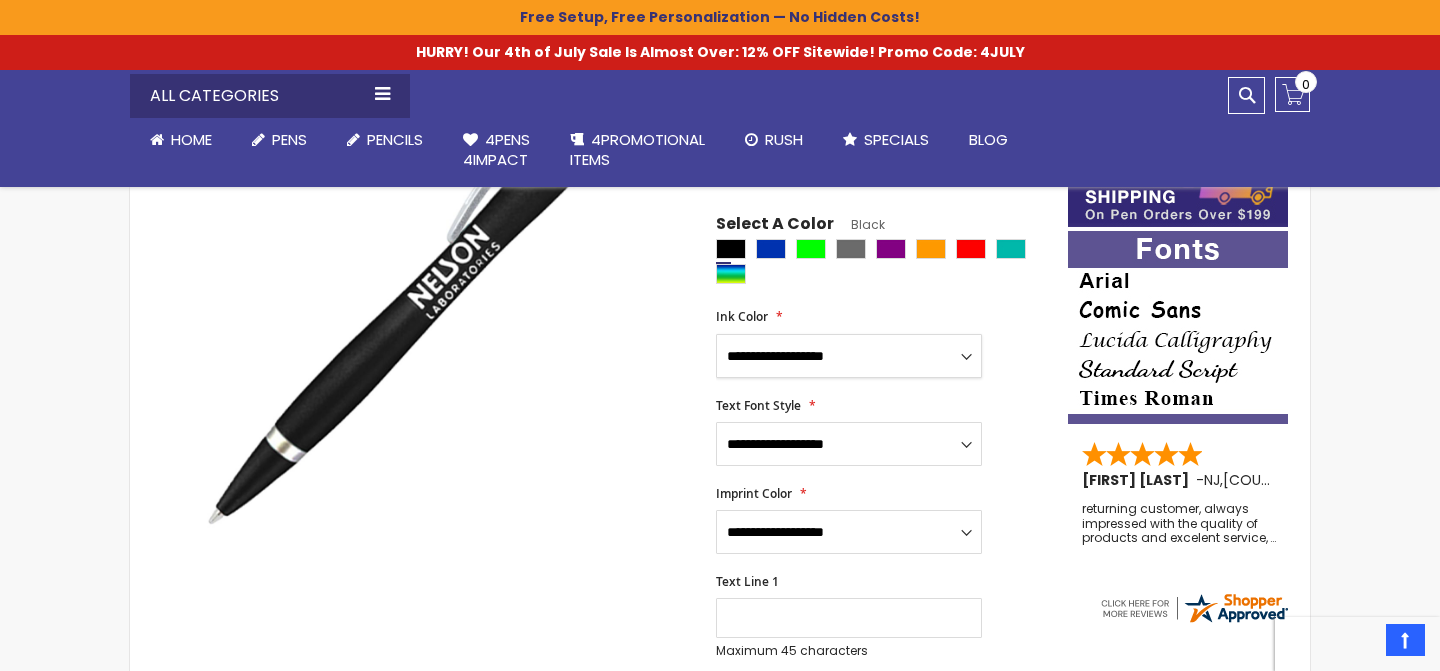 click on "**********" at bounding box center [849, 356] 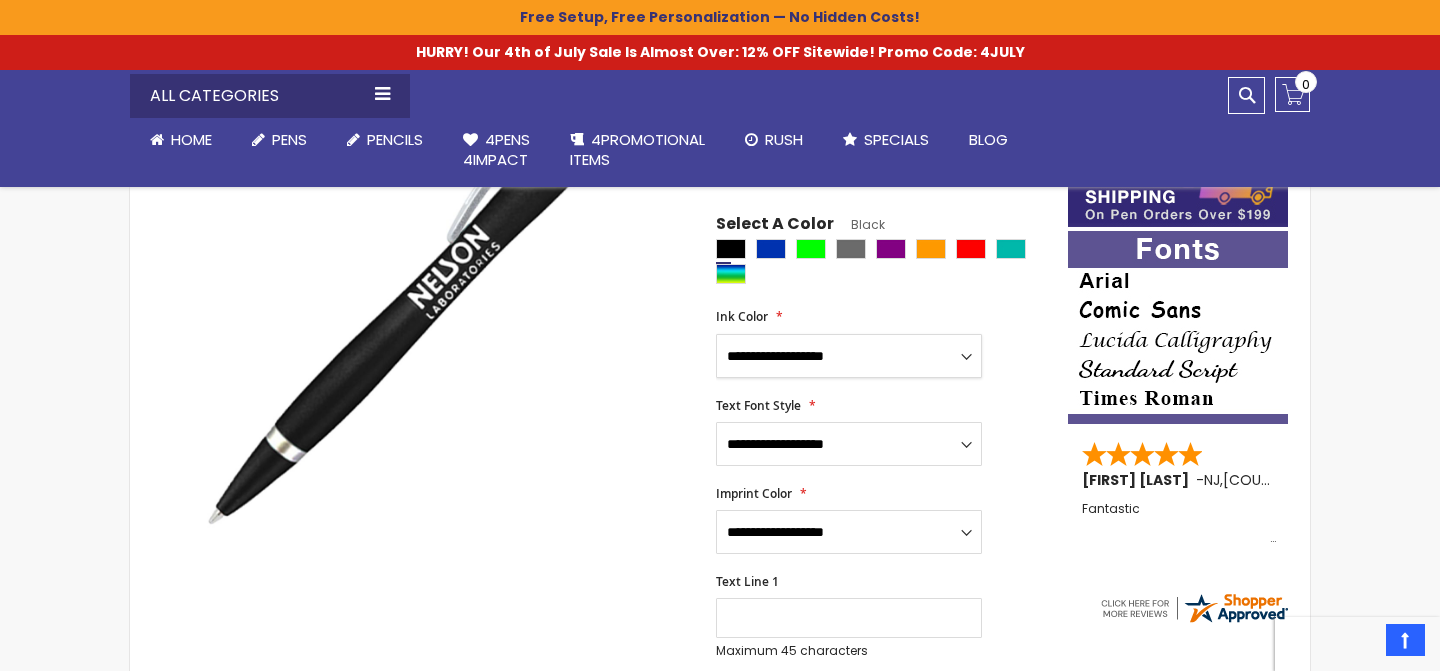 select on "****" 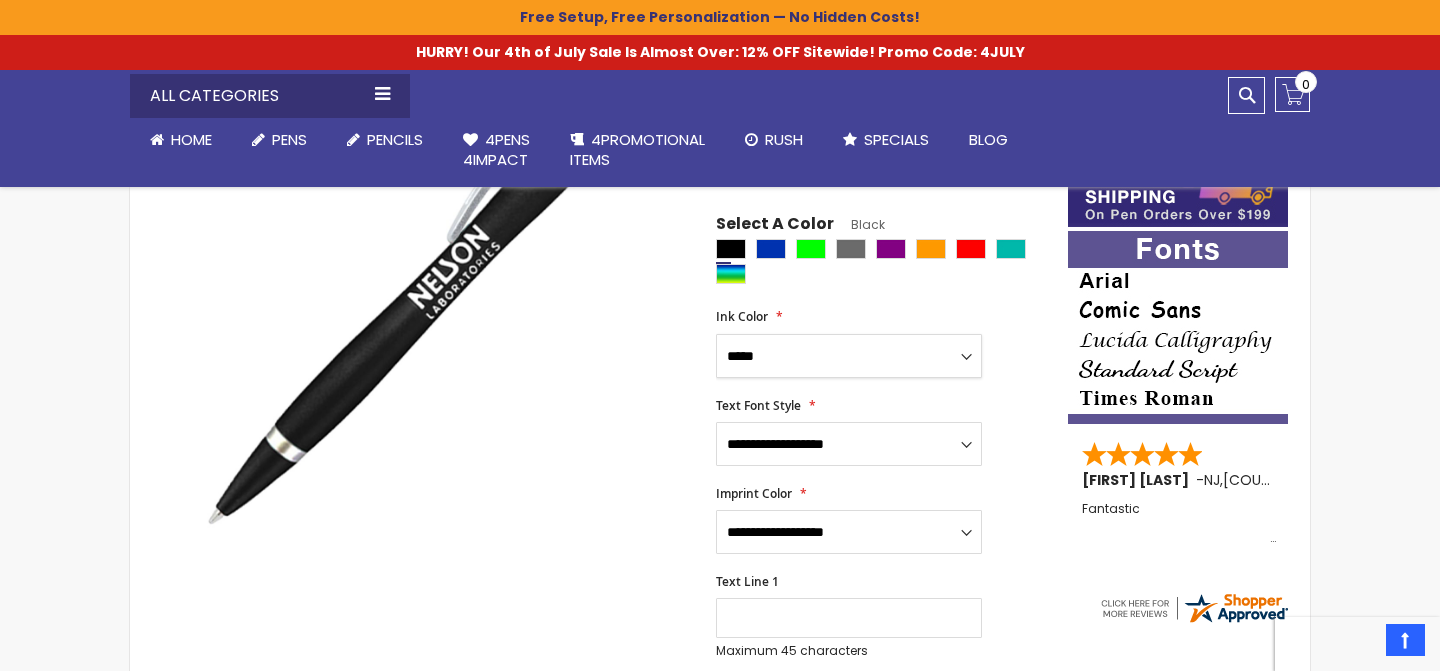 click on "**********" at bounding box center (849, 356) 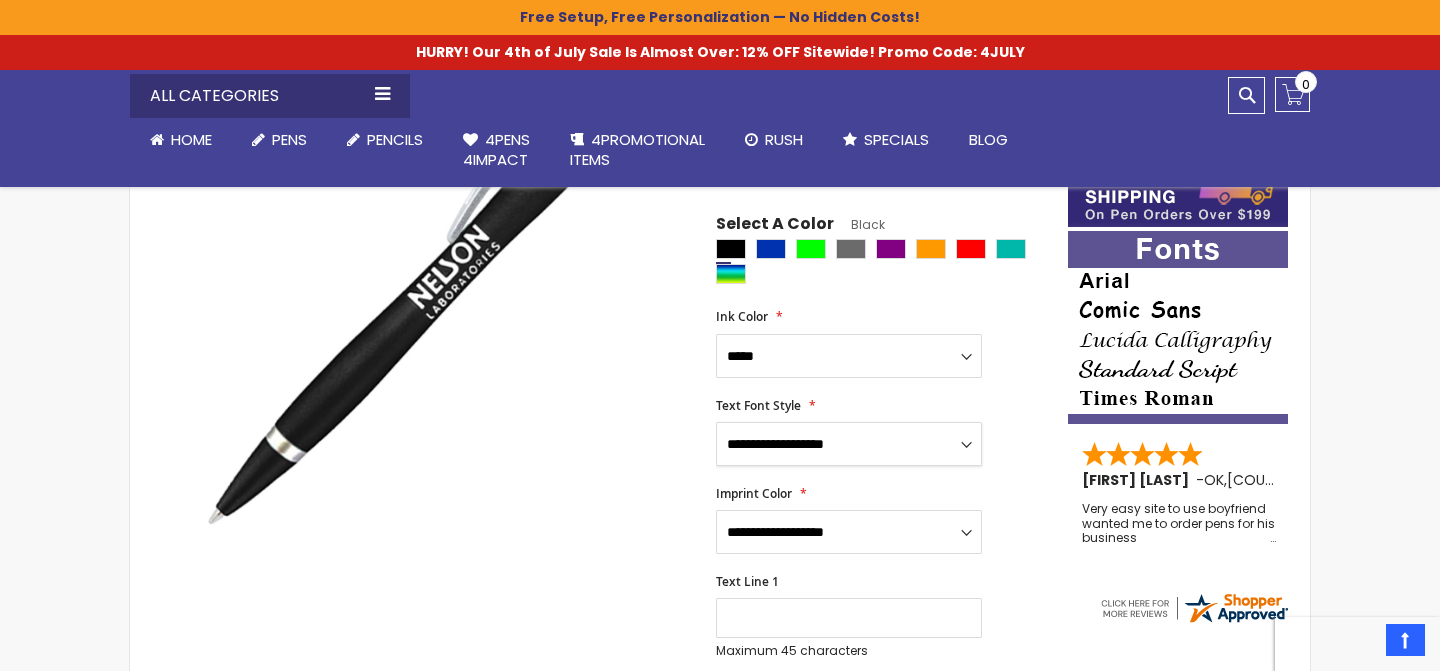 click on "**********" at bounding box center [849, 444] 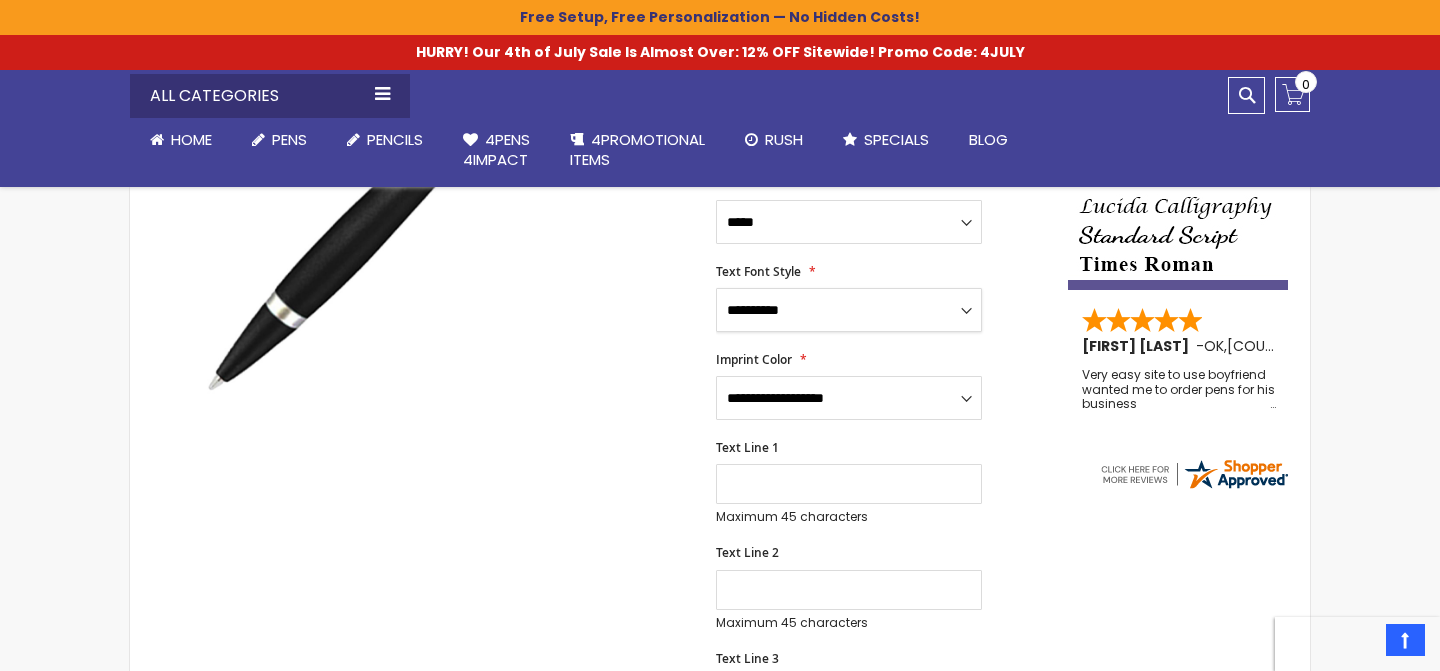 scroll, scrollTop: 533, scrollLeft: 0, axis: vertical 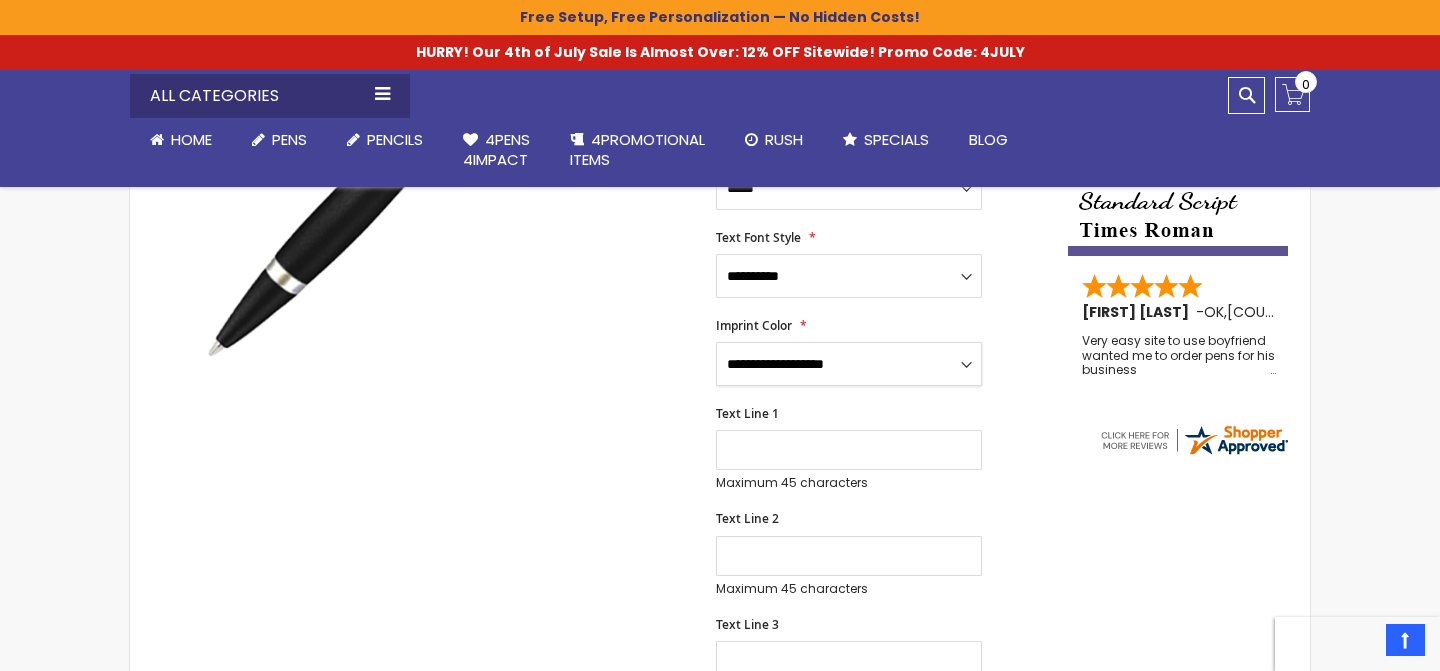 click on "**********" at bounding box center (849, 364) 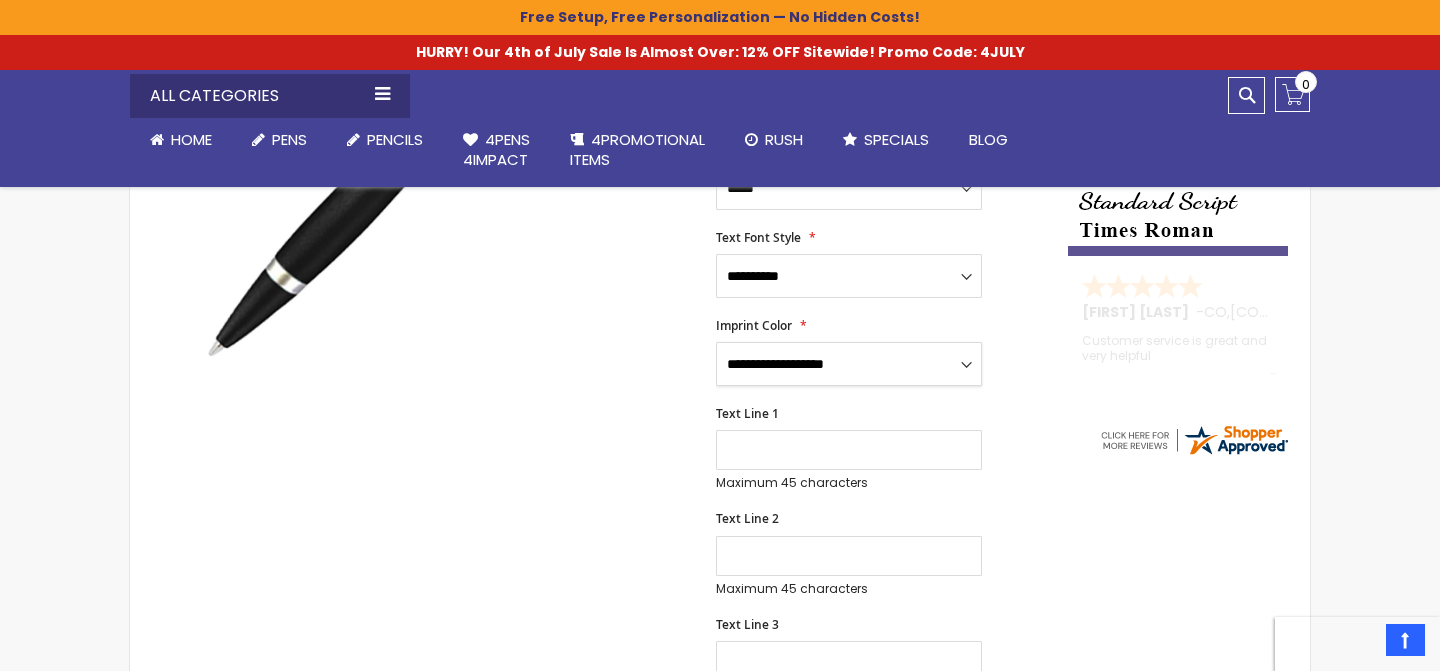 select on "****" 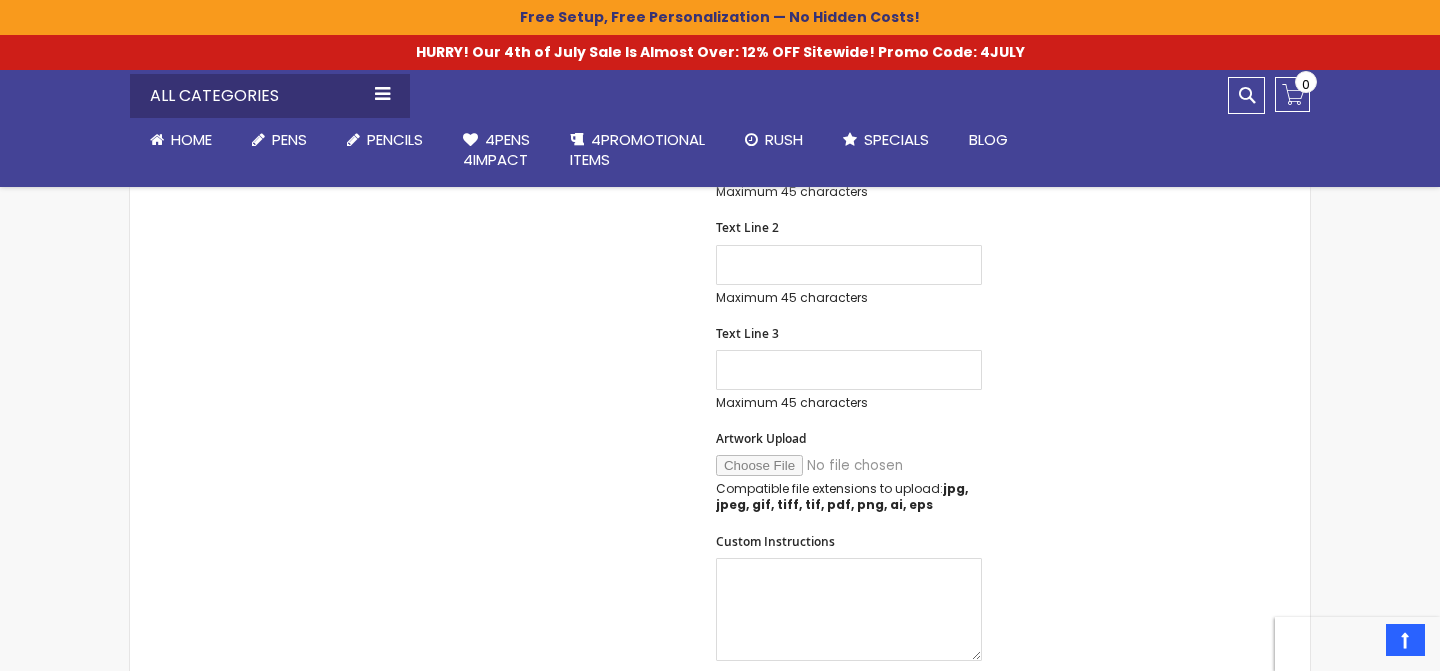 scroll, scrollTop: 900, scrollLeft: 0, axis: vertical 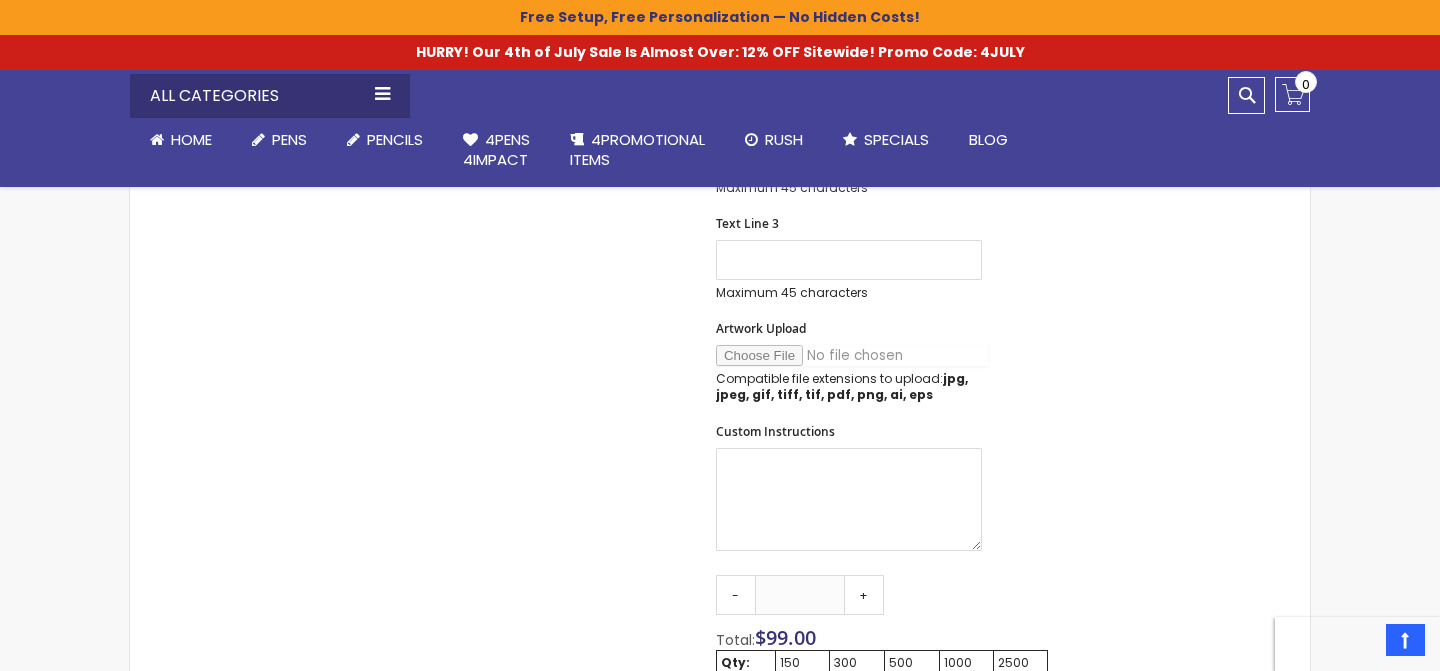 click on "Artwork Upload" at bounding box center [852, 355] 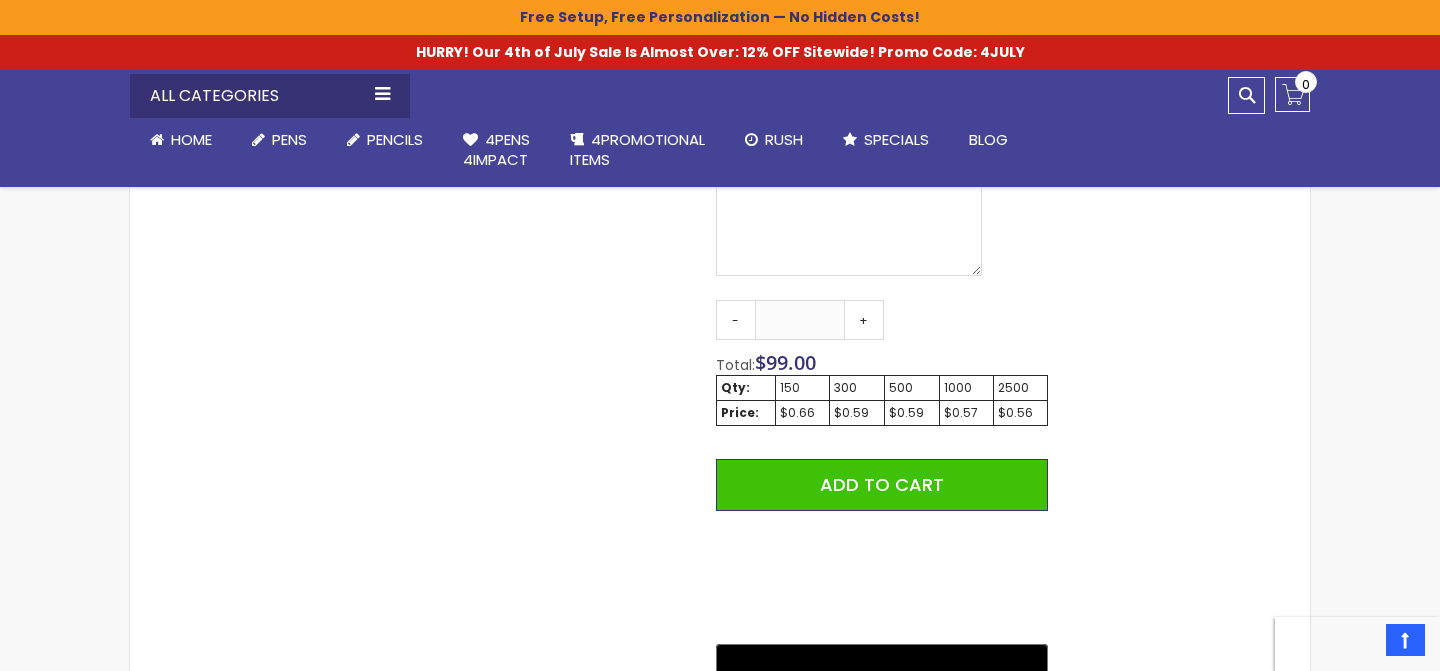 scroll, scrollTop: 1063, scrollLeft: 0, axis: vertical 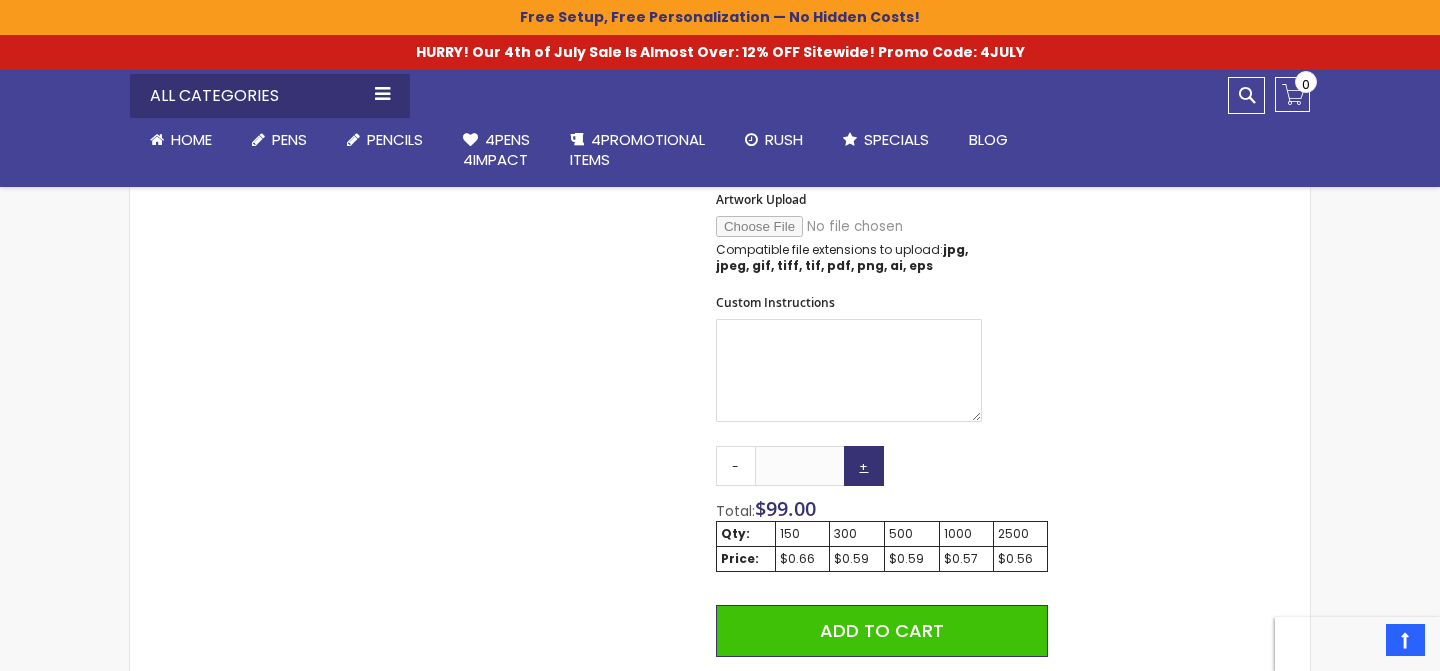 click on "+" at bounding box center (864, 466) 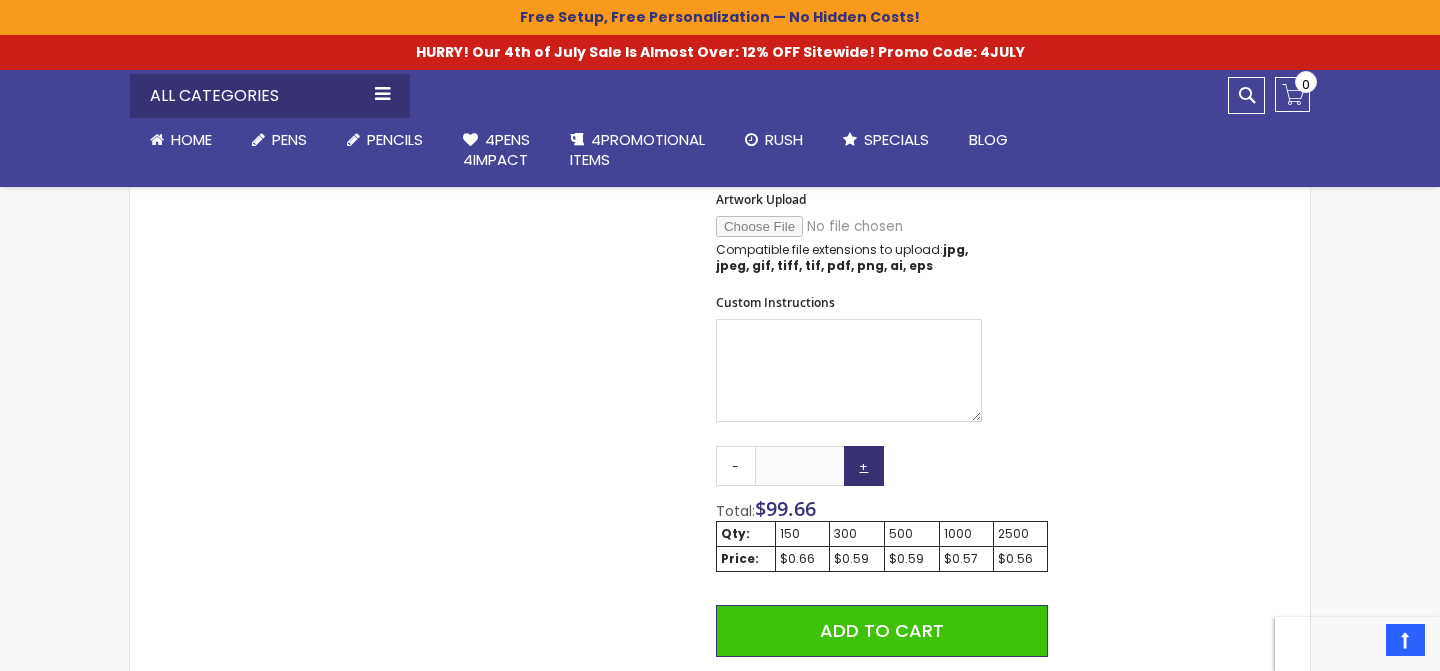 click on "+" at bounding box center (864, 466) 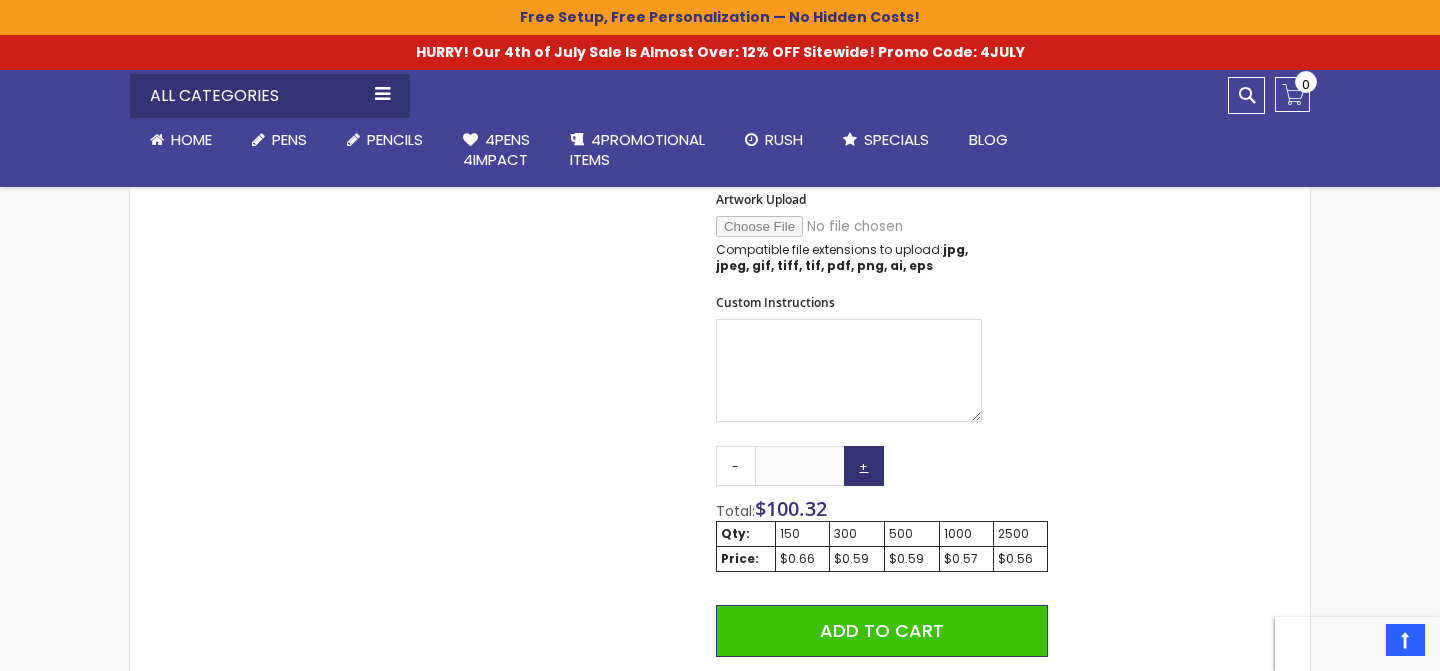 click on "+" at bounding box center [864, 466] 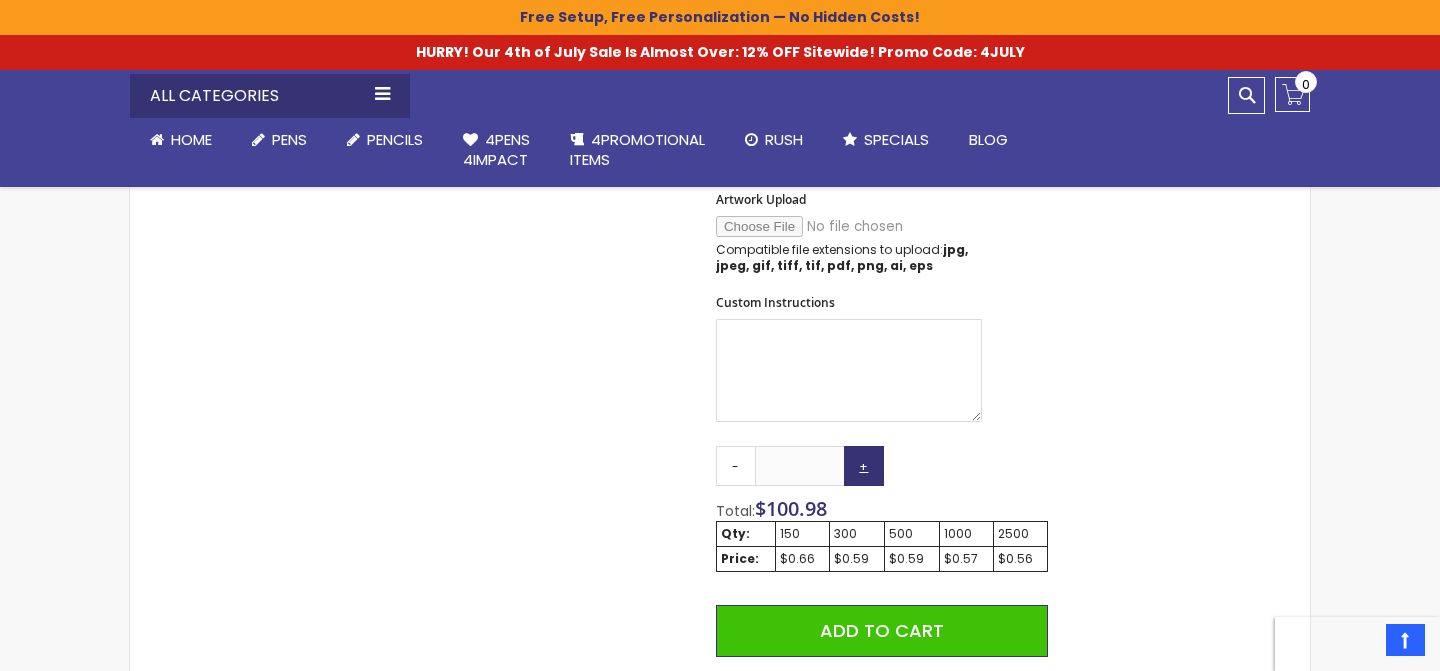 click on "+" at bounding box center [864, 466] 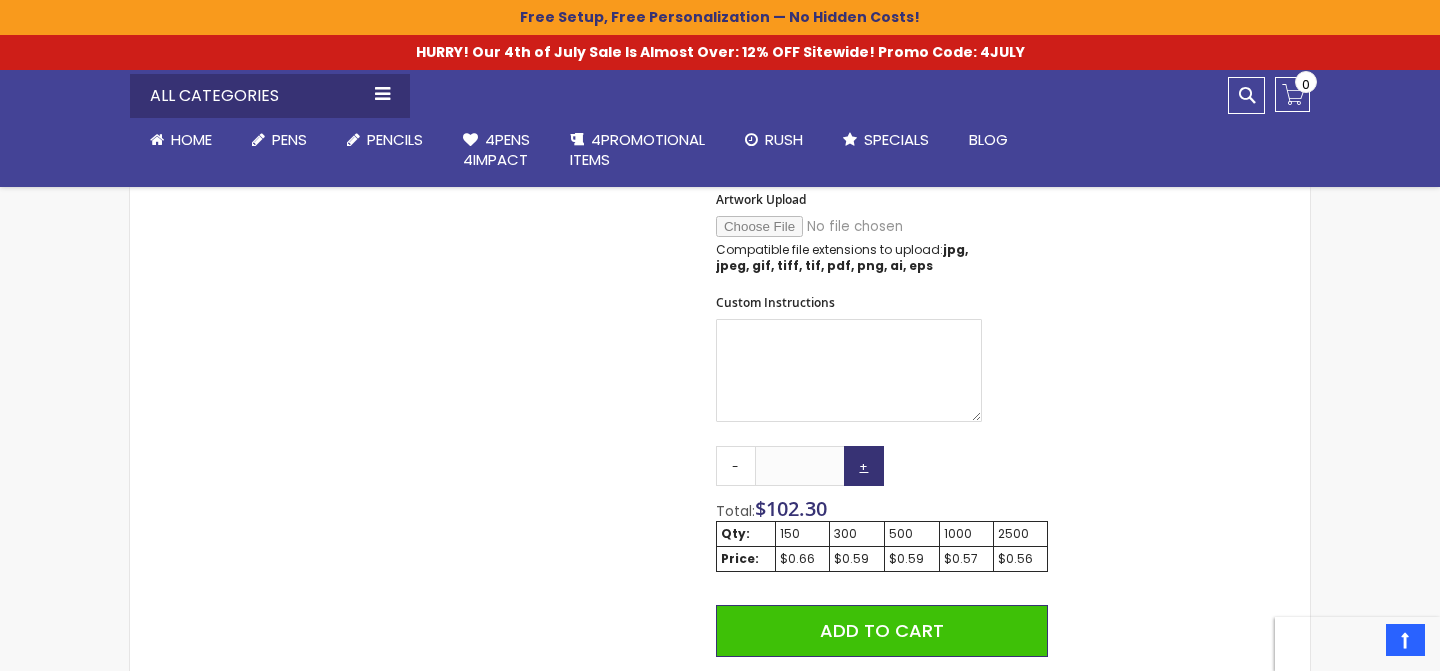 click on "+" at bounding box center [864, 466] 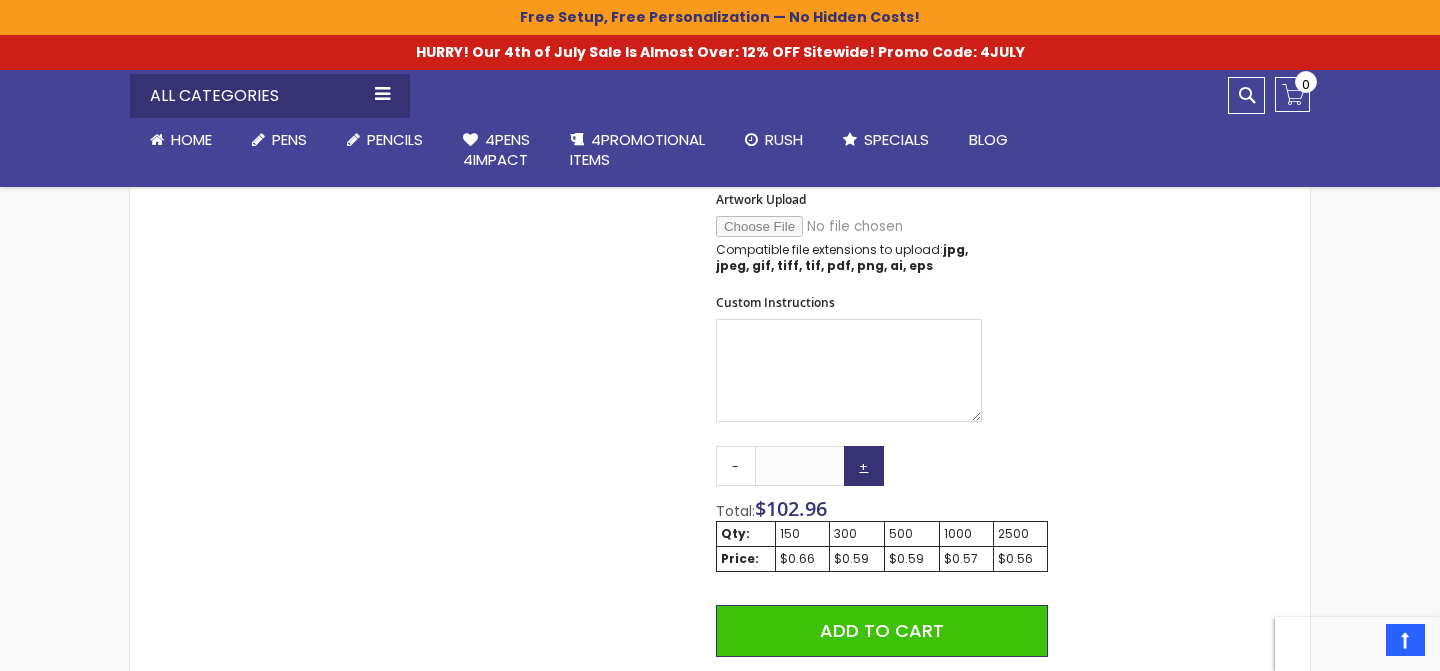 click on "+" at bounding box center [864, 466] 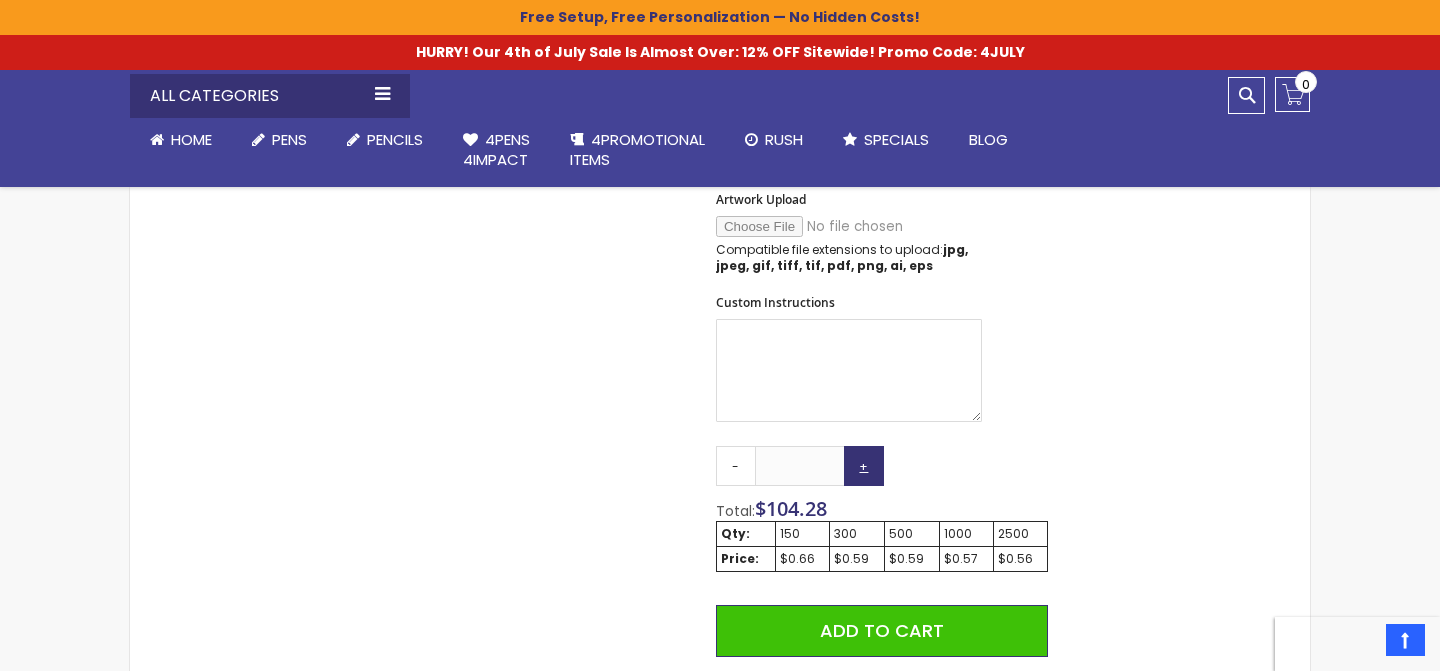 click on "+" at bounding box center (864, 466) 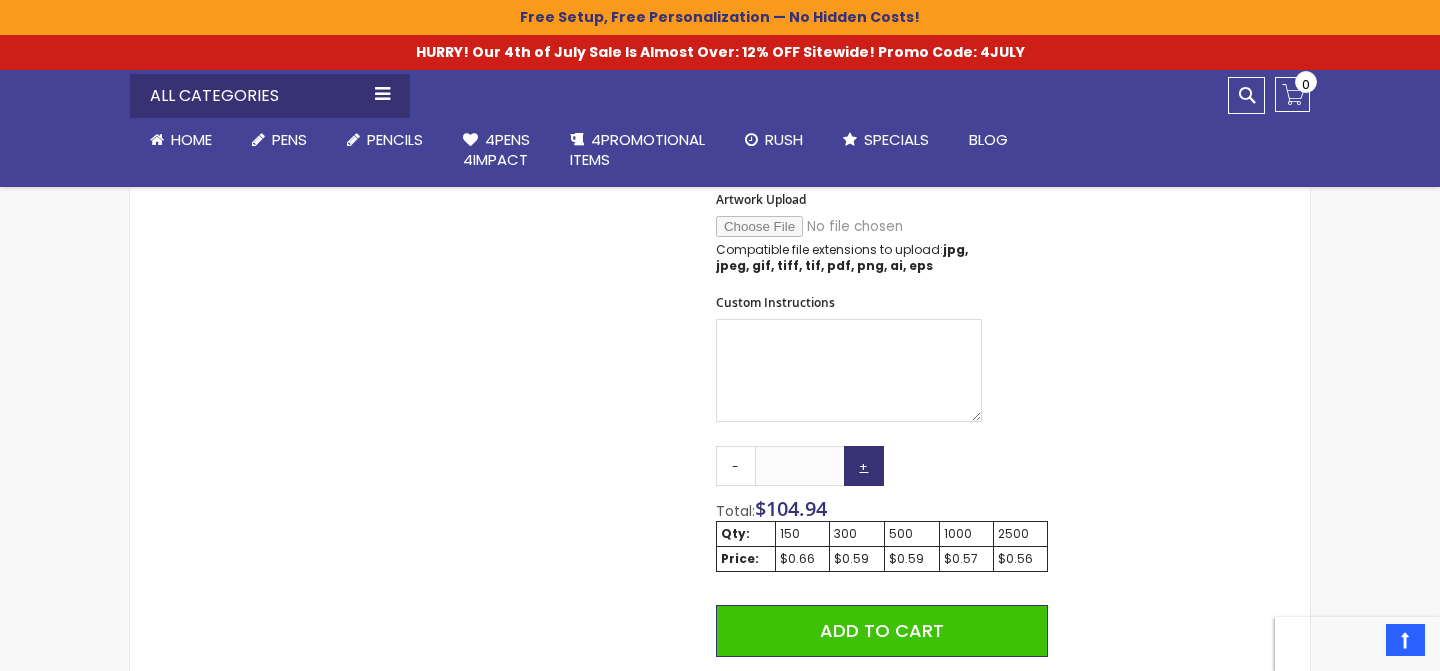 click on "+" at bounding box center [864, 466] 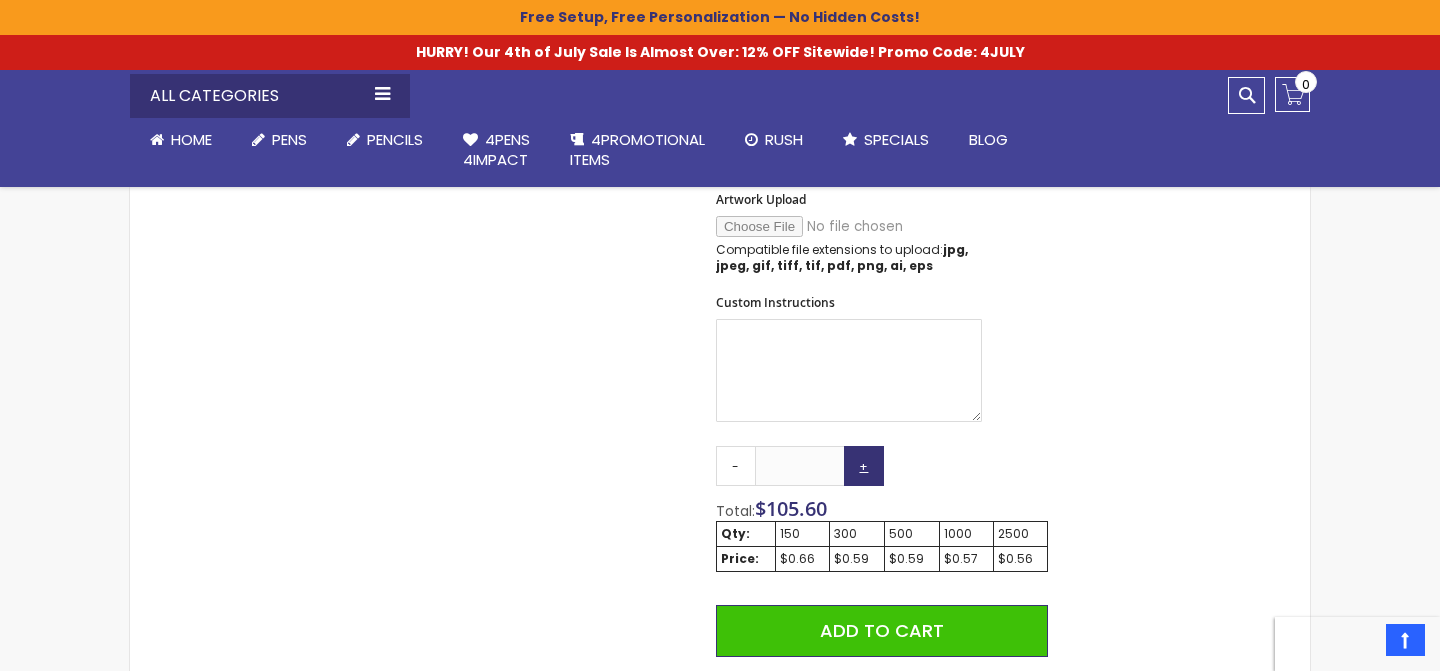 click on "+" at bounding box center [864, 466] 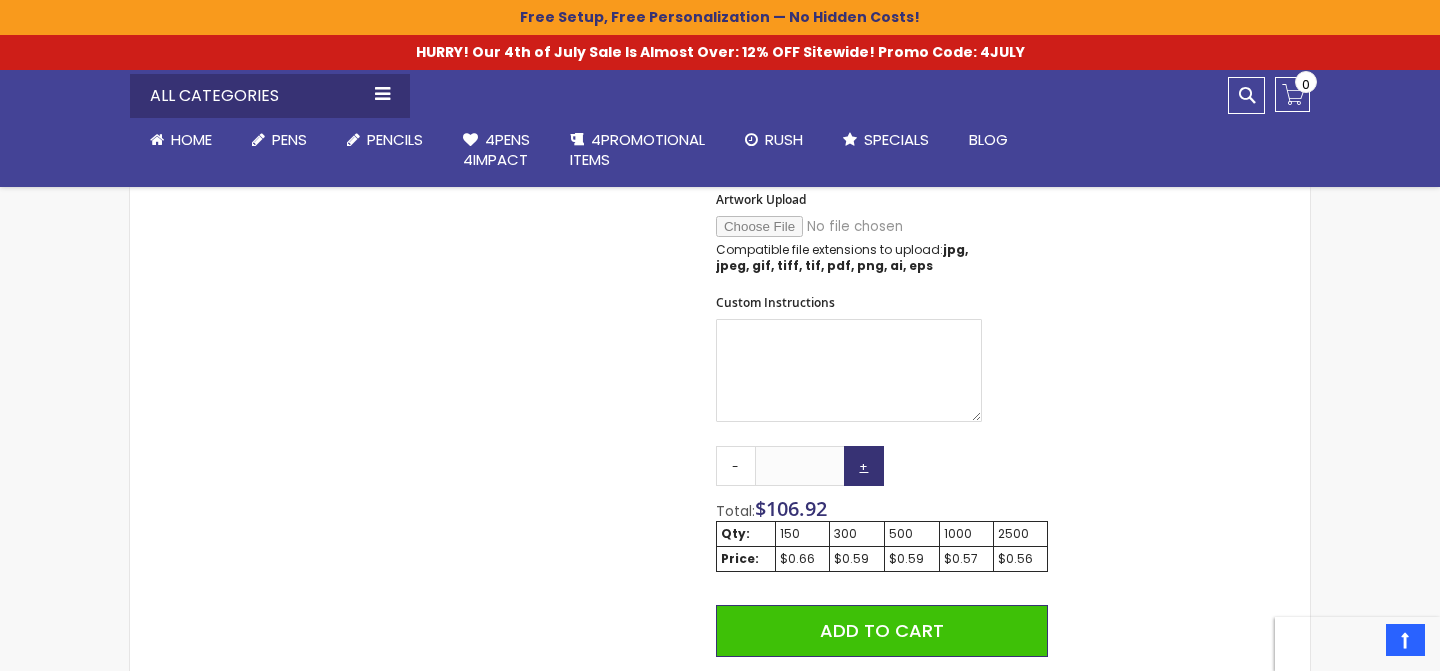 click on "+" at bounding box center [864, 466] 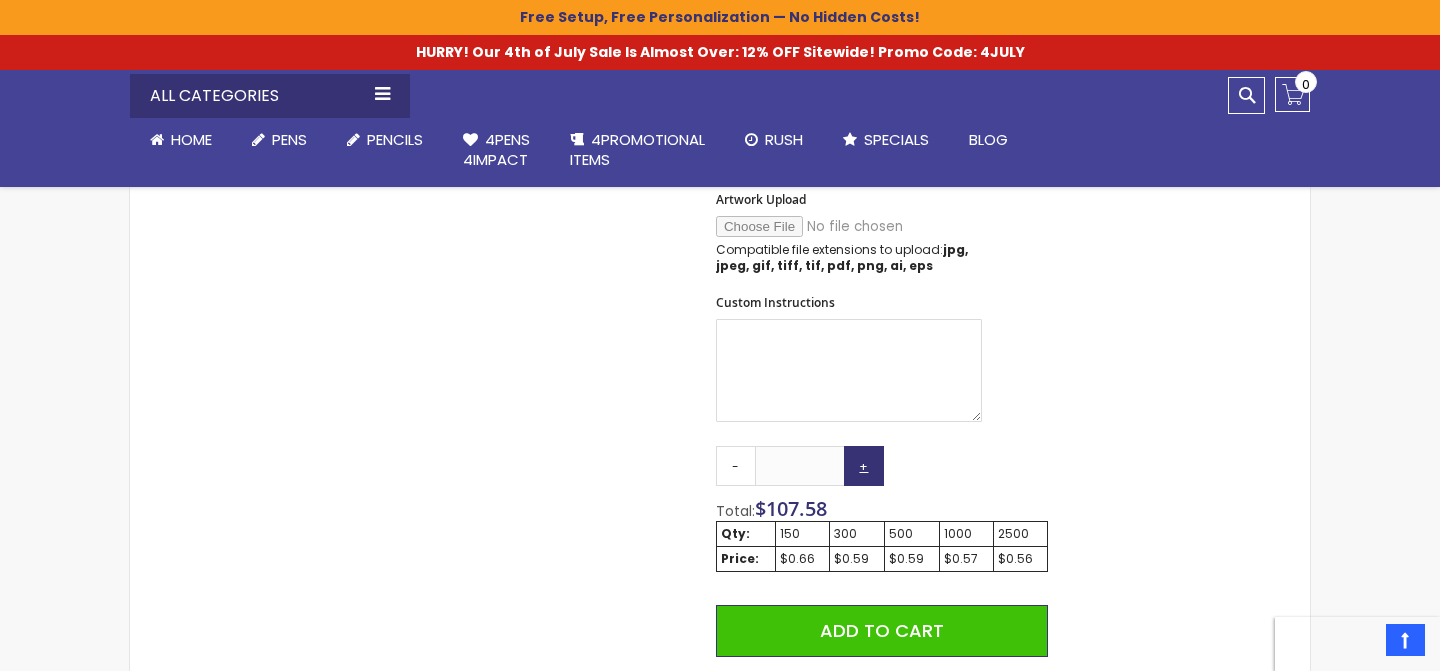 click on "+" at bounding box center (864, 466) 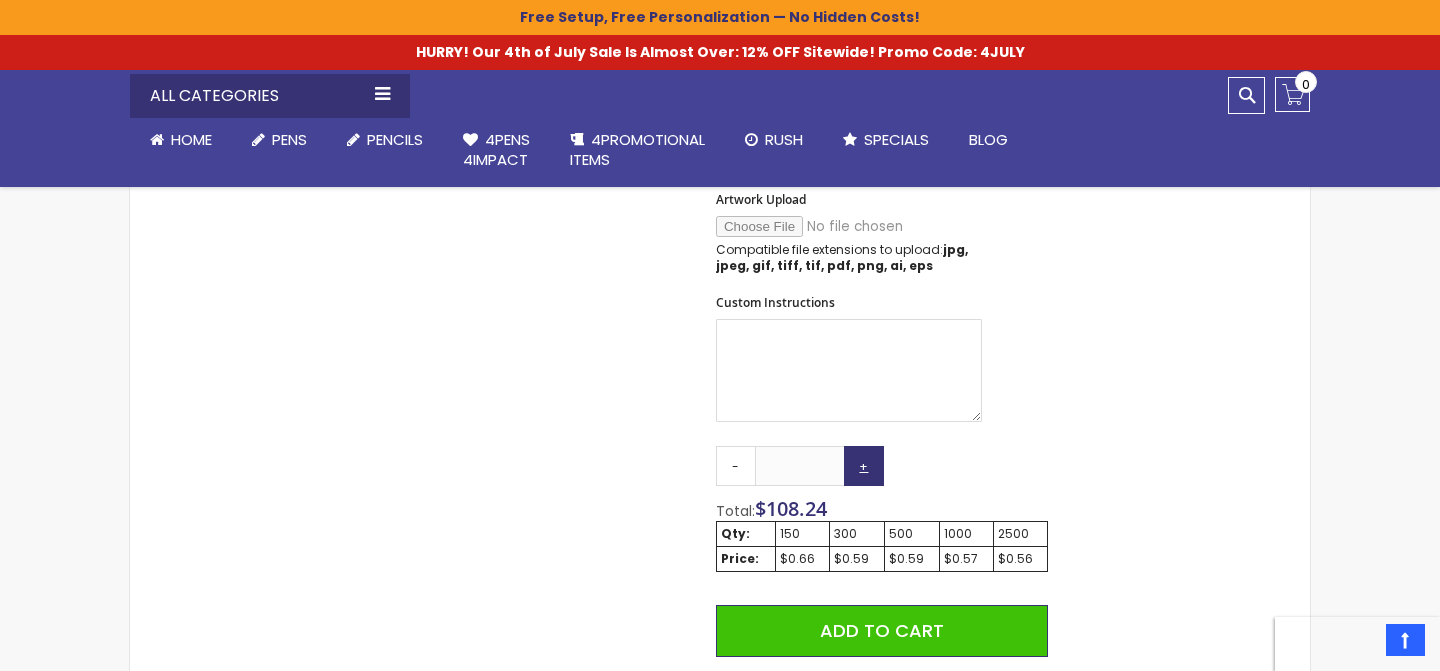 click on "+" at bounding box center (864, 466) 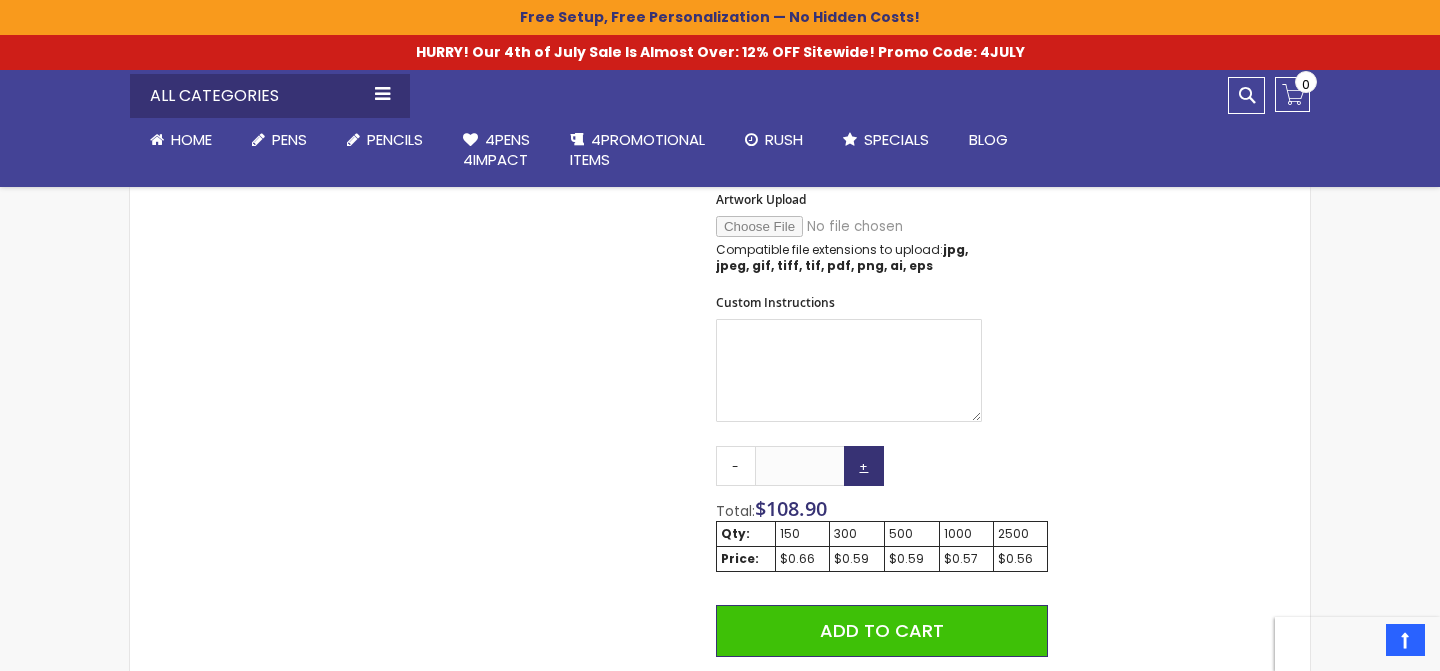 click on "+" at bounding box center (864, 466) 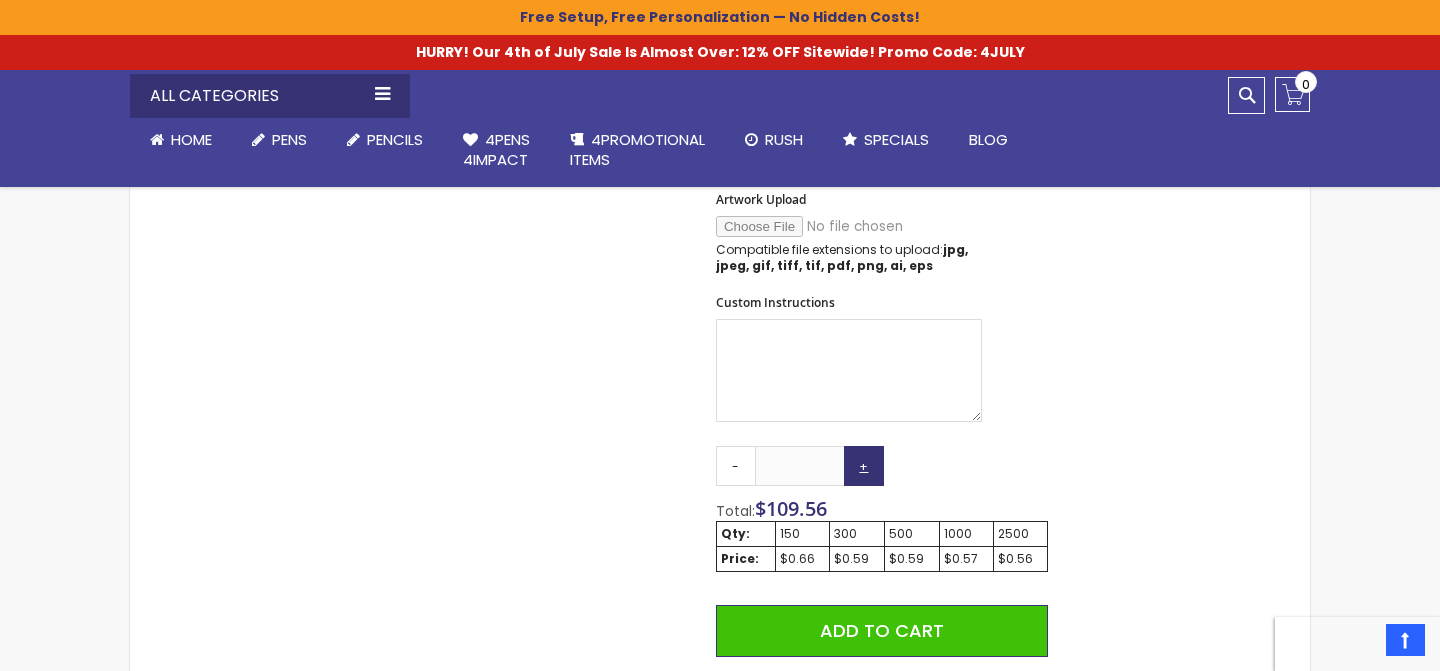 click on "+" at bounding box center [864, 466] 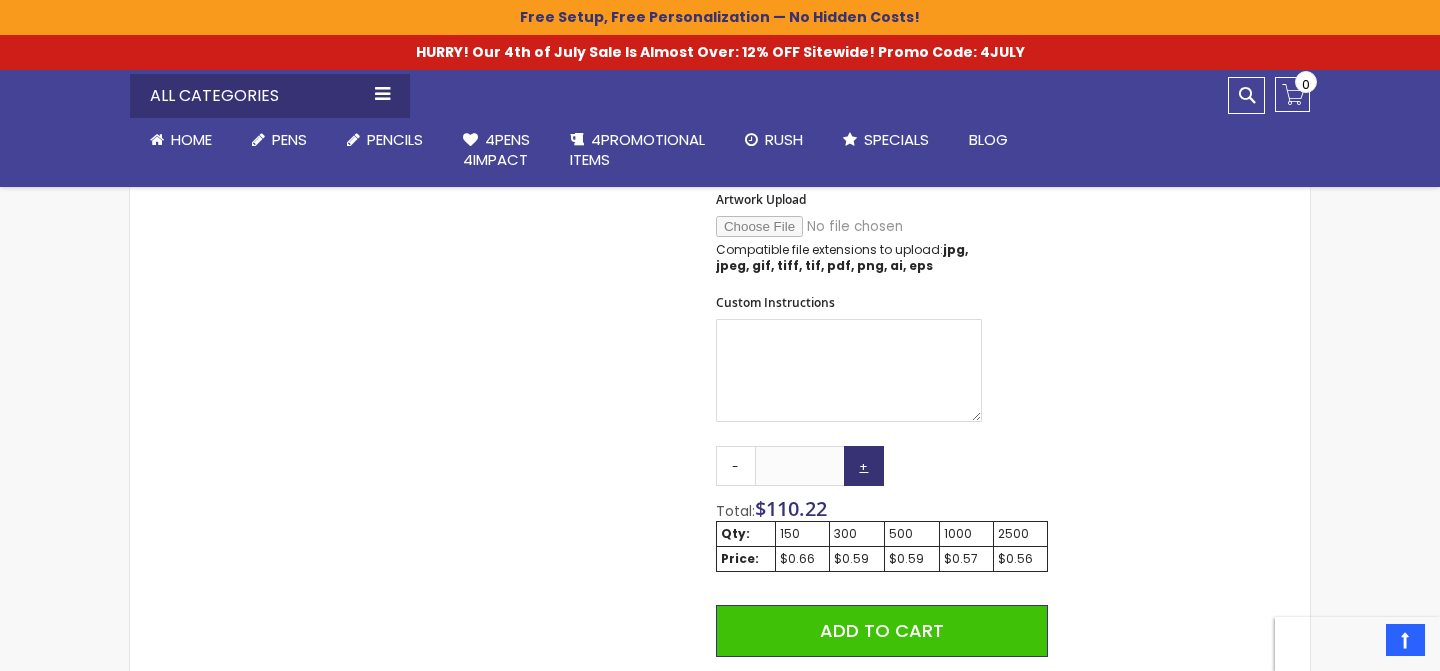 click on "+" at bounding box center (864, 466) 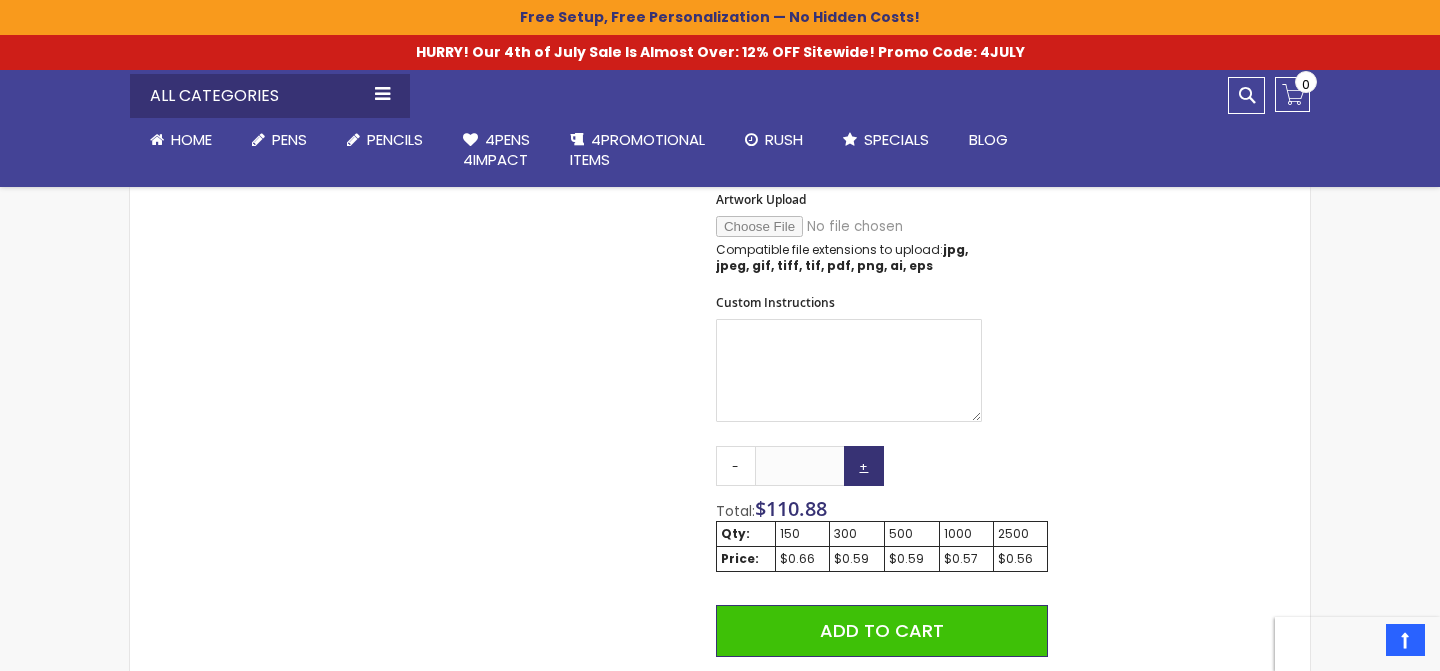 click on "+" at bounding box center [864, 466] 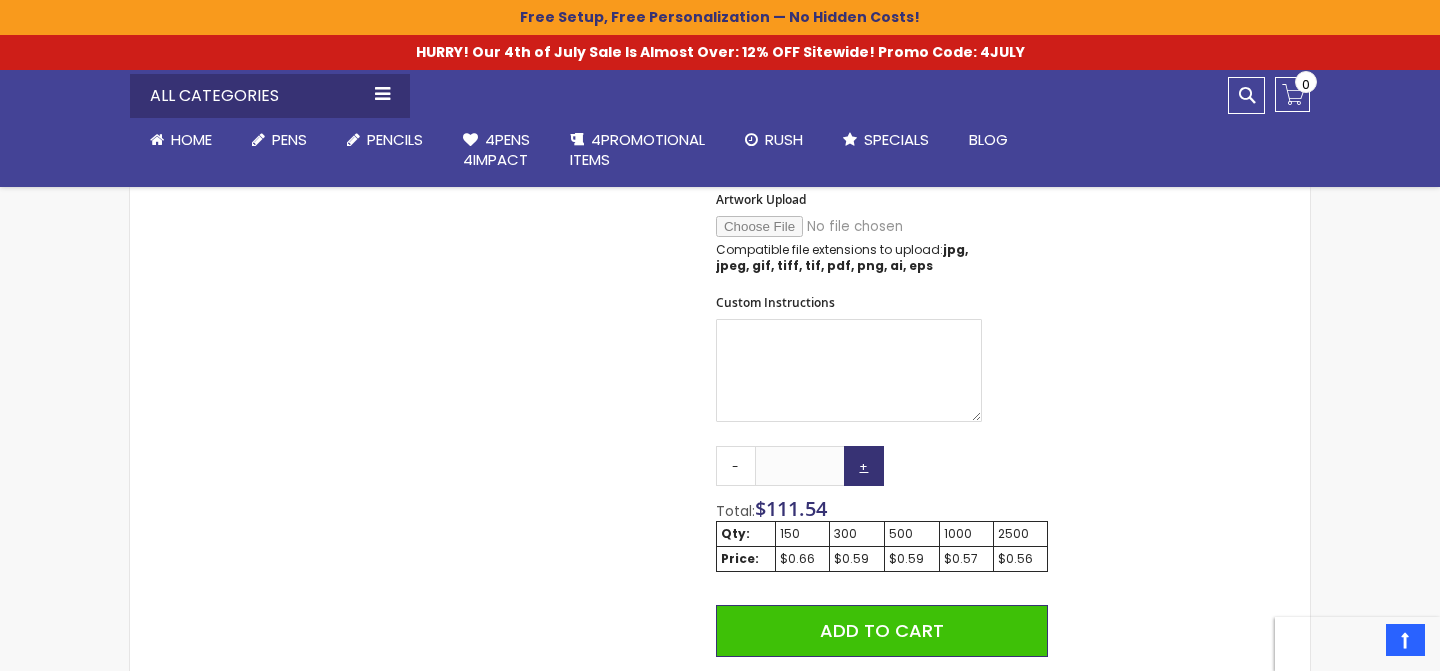 click on "+" at bounding box center [864, 466] 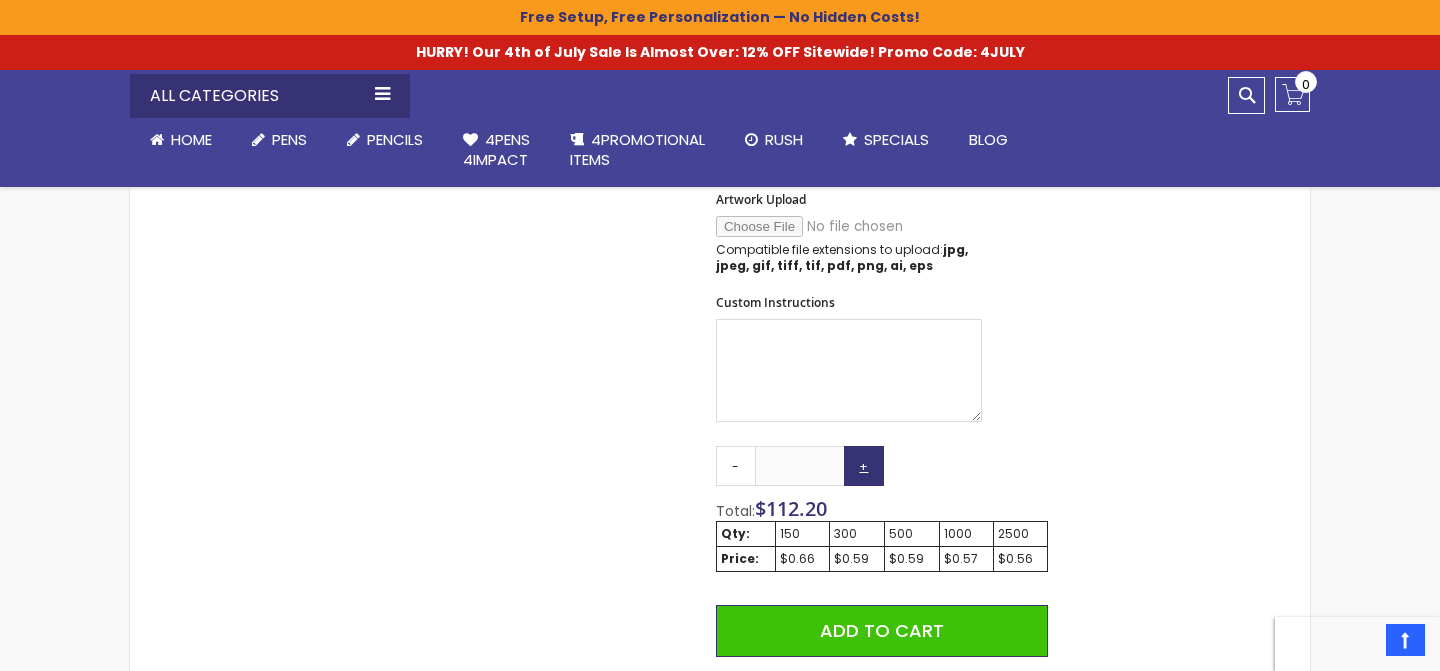 click on "+" at bounding box center [864, 466] 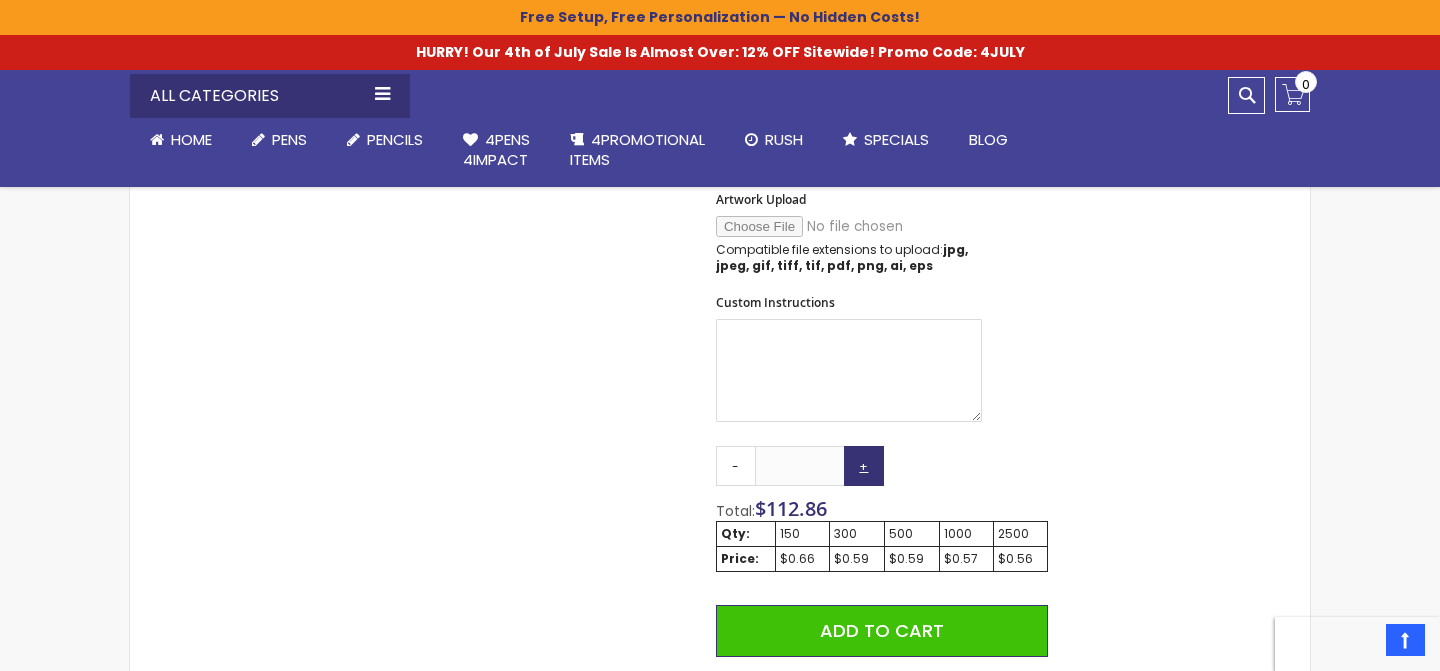 click on "+" at bounding box center (864, 466) 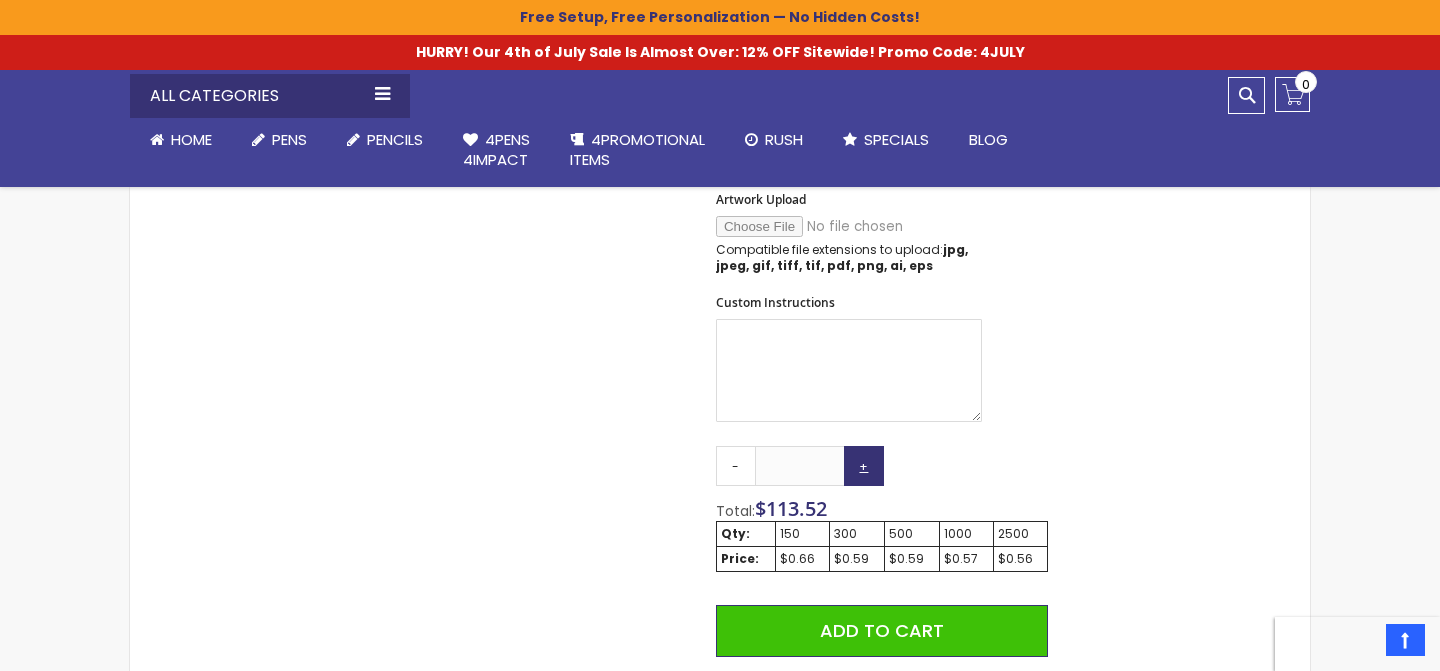 click on "+" at bounding box center (864, 466) 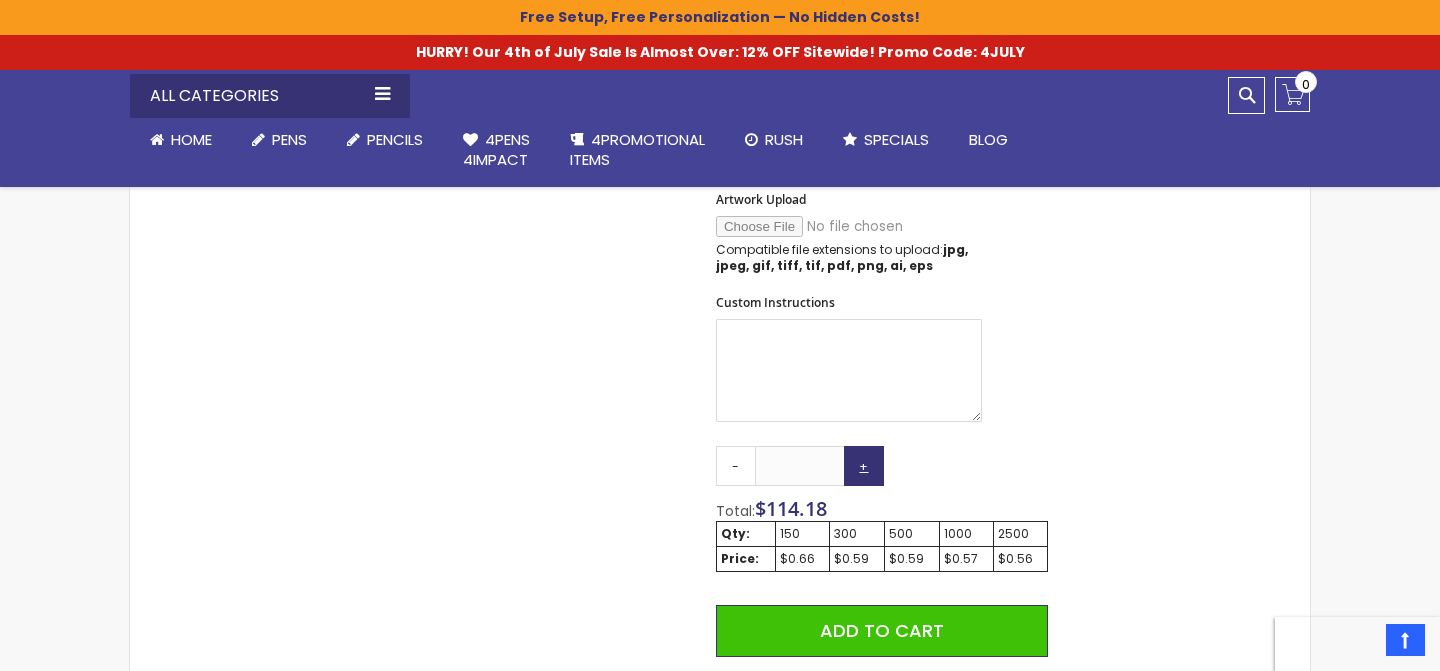 click on "+" at bounding box center [864, 466] 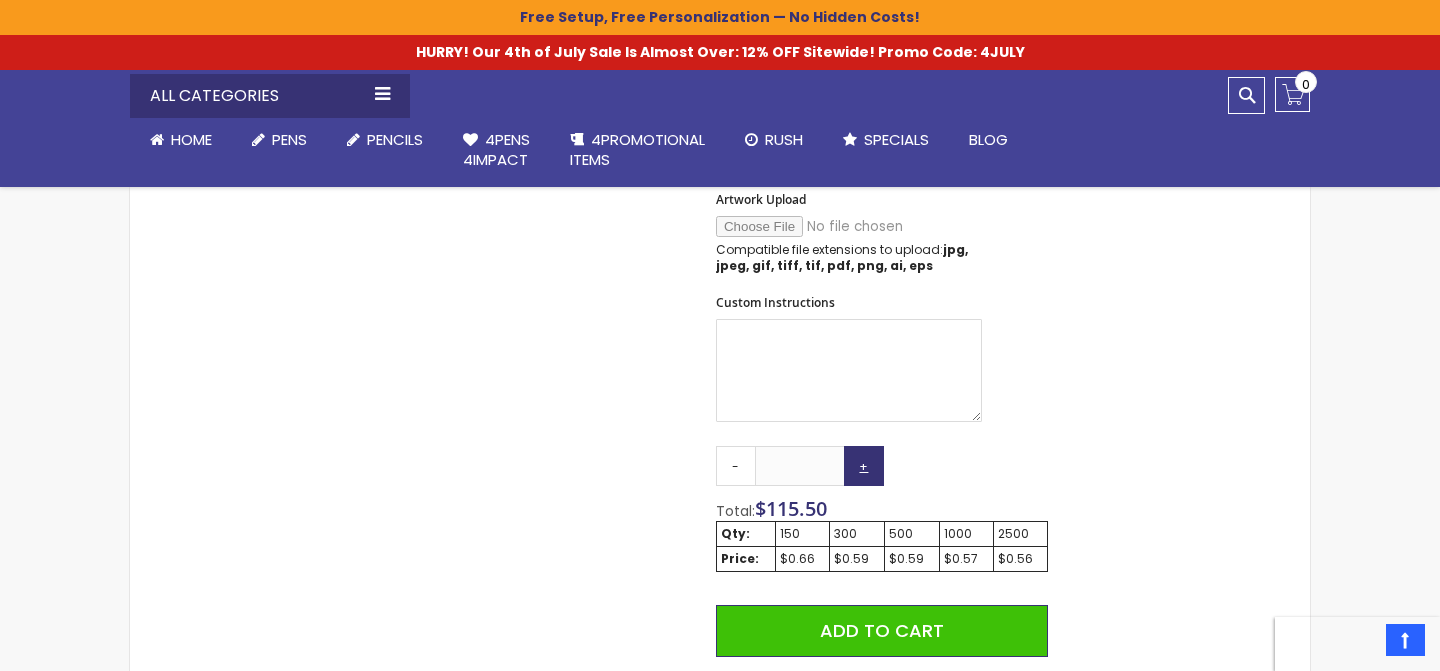 click on "+" at bounding box center [864, 466] 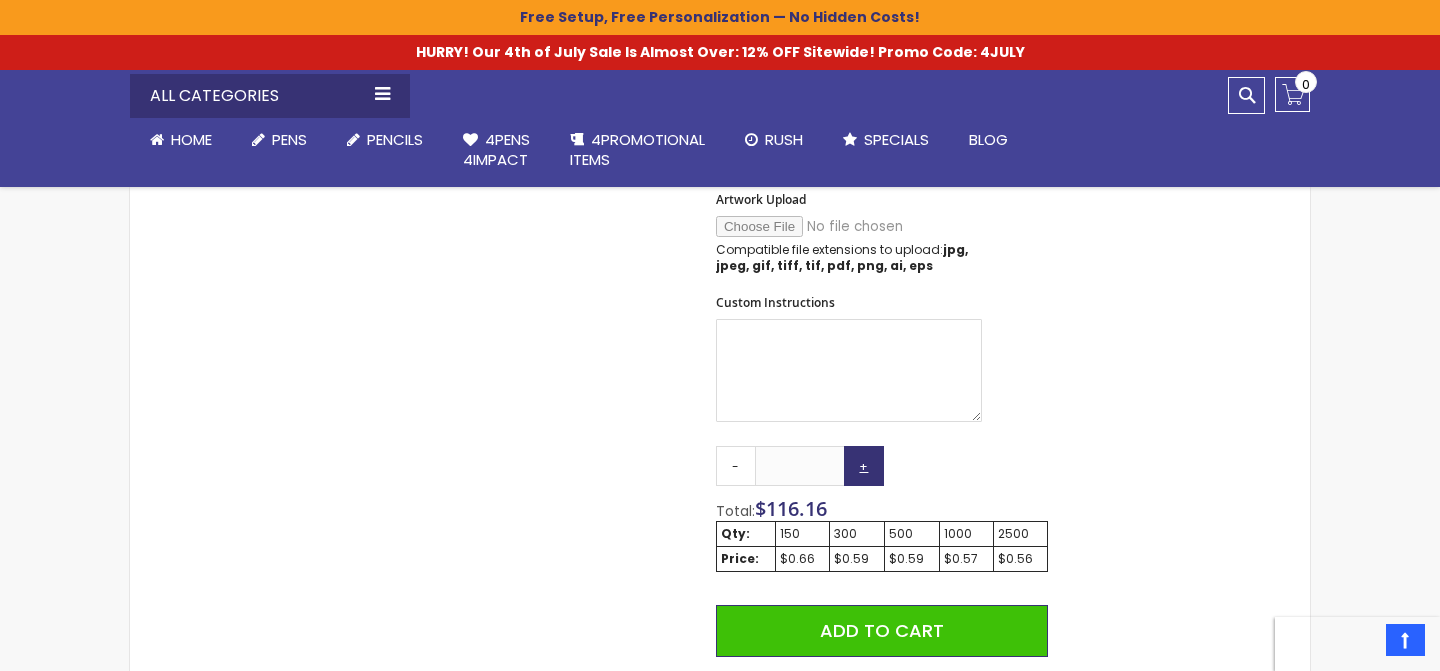 click on "+" at bounding box center (864, 466) 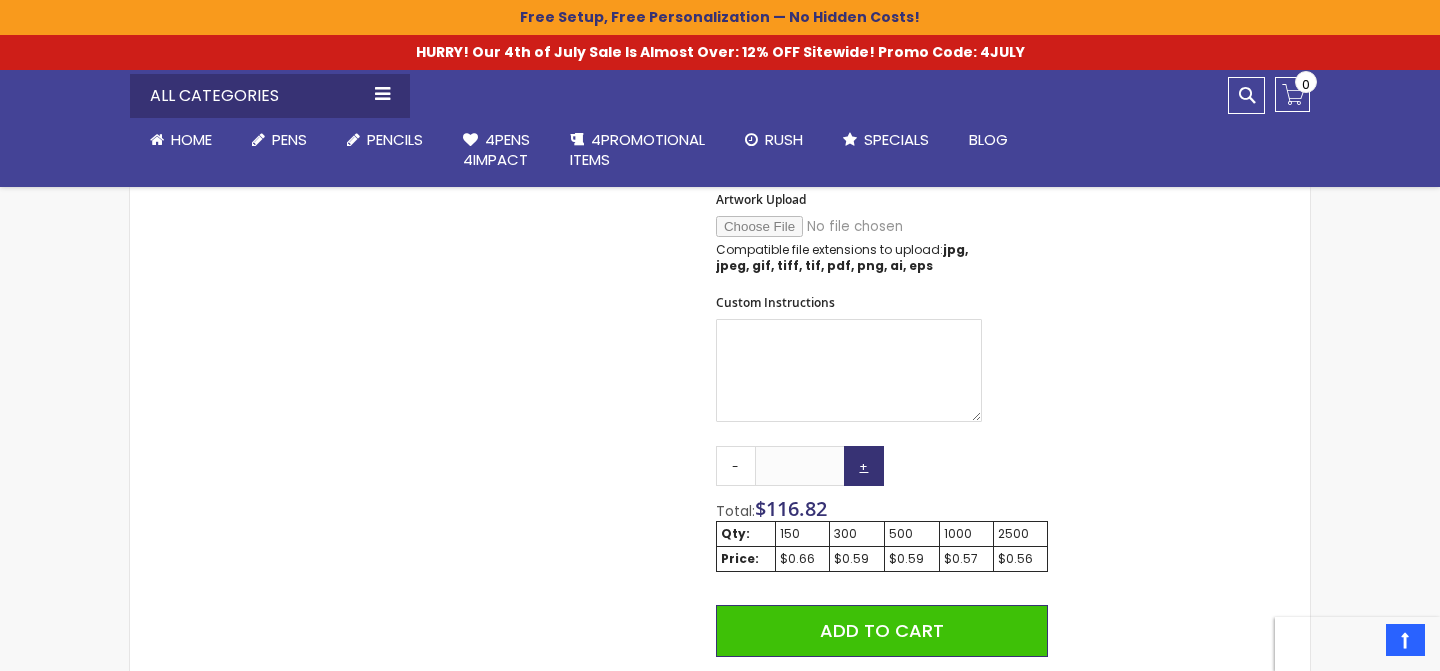 click on "+" at bounding box center [864, 466] 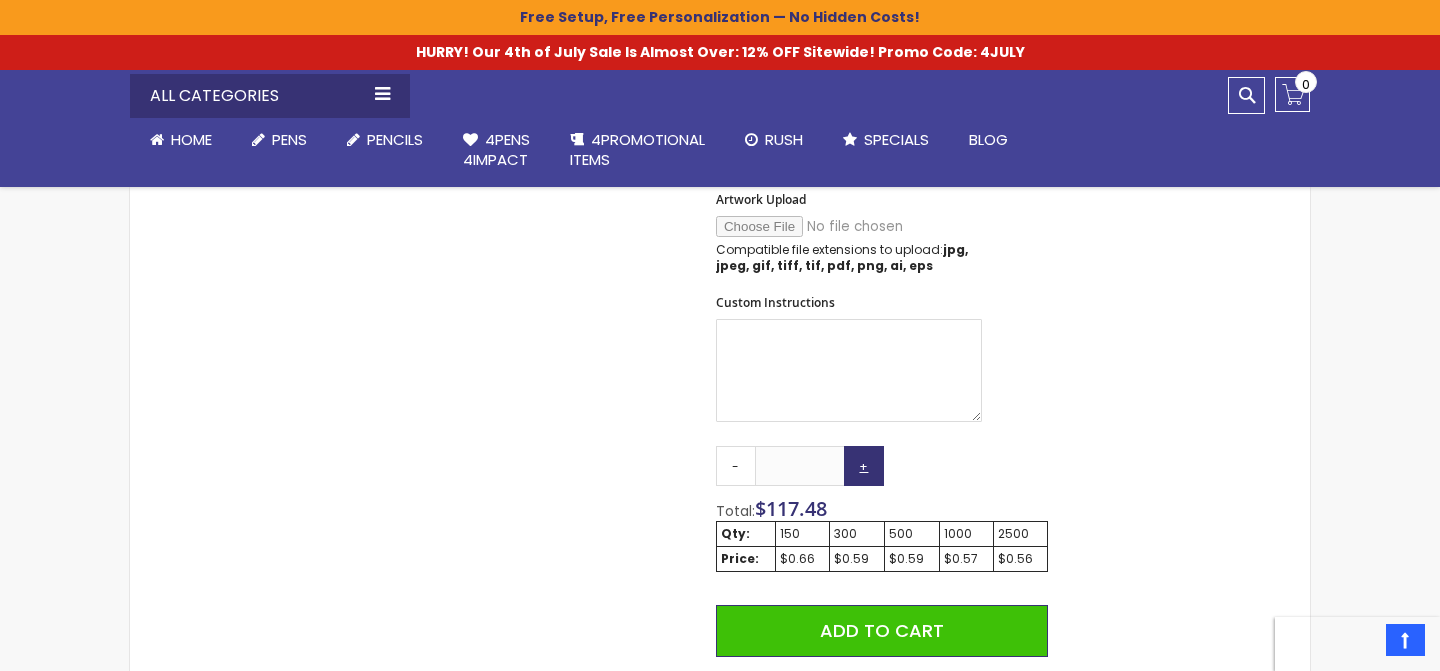 click on "+" at bounding box center [864, 466] 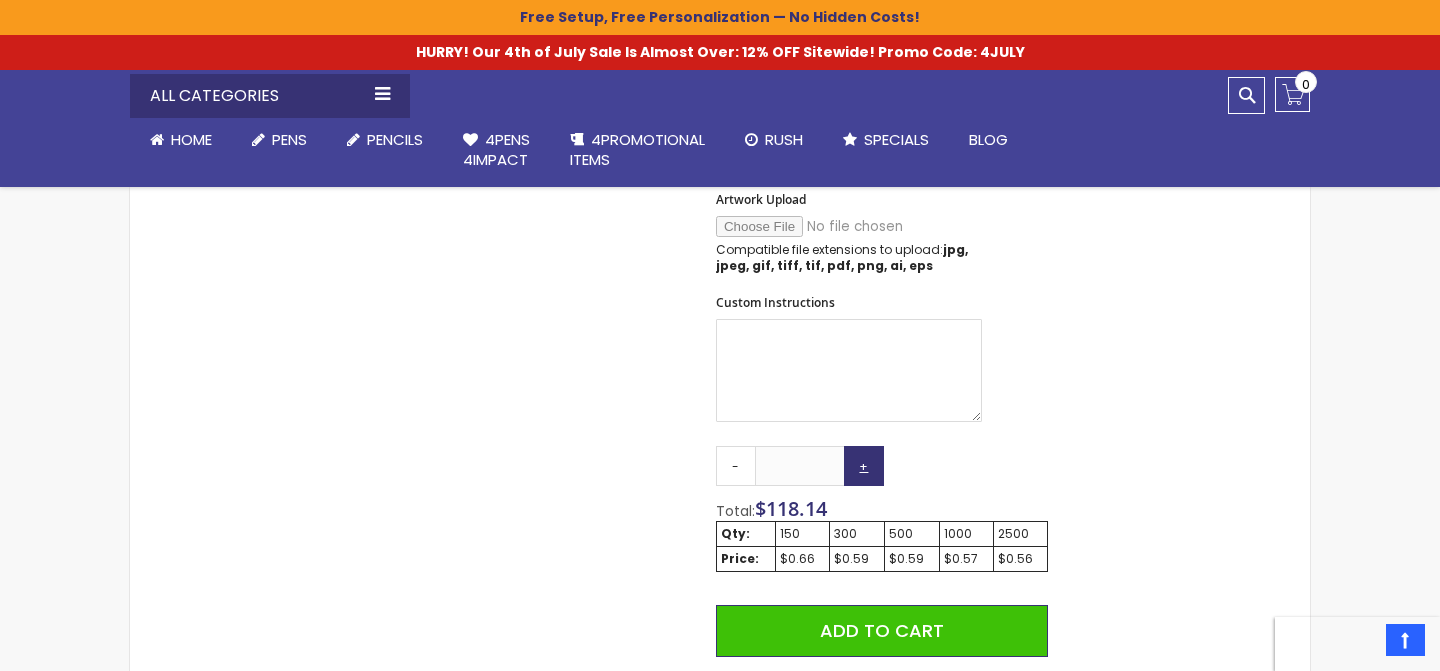 click on "+" at bounding box center [864, 466] 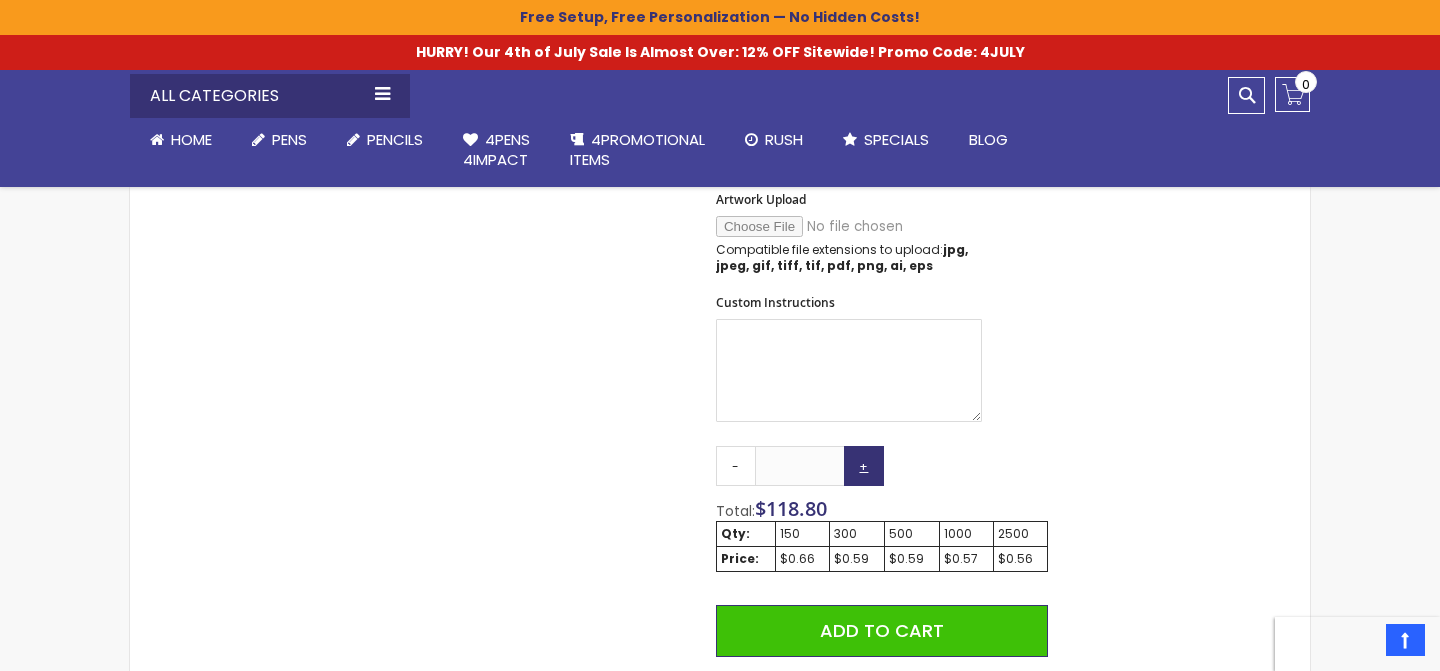 click on "+" at bounding box center (864, 466) 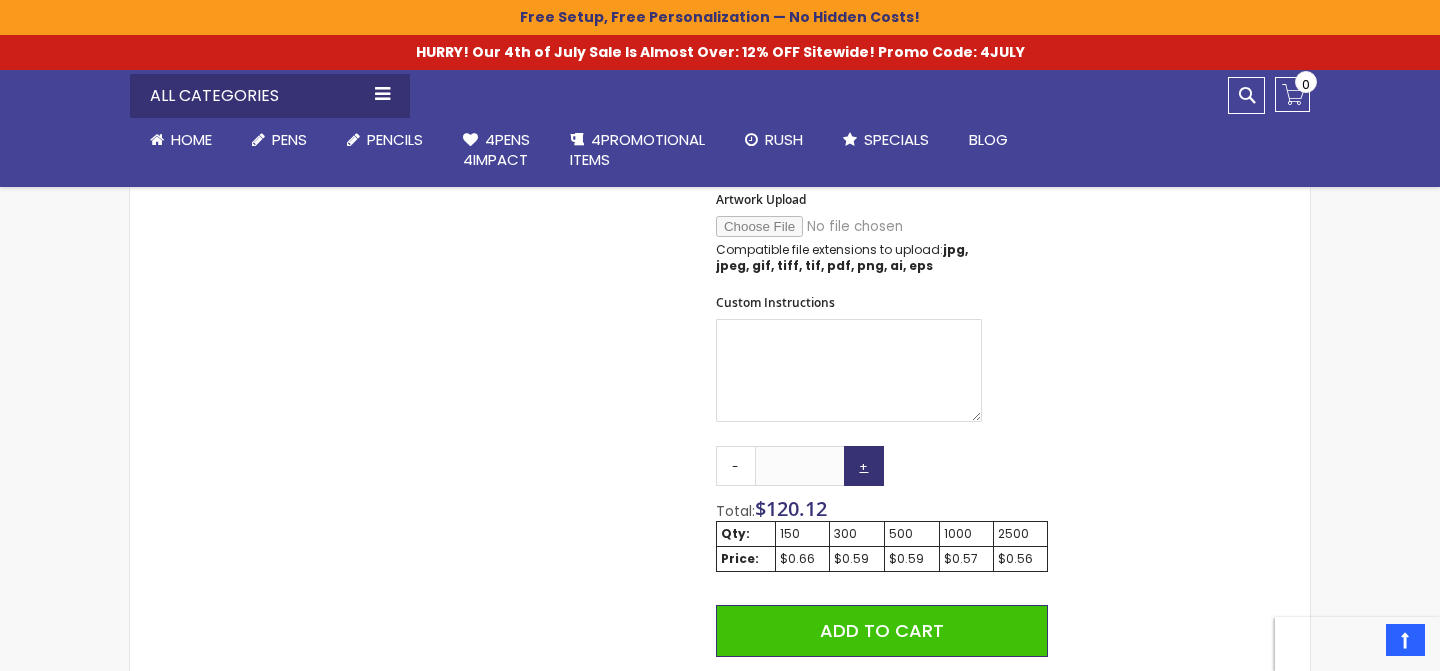 click on "+" at bounding box center [864, 466] 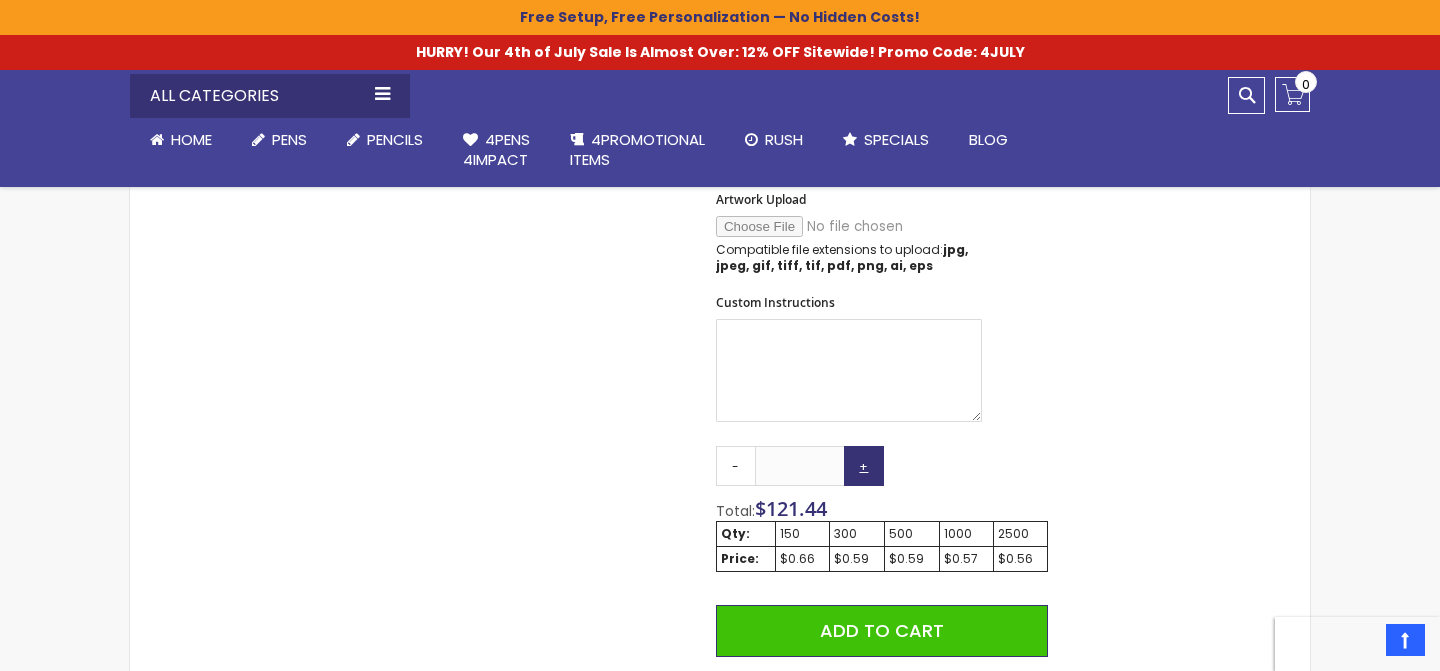 click on "+" at bounding box center [864, 466] 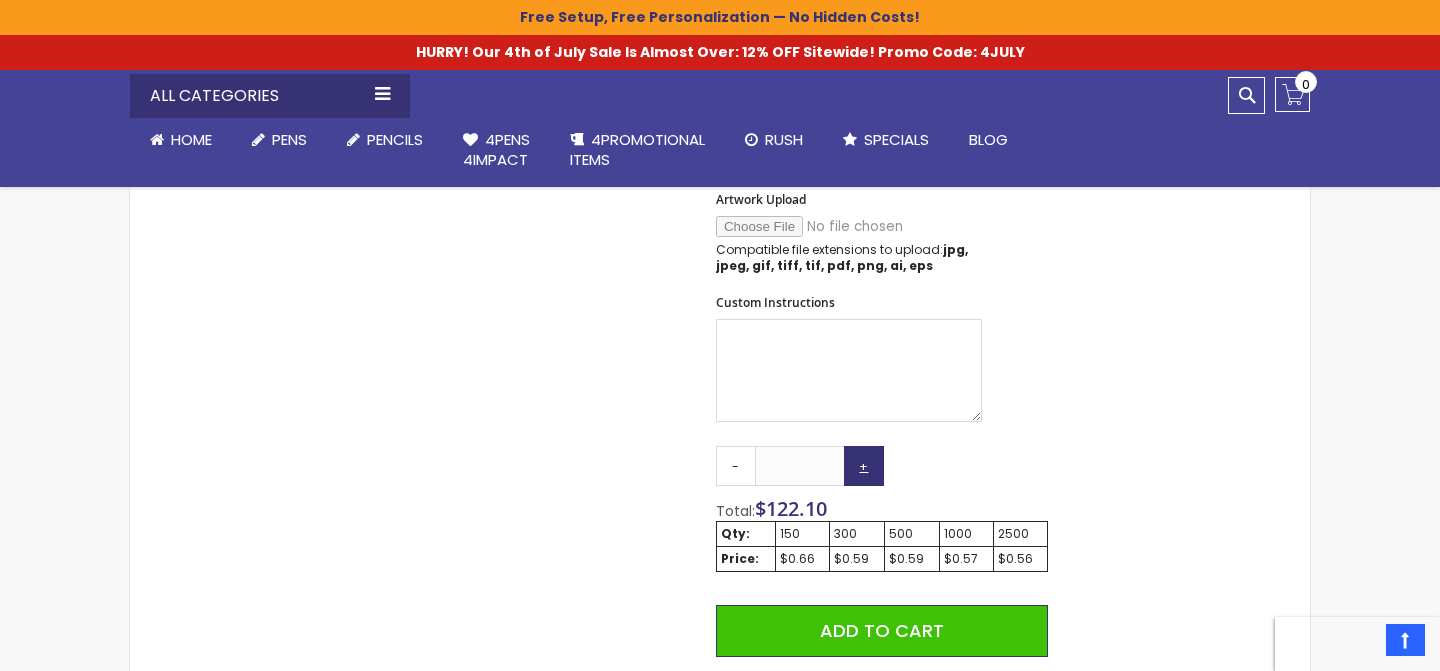 click on "+" at bounding box center [864, 466] 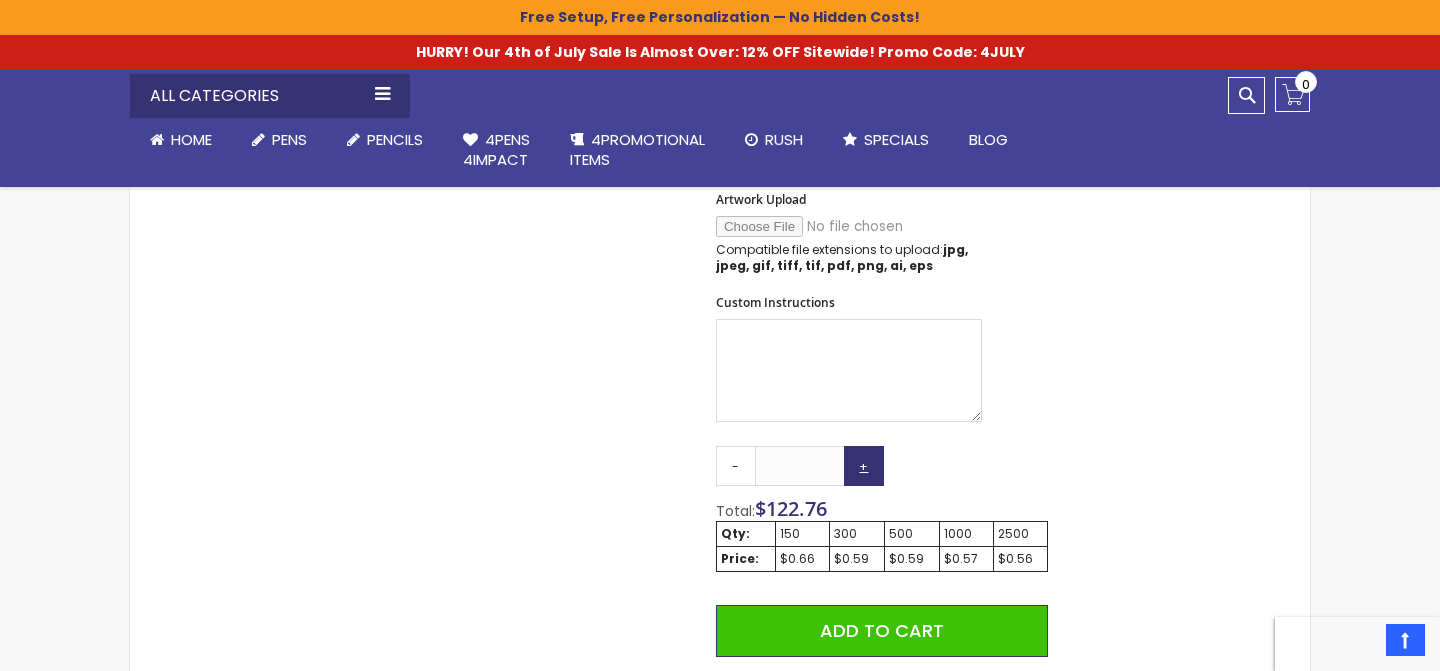 click on "+" at bounding box center [864, 466] 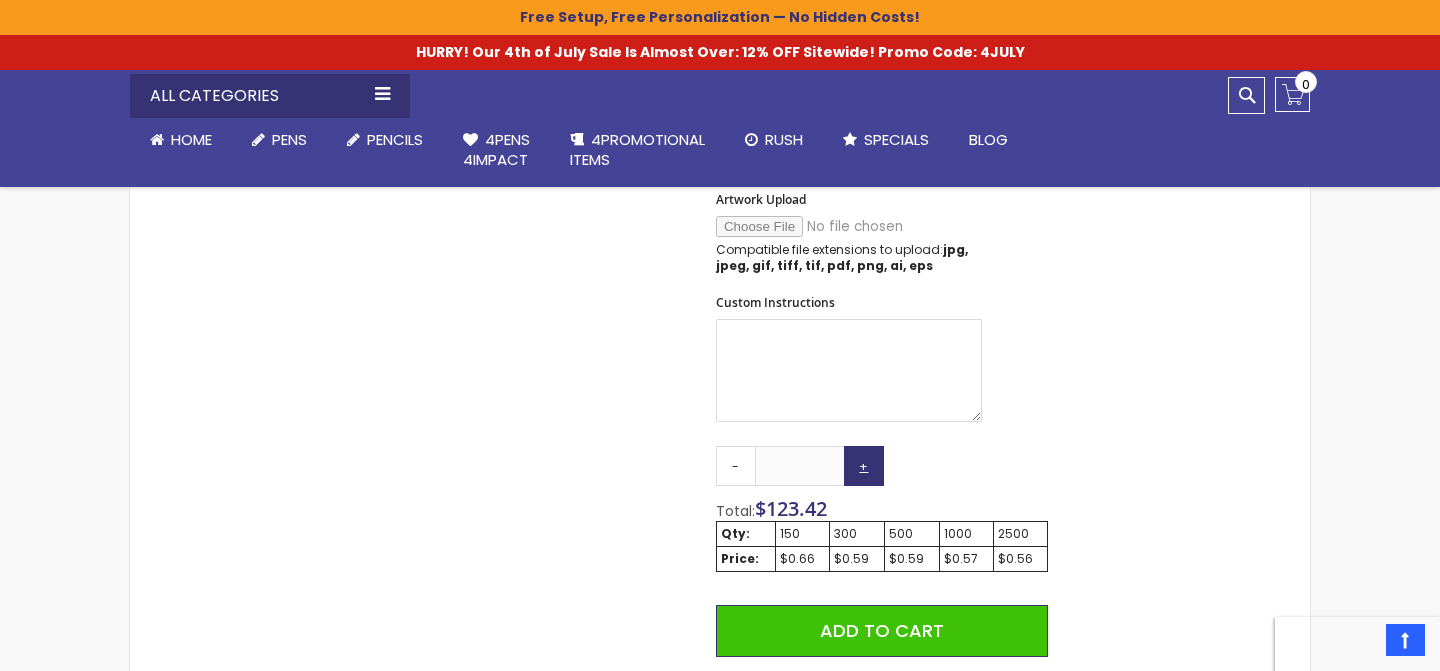 click on "+" at bounding box center [864, 466] 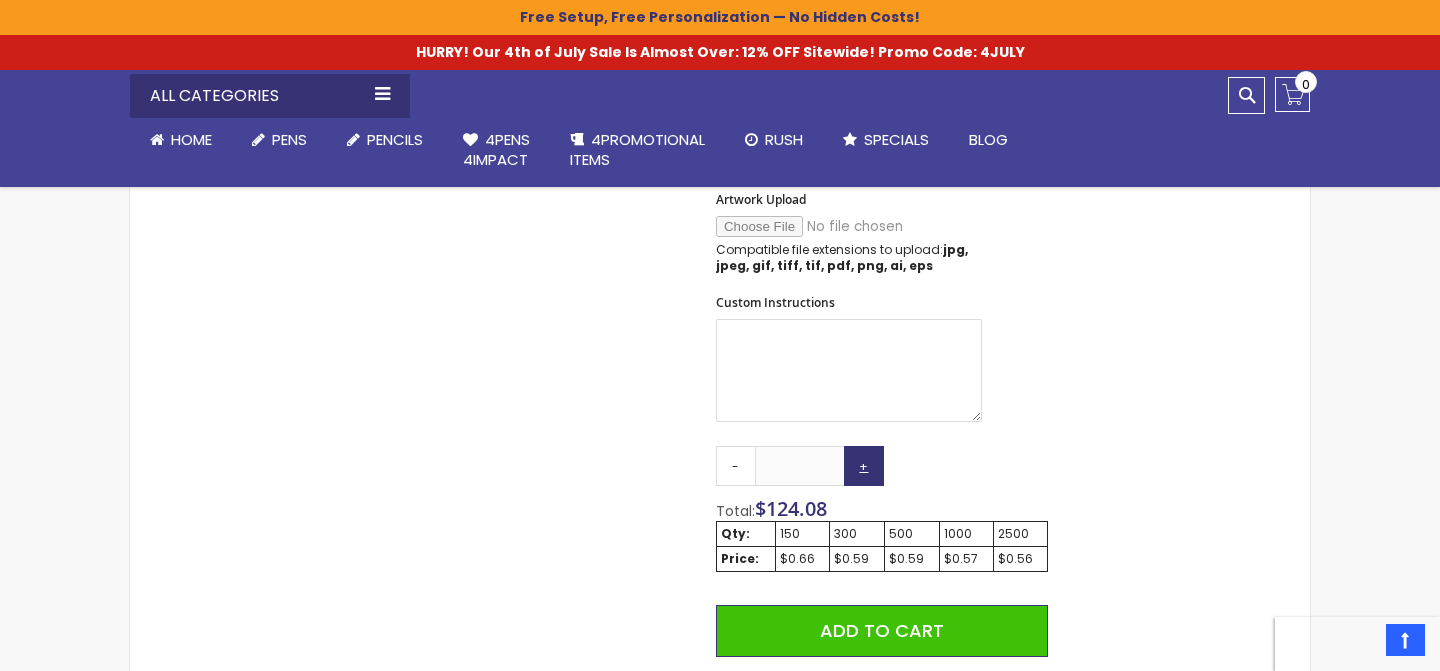 click on "+" at bounding box center [864, 466] 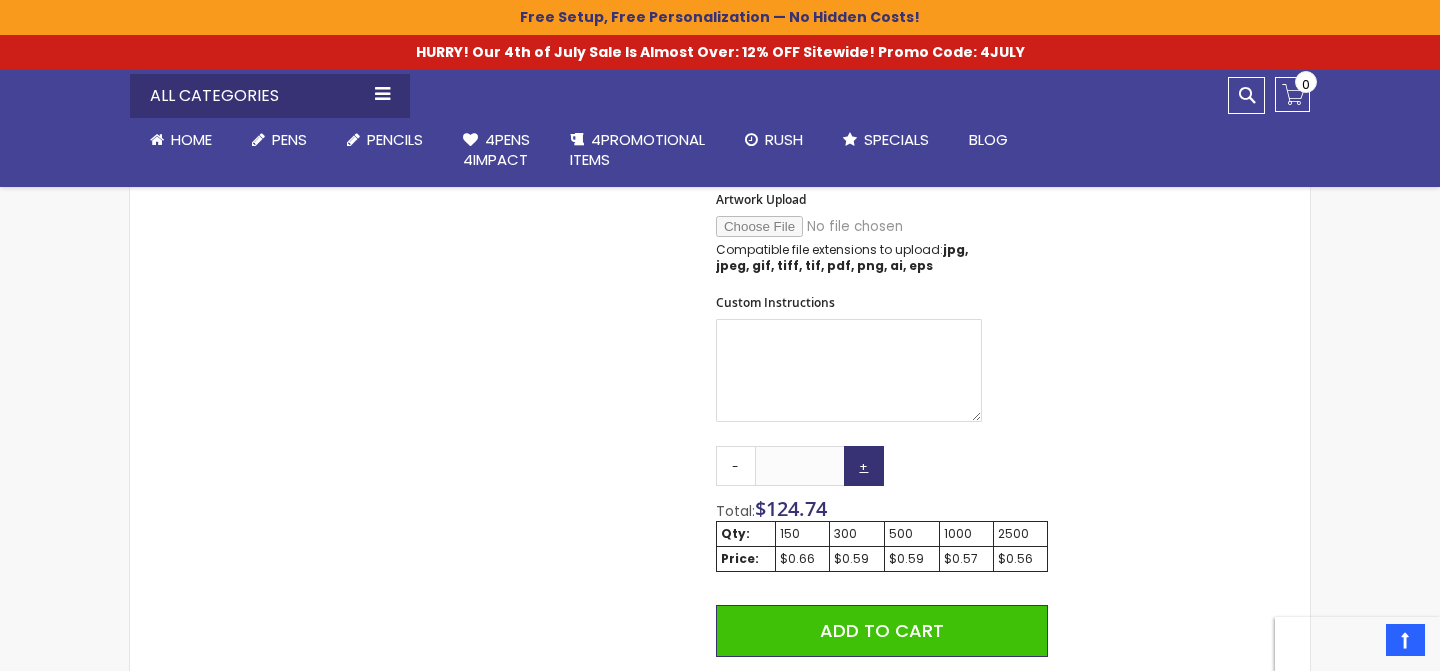click on "+" at bounding box center [864, 466] 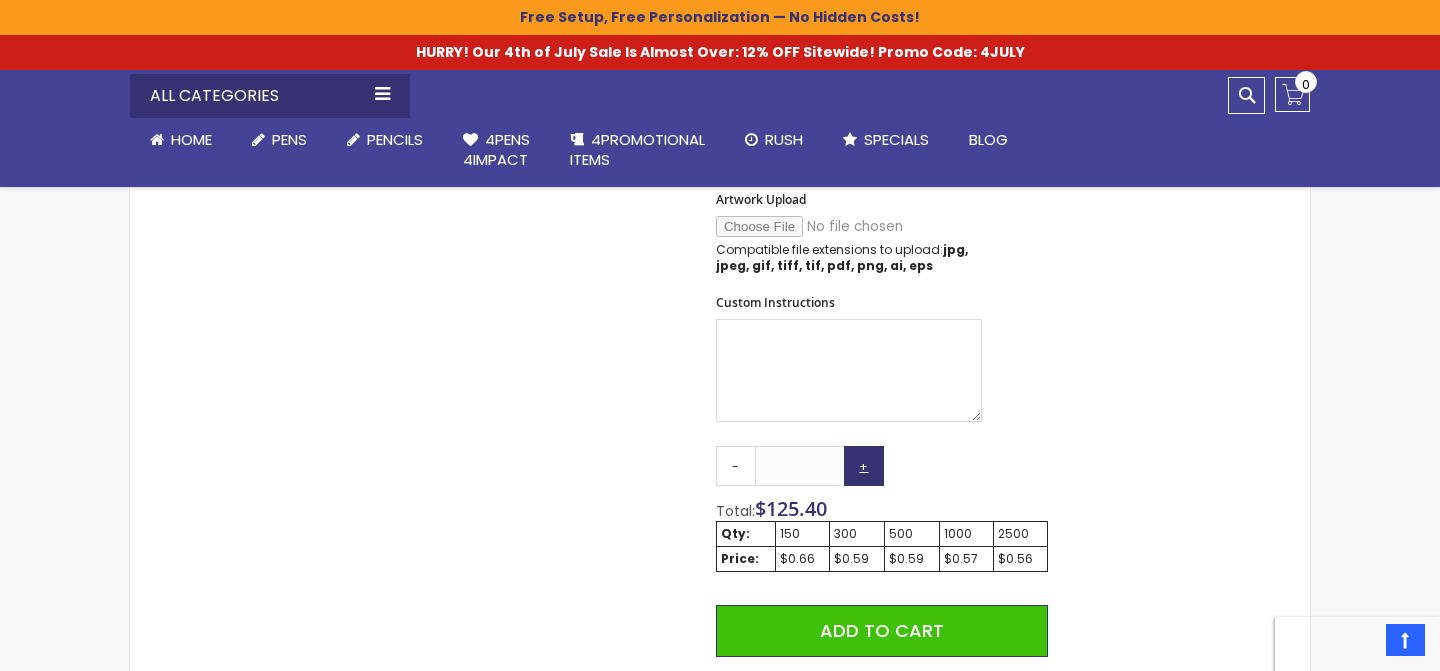 click on "+" at bounding box center [864, 466] 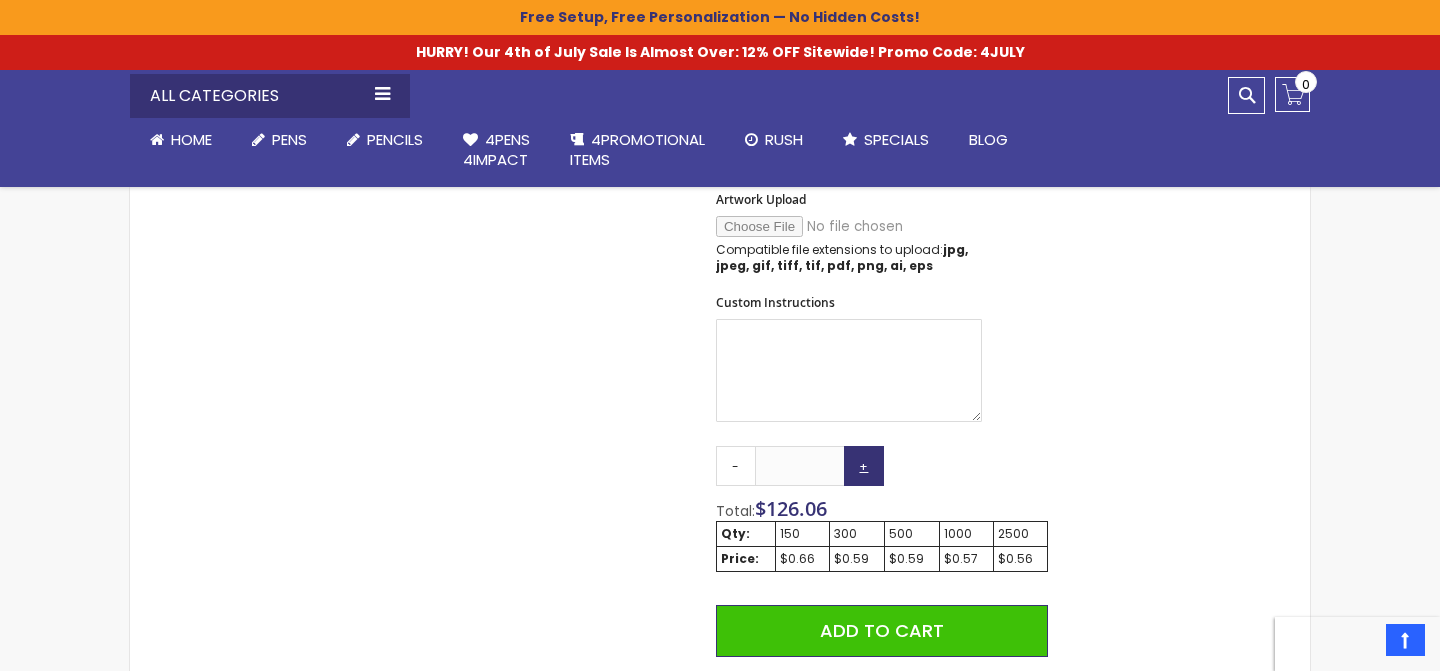 click on "+" at bounding box center [864, 466] 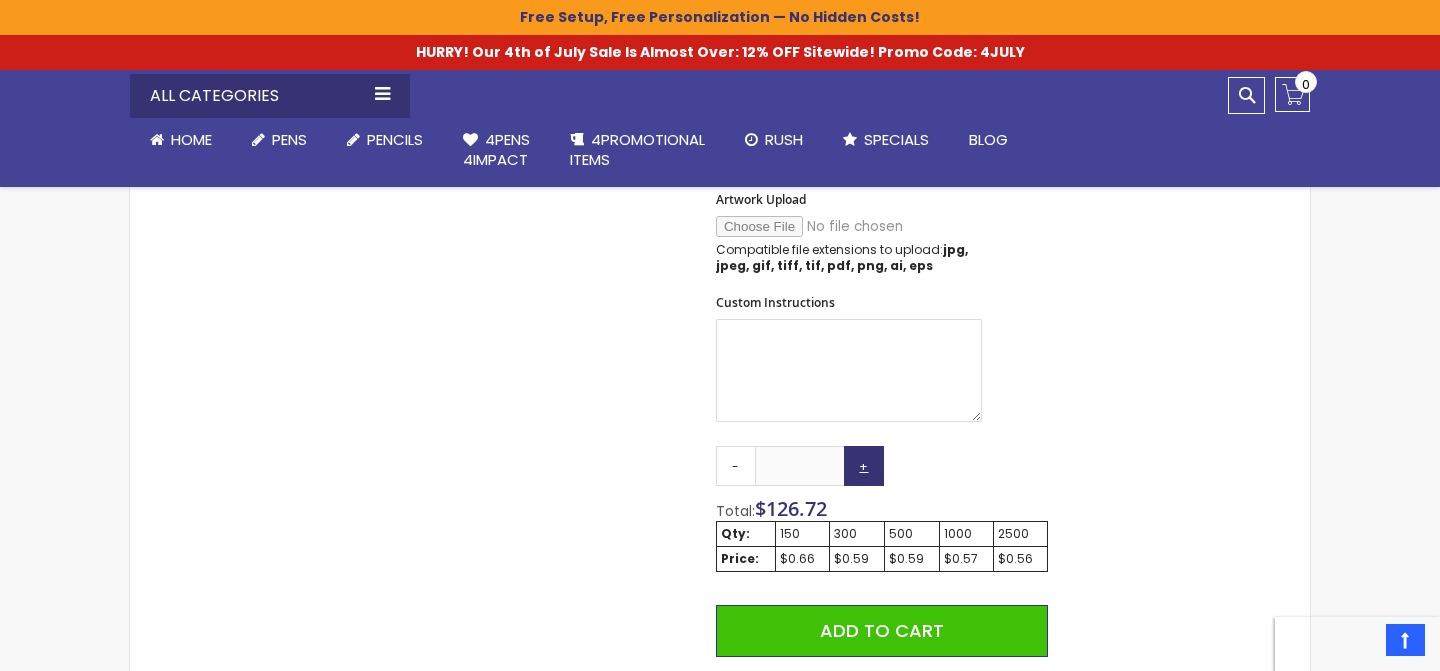 click on "+" at bounding box center (864, 466) 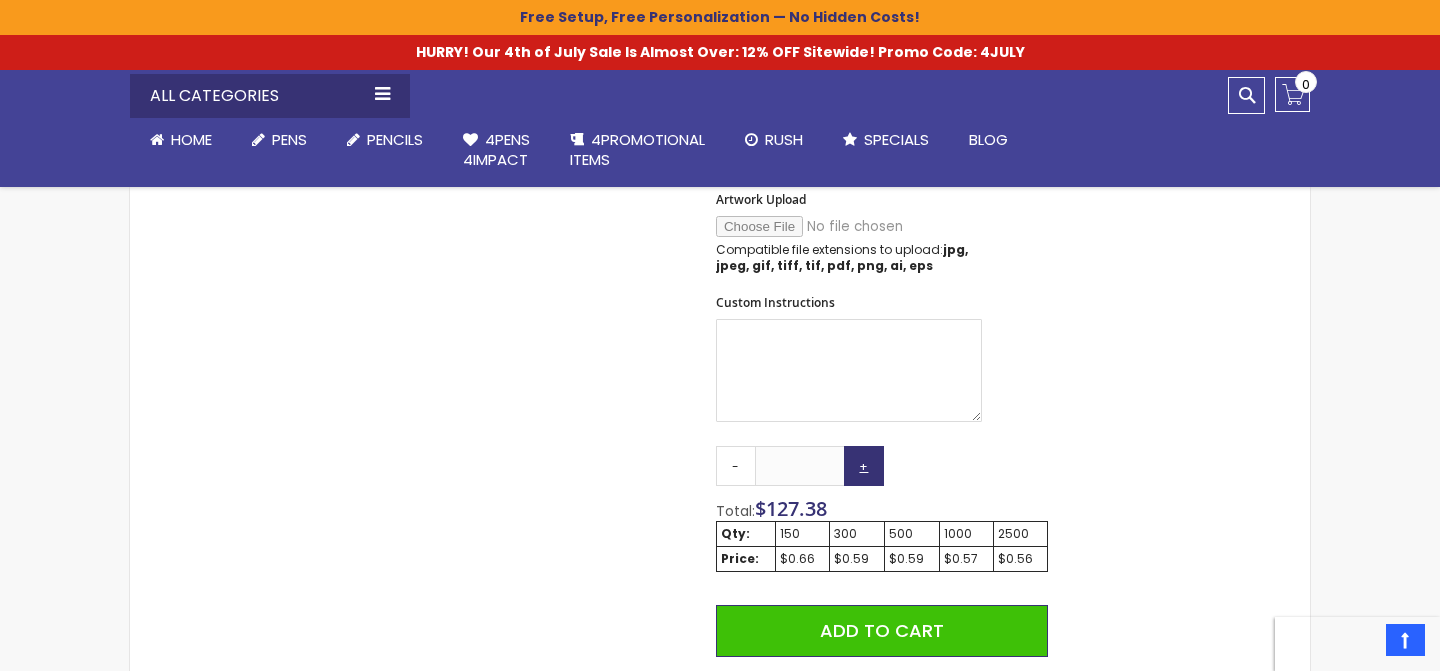 click on "+" at bounding box center (864, 466) 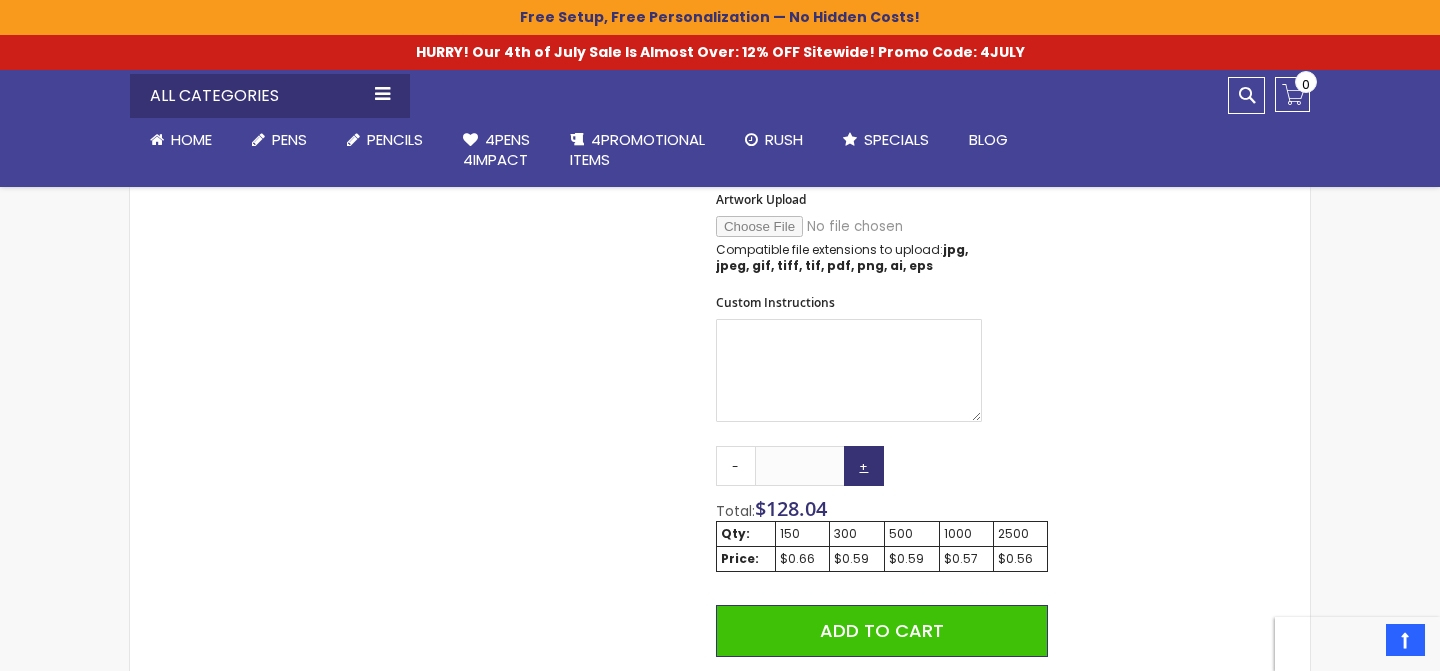 click on "+" at bounding box center (864, 466) 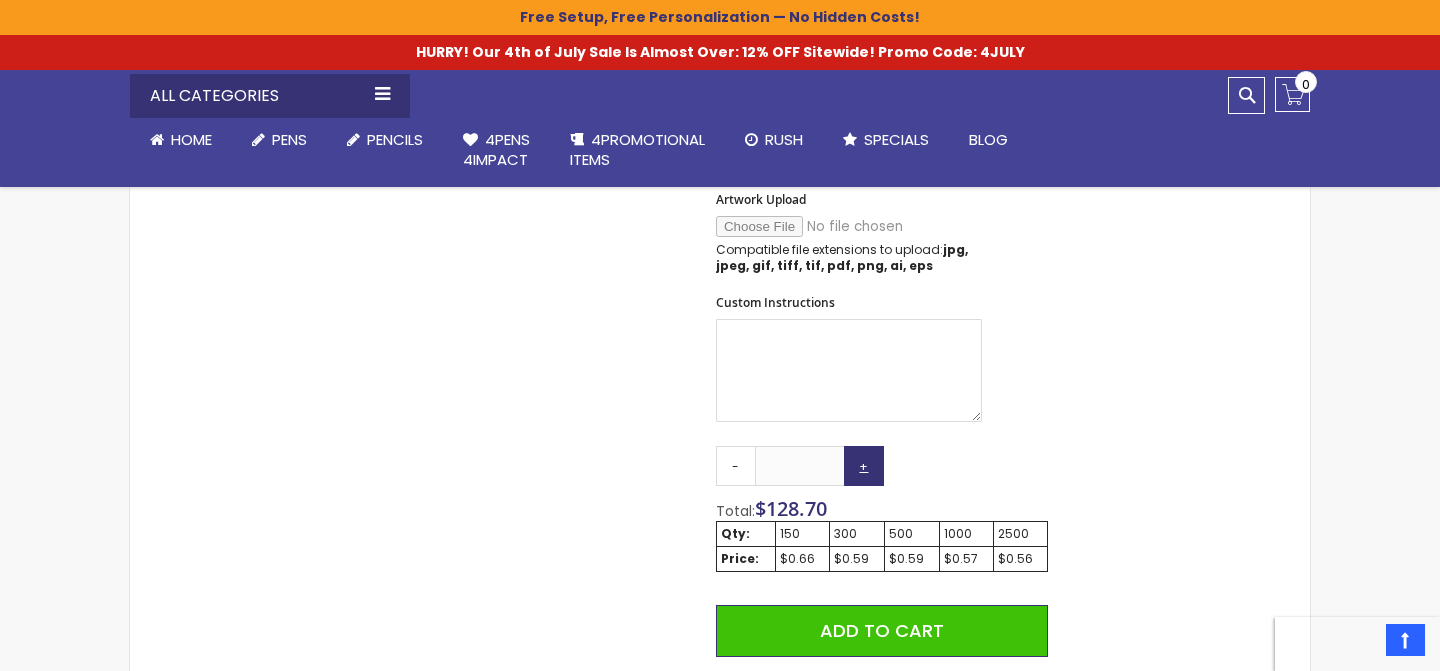 click on "+" at bounding box center [864, 466] 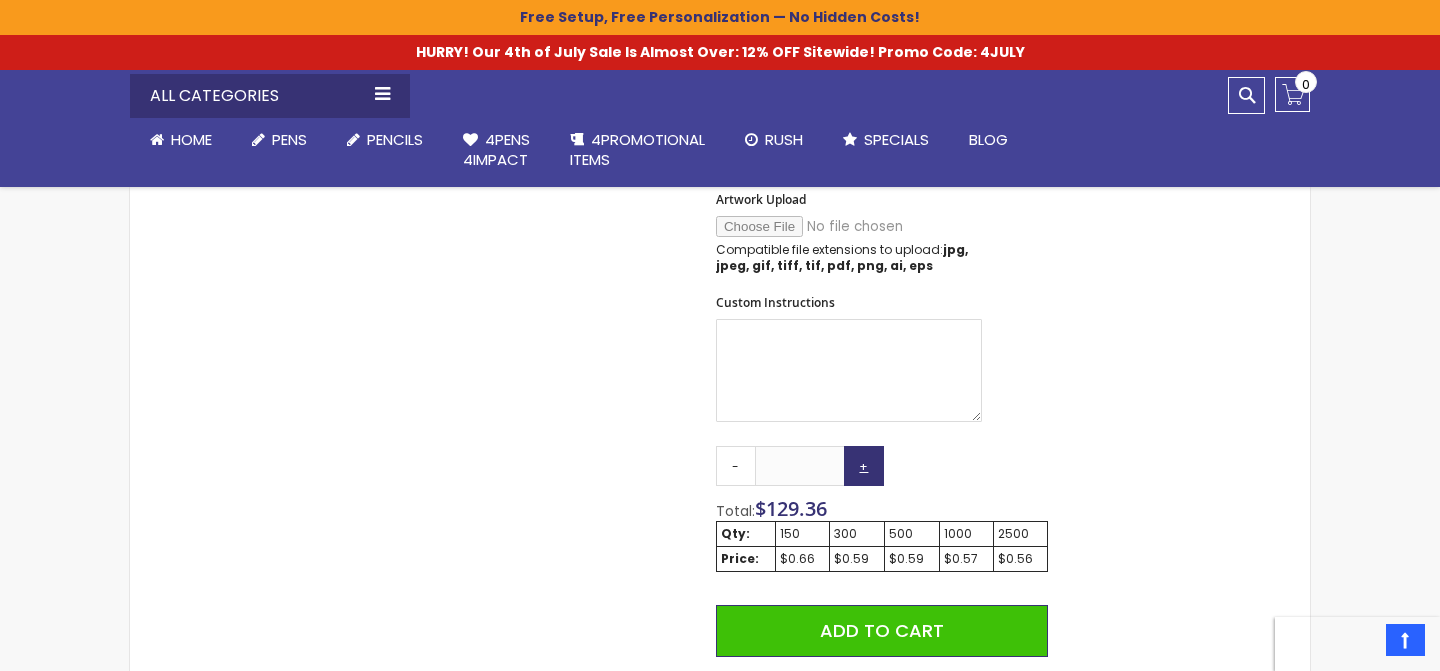click on "+" at bounding box center (864, 466) 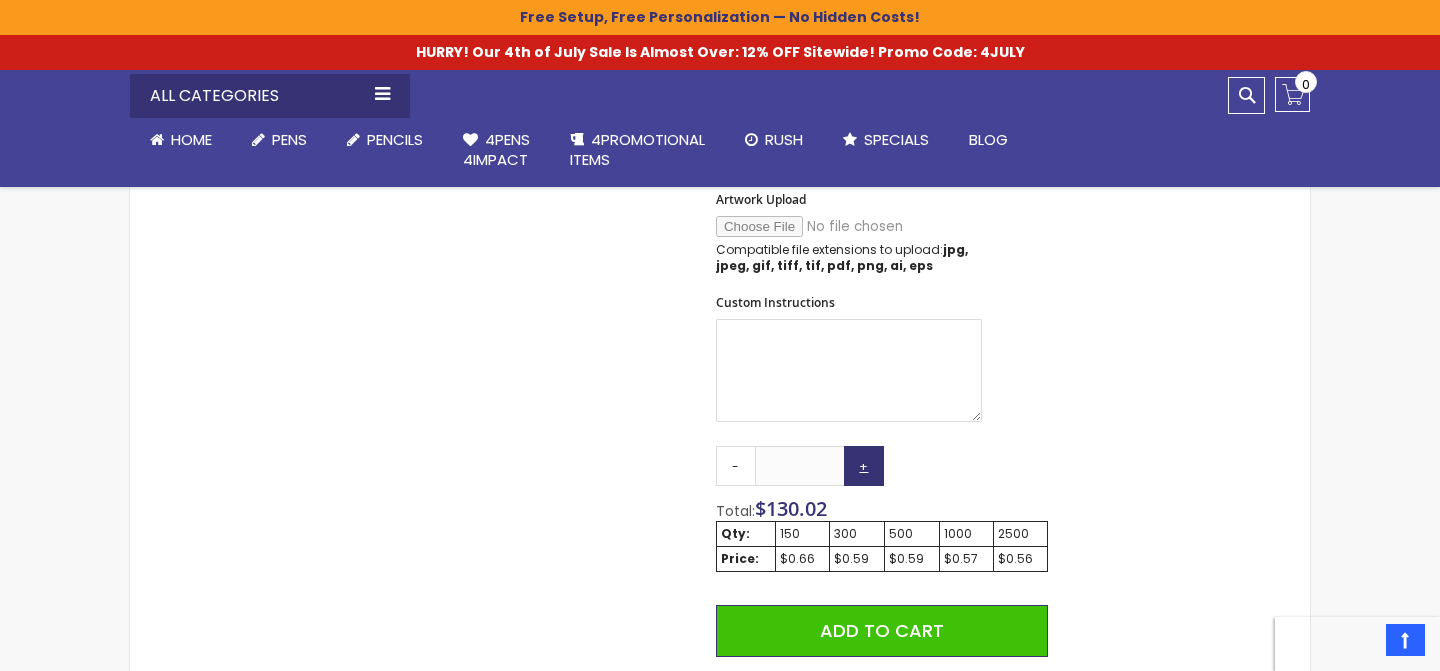 click on "+" at bounding box center (864, 466) 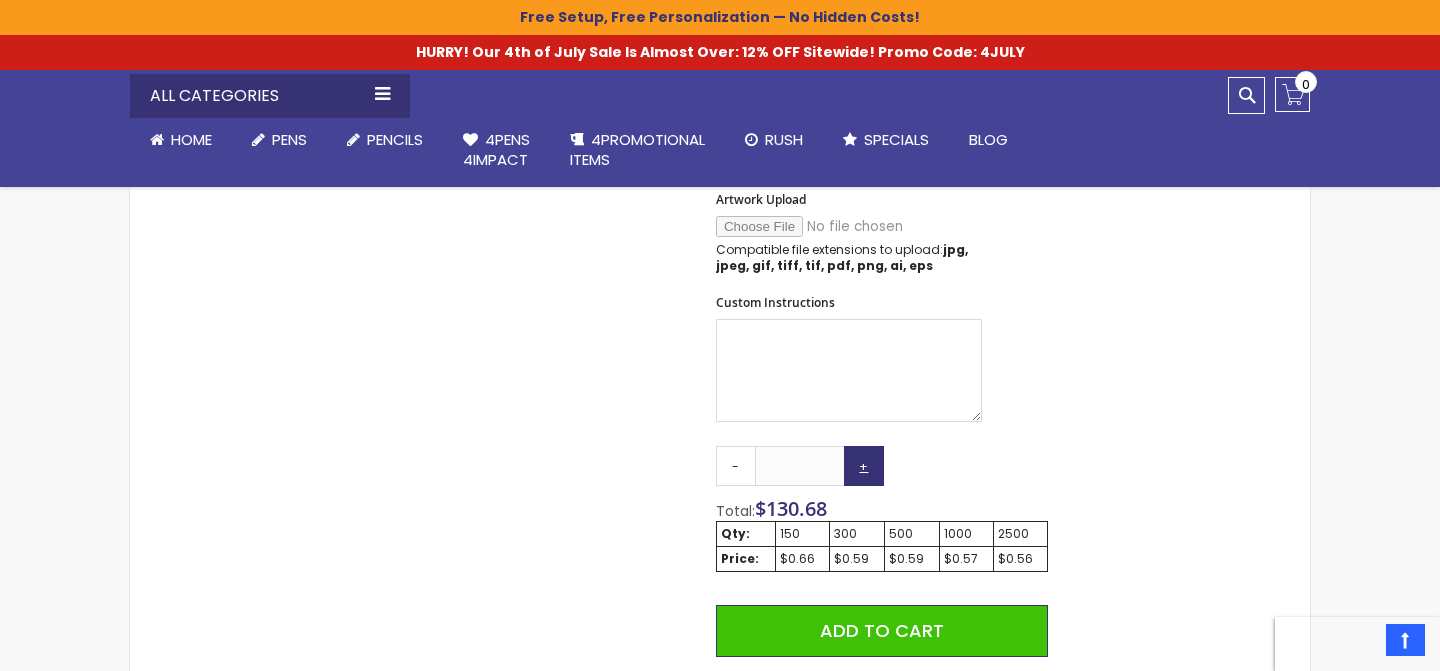 click on "+" at bounding box center [864, 466] 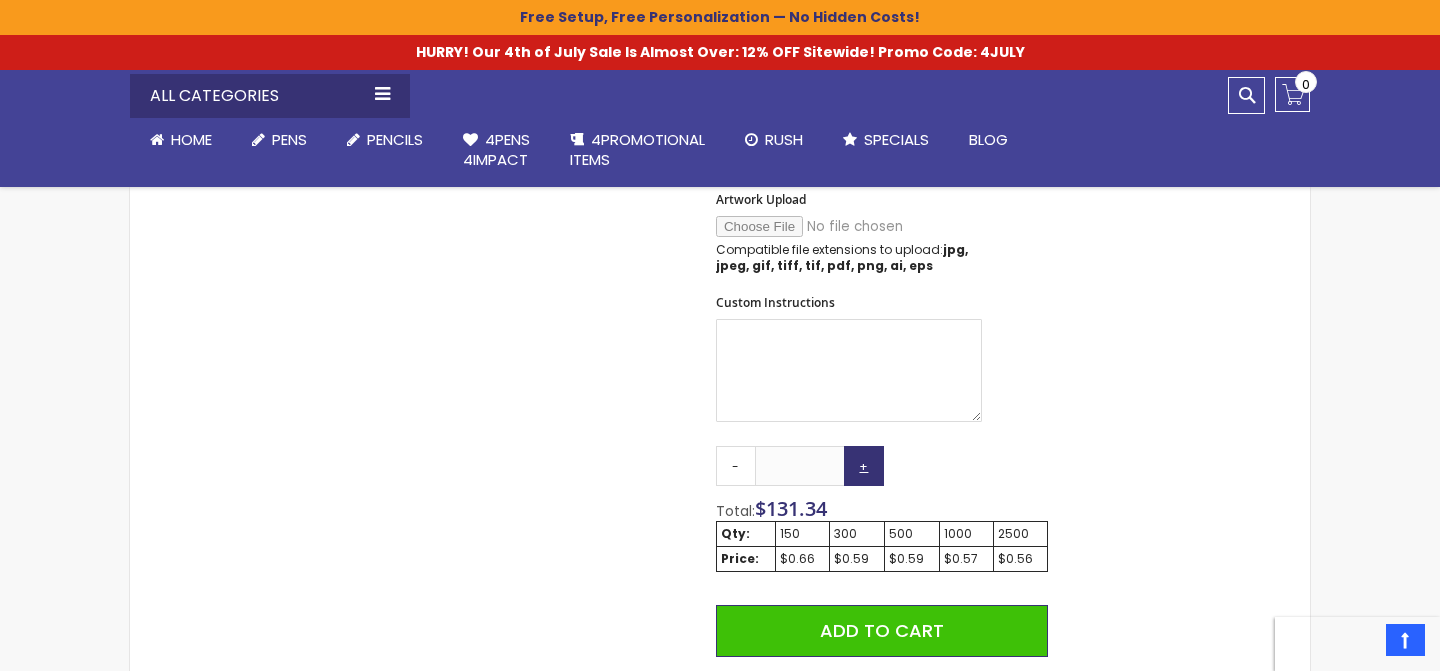 click on "+" at bounding box center [864, 466] 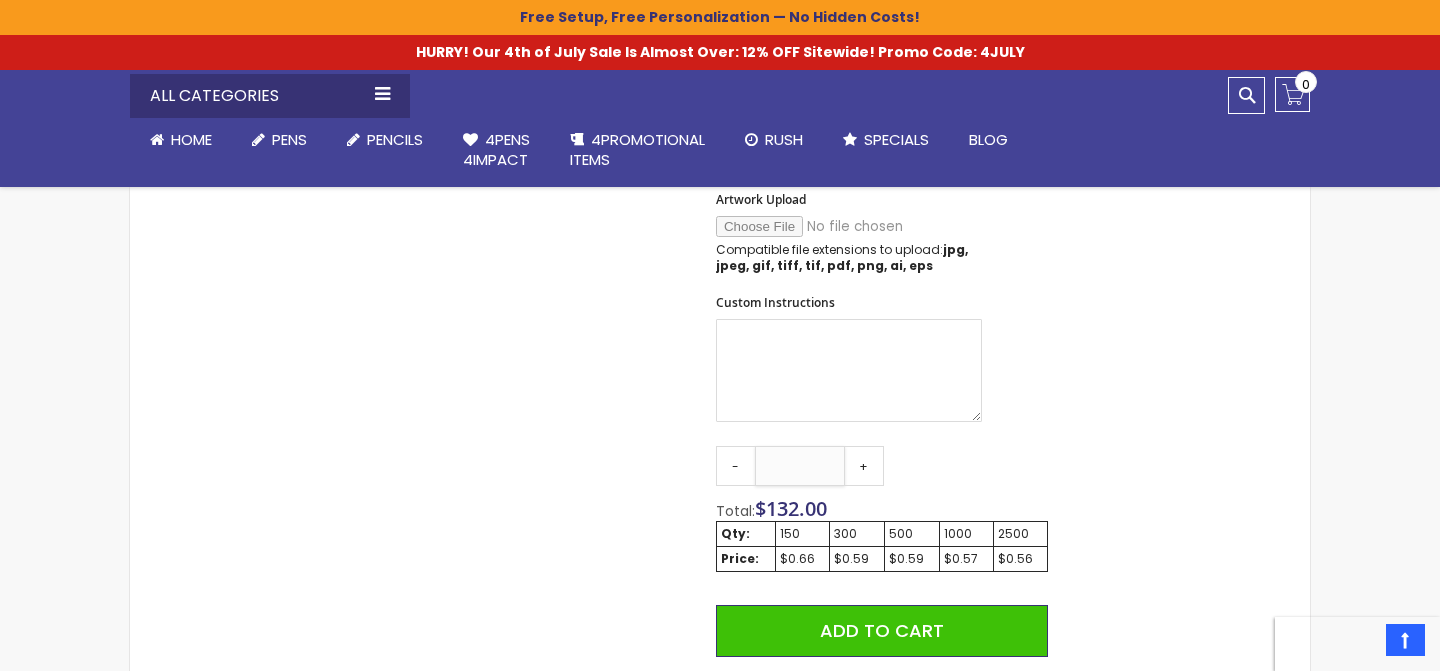 click on "***" at bounding box center (800, 466) 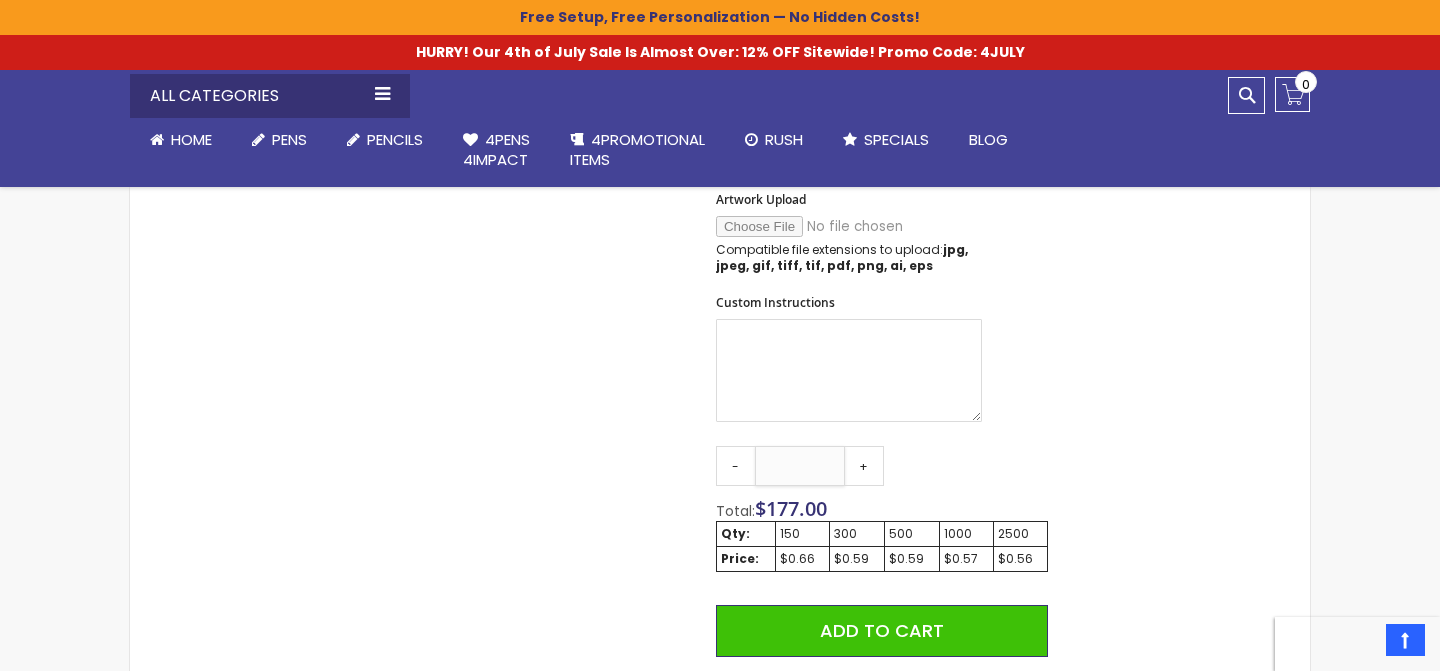 type on "***" 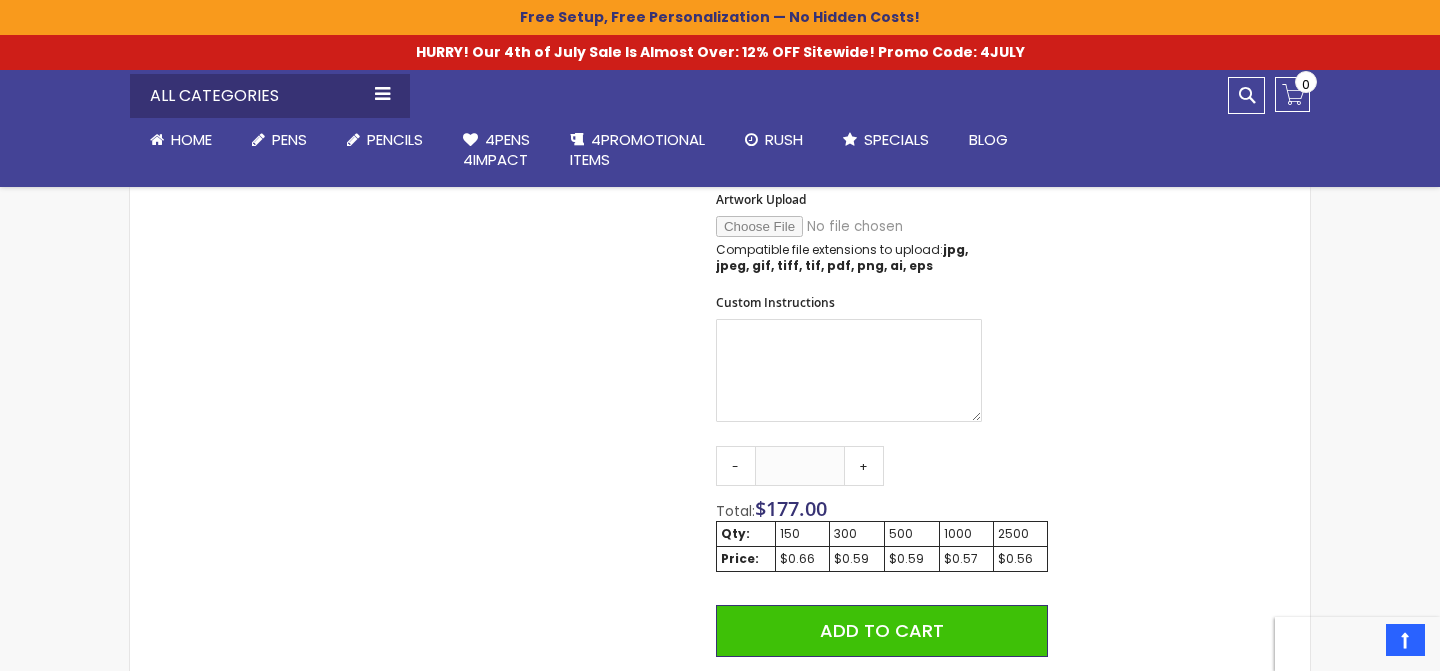 click on "Skip to the end of the images gallery
Skip to the beginning of the images gallery
Stiletto Advertising Stylus Pens - Special Offer
SKU
STYPEN-1R-AB
Rating:
100                          % of  100
3" at bounding box center [720, 223] 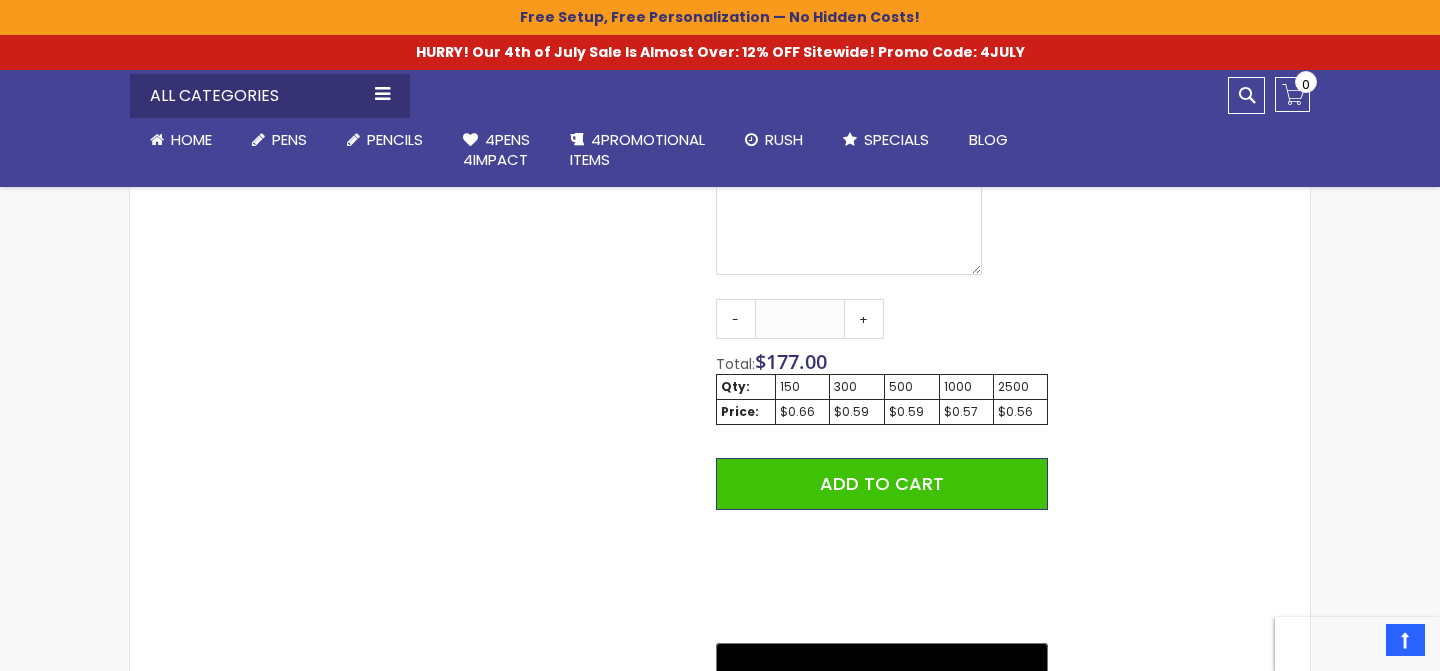 scroll, scrollTop: 1293, scrollLeft: 0, axis: vertical 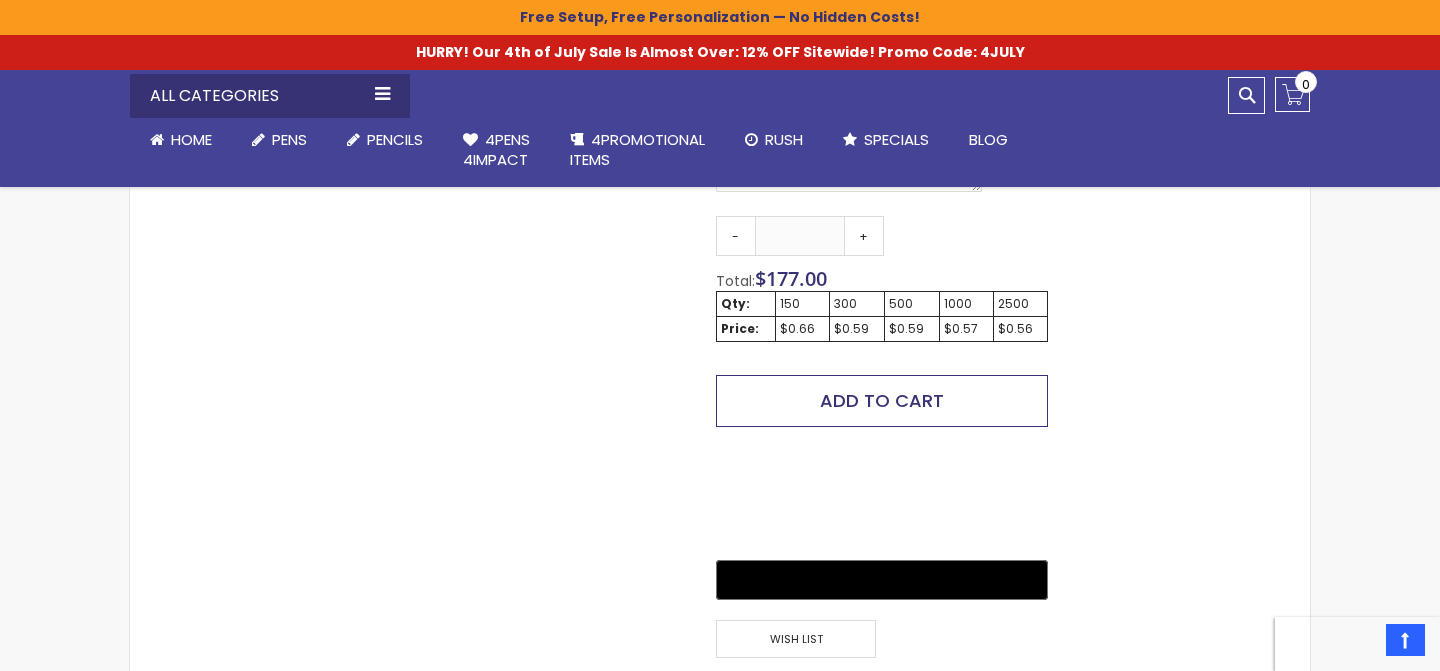 click on "Add to Cart" at bounding box center [882, 401] 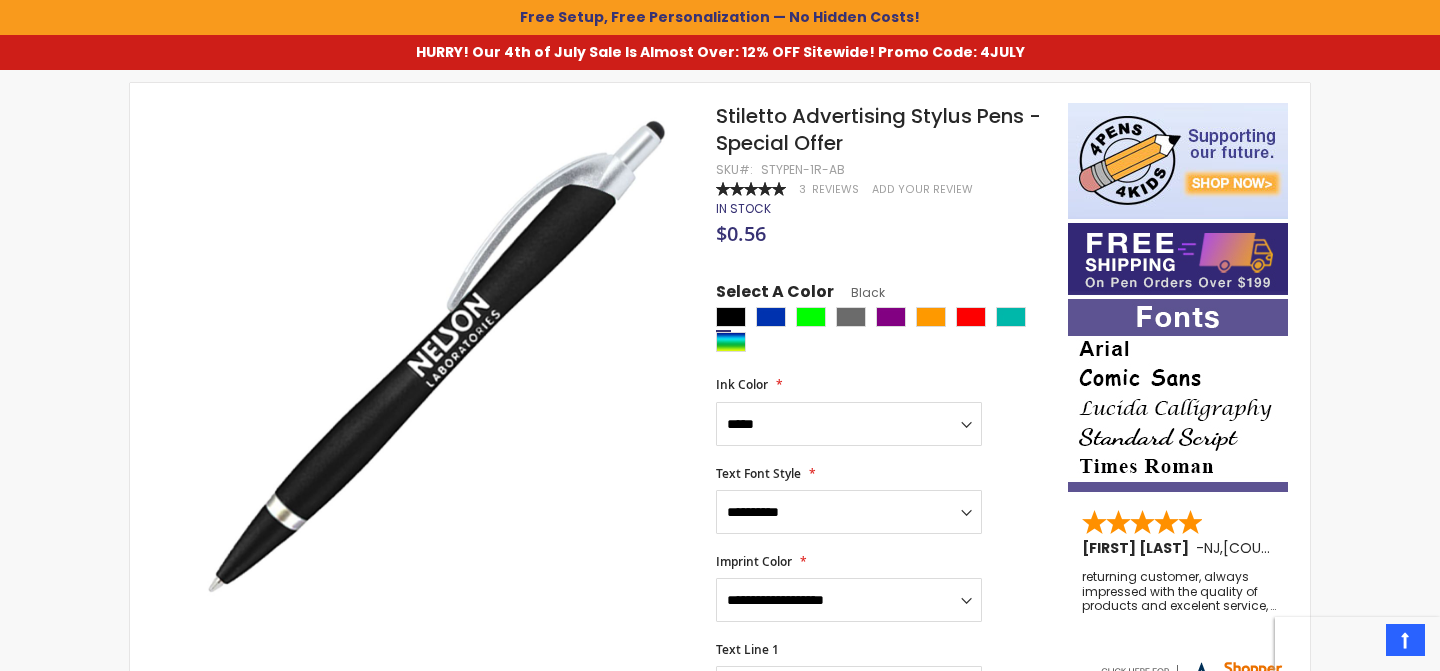 scroll, scrollTop: 300, scrollLeft: 0, axis: vertical 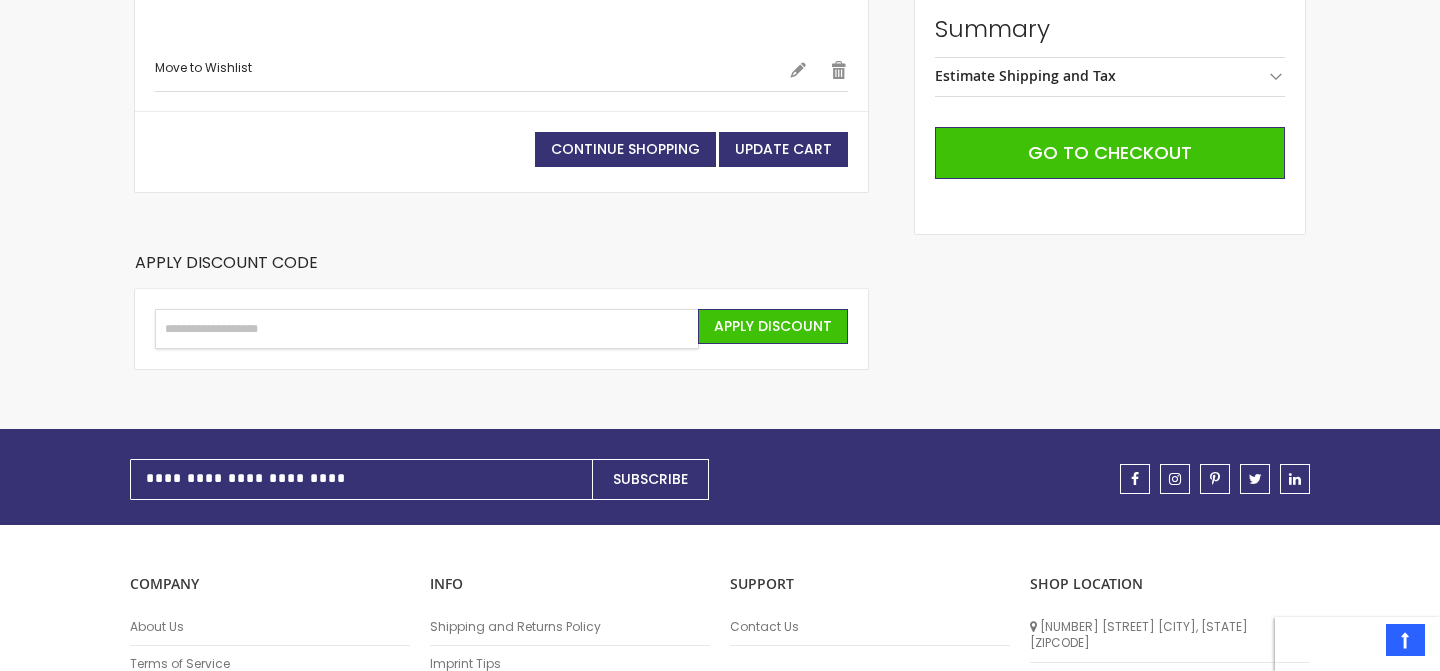click on "Enter discount code" at bounding box center (427, 329) 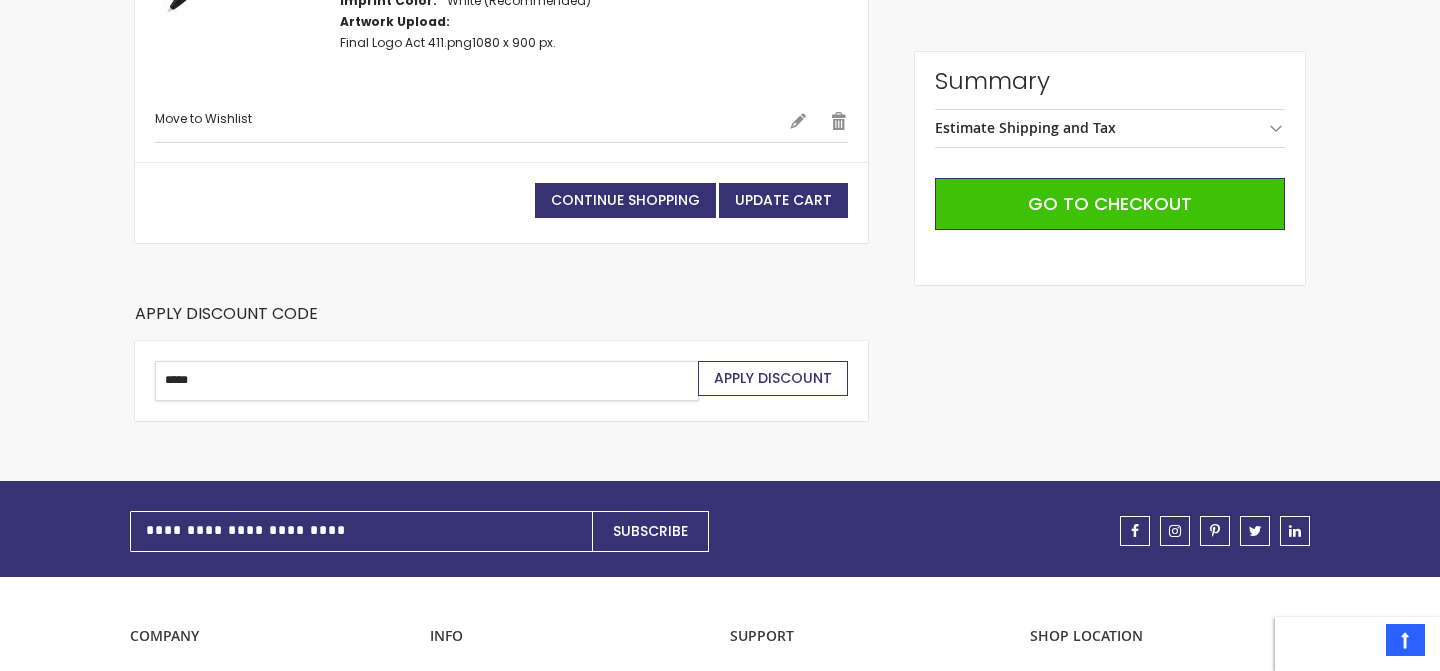 type on "*****" 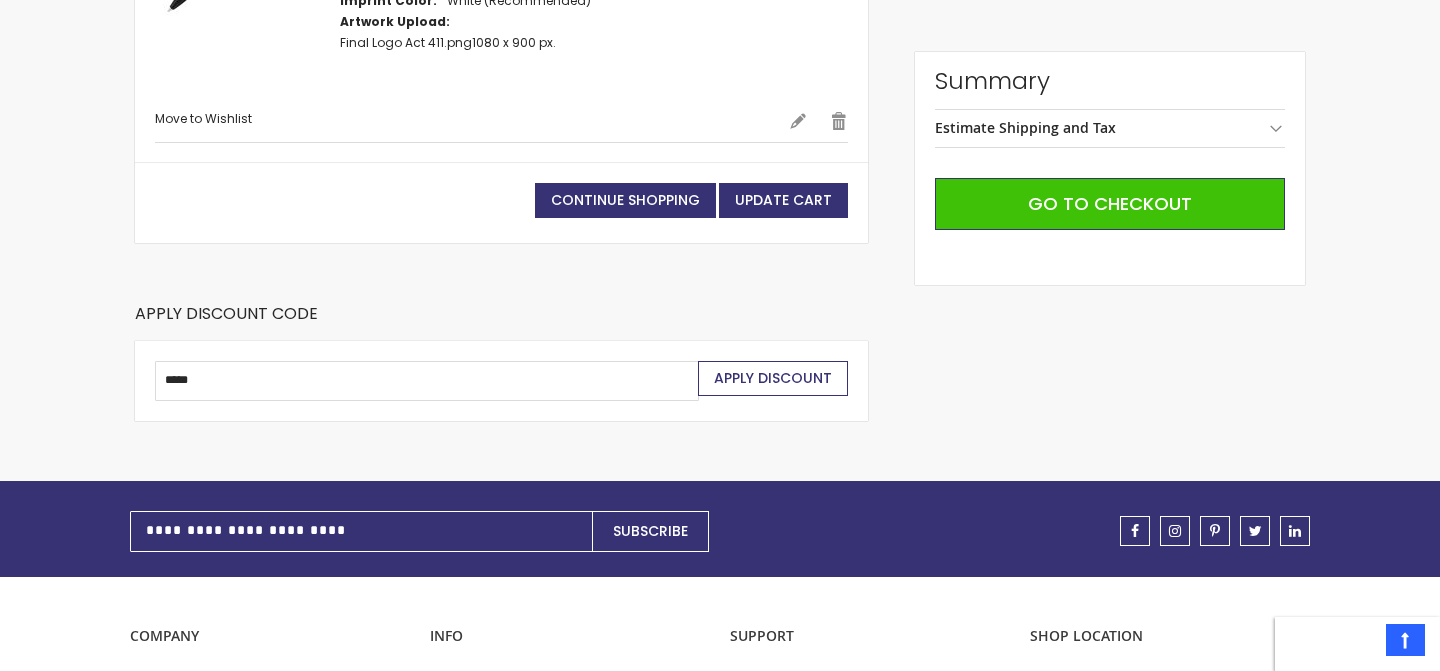 click on "Apply Discount" at bounding box center [773, 378] 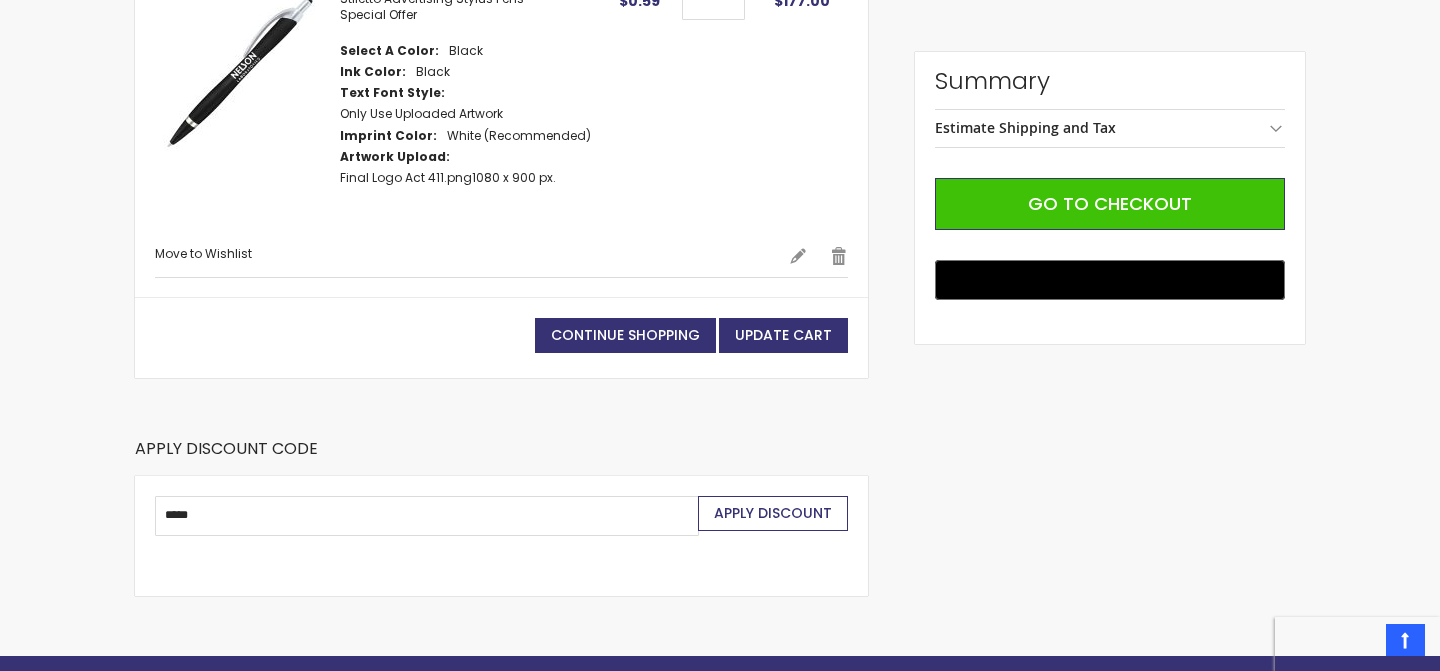 scroll, scrollTop: 495, scrollLeft: 0, axis: vertical 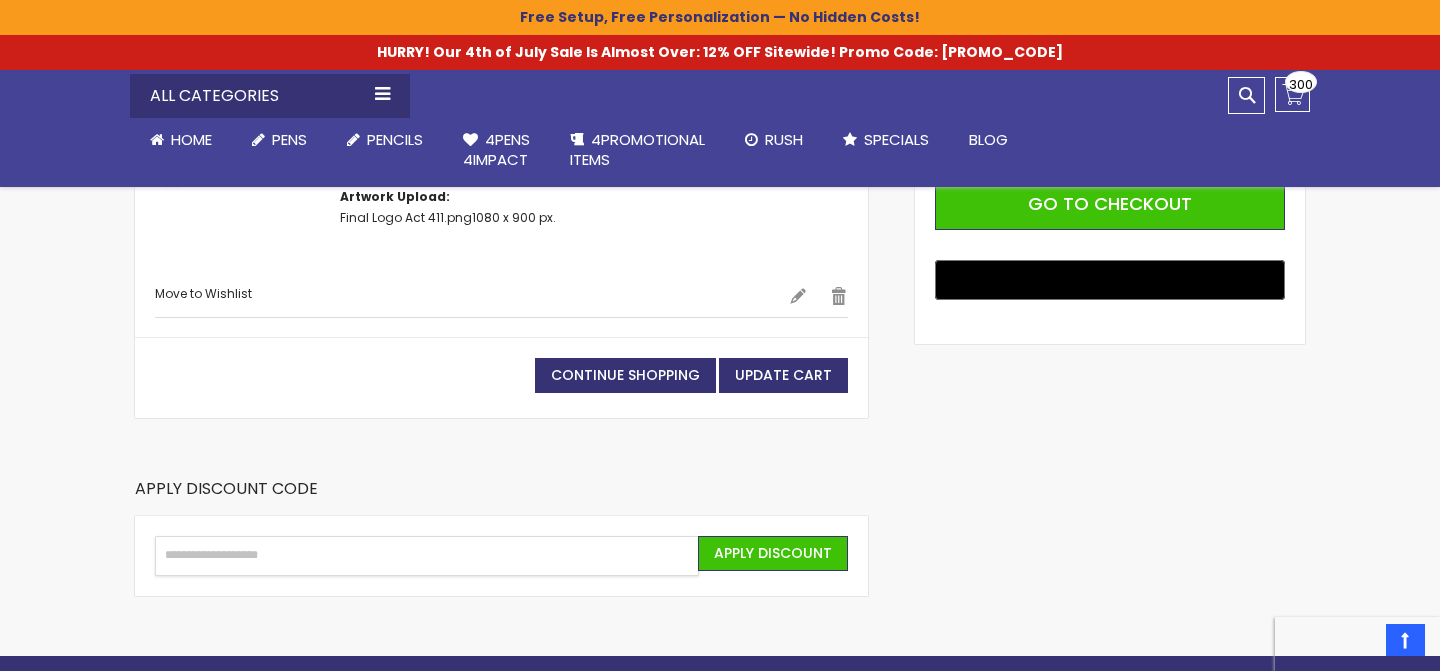 click on "Enter discount code" at bounding box center (427, 556) 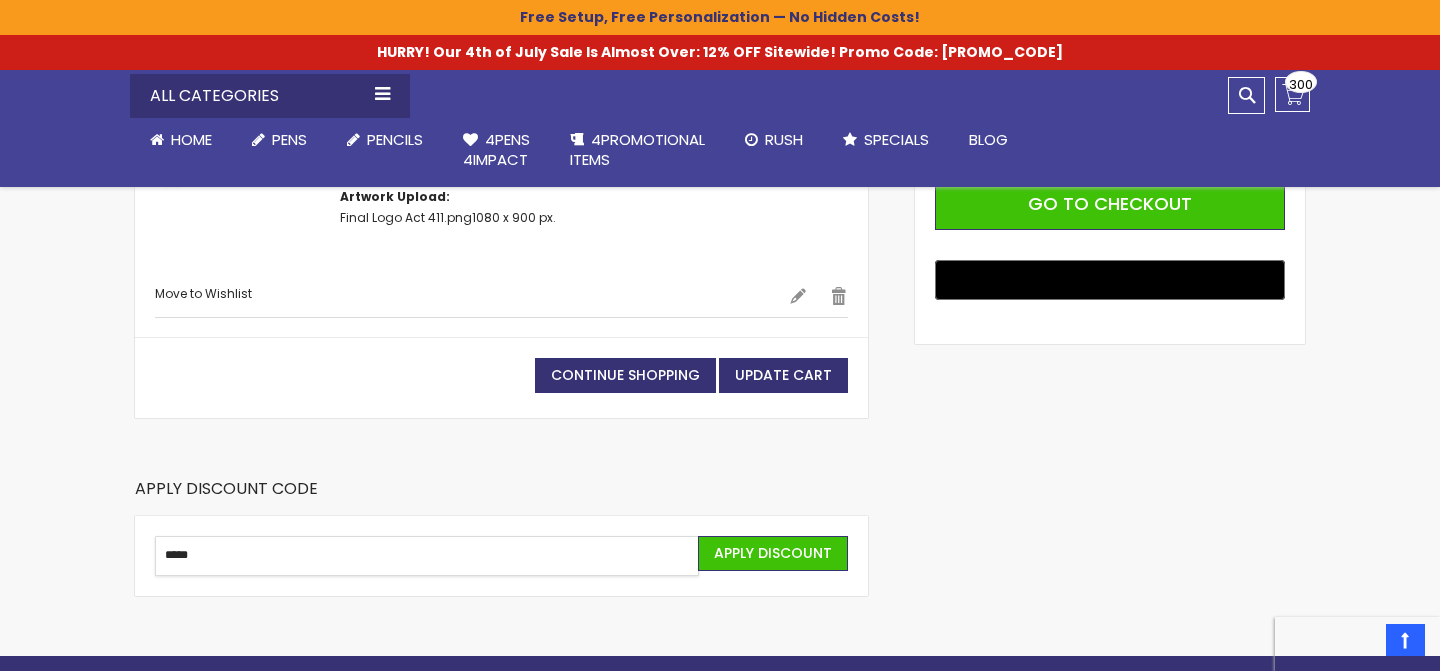 type on "*****" 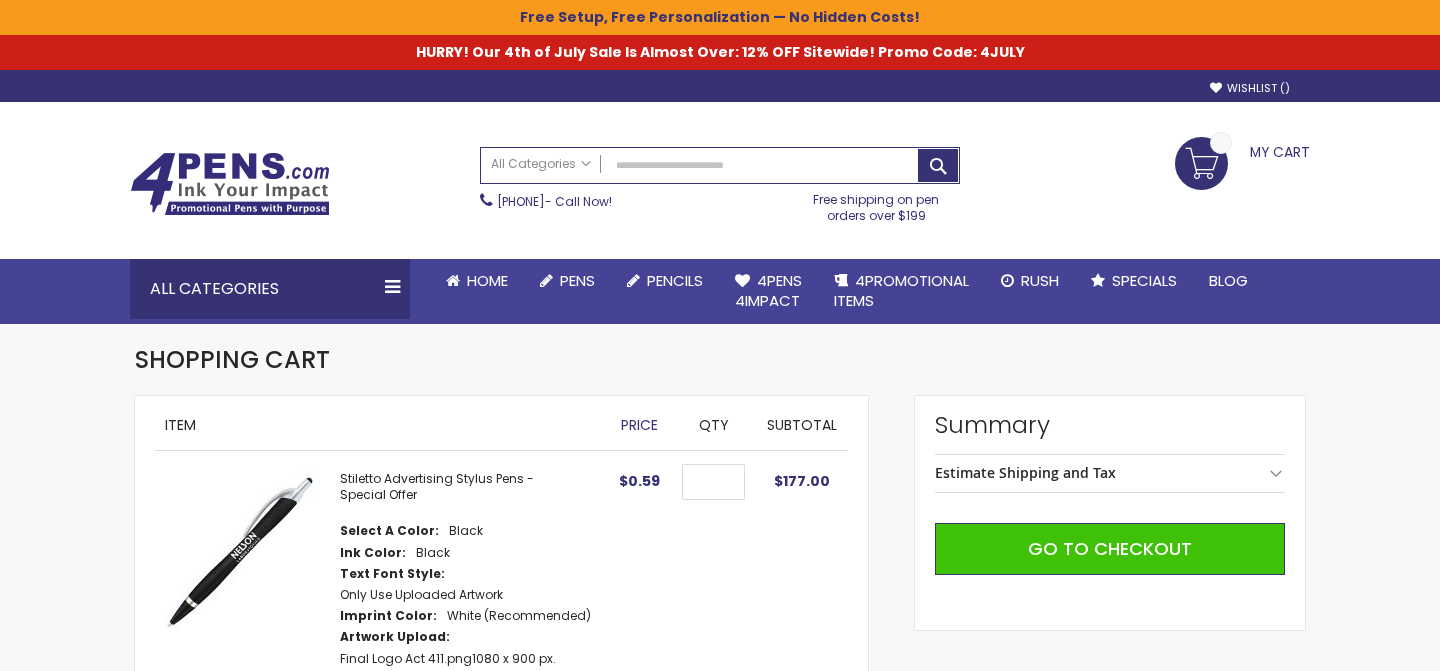 scroll, scrollTop: 0, scrollLeft: 0, axis: both 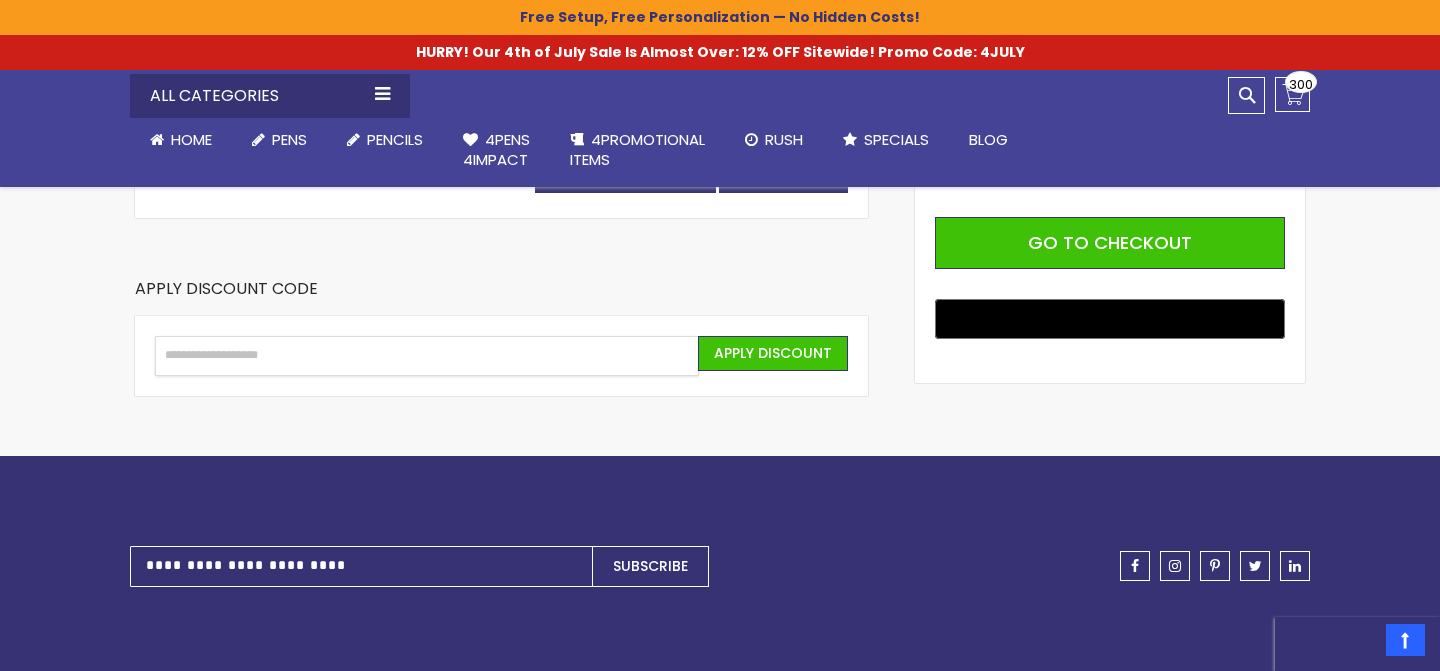 click on "Enter discount code" at bounding box center [427, 356] 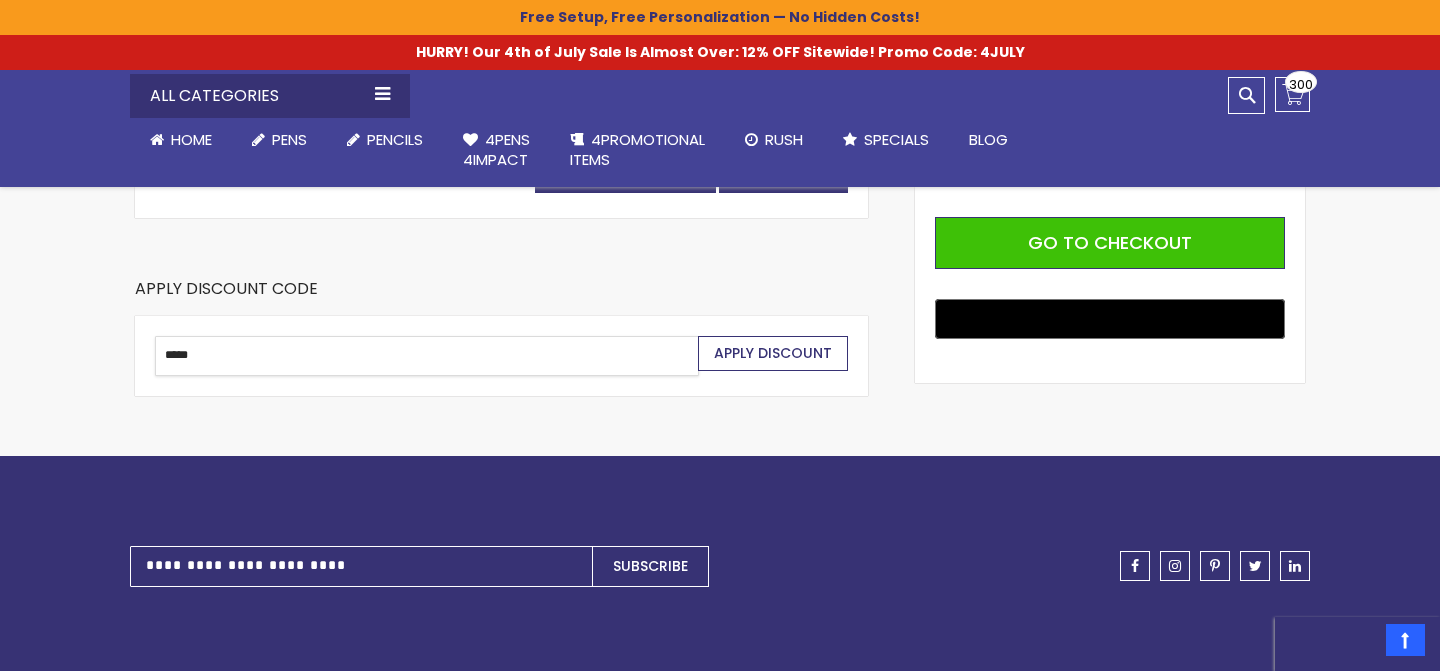 type on "*****" 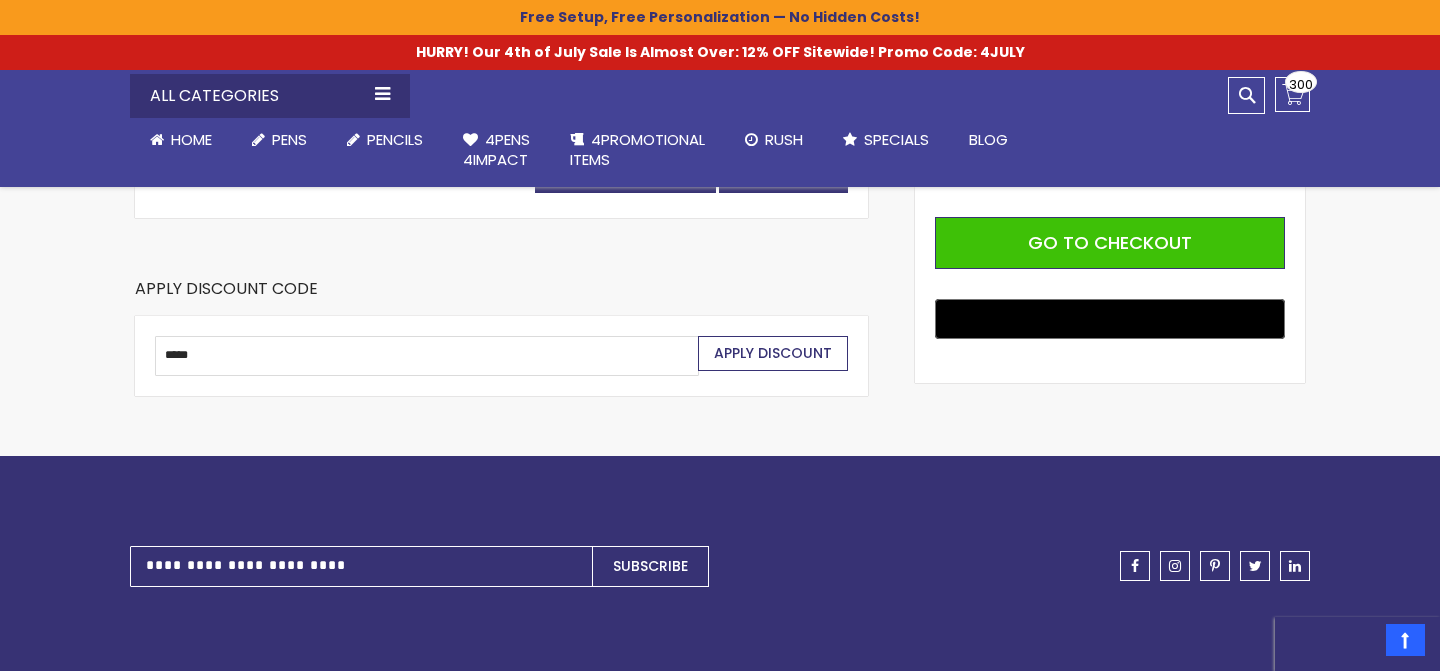 click on "Apply Discount" at bounding box center (773, 353) 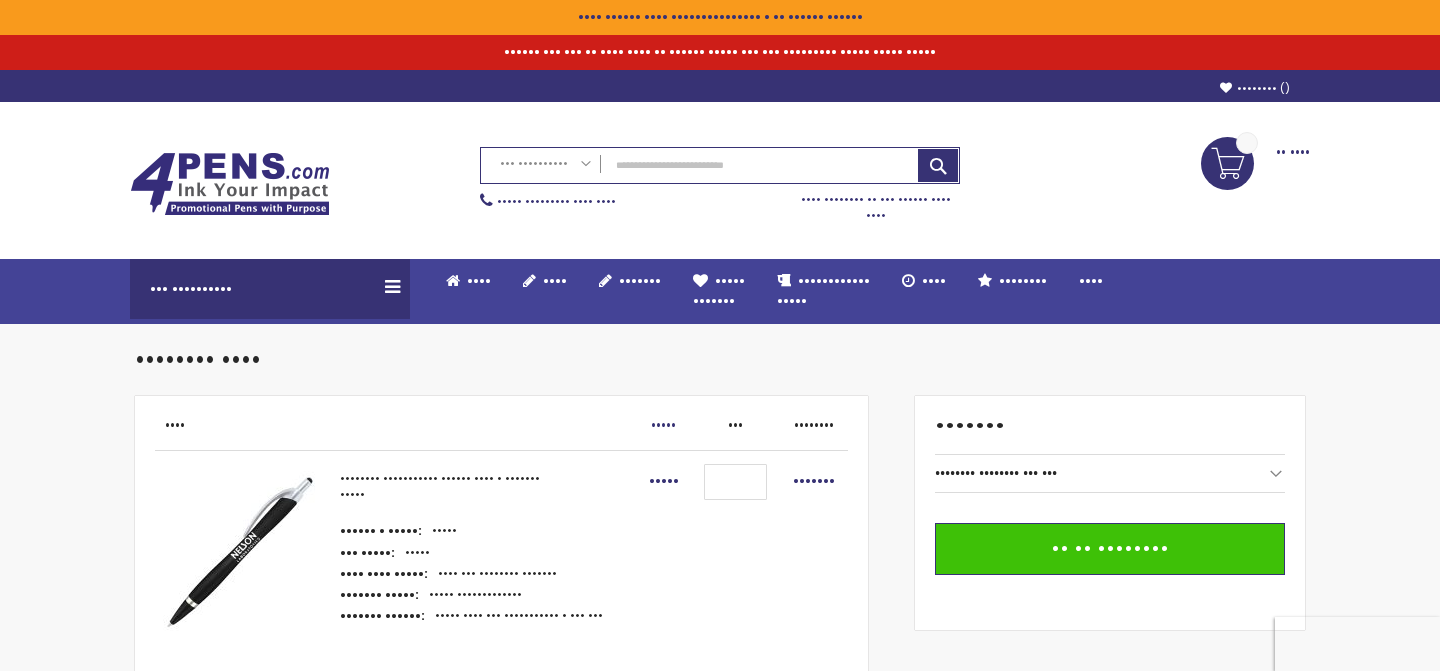 scroll, scrollTop: 0, scrollLeft: 0, axis: both 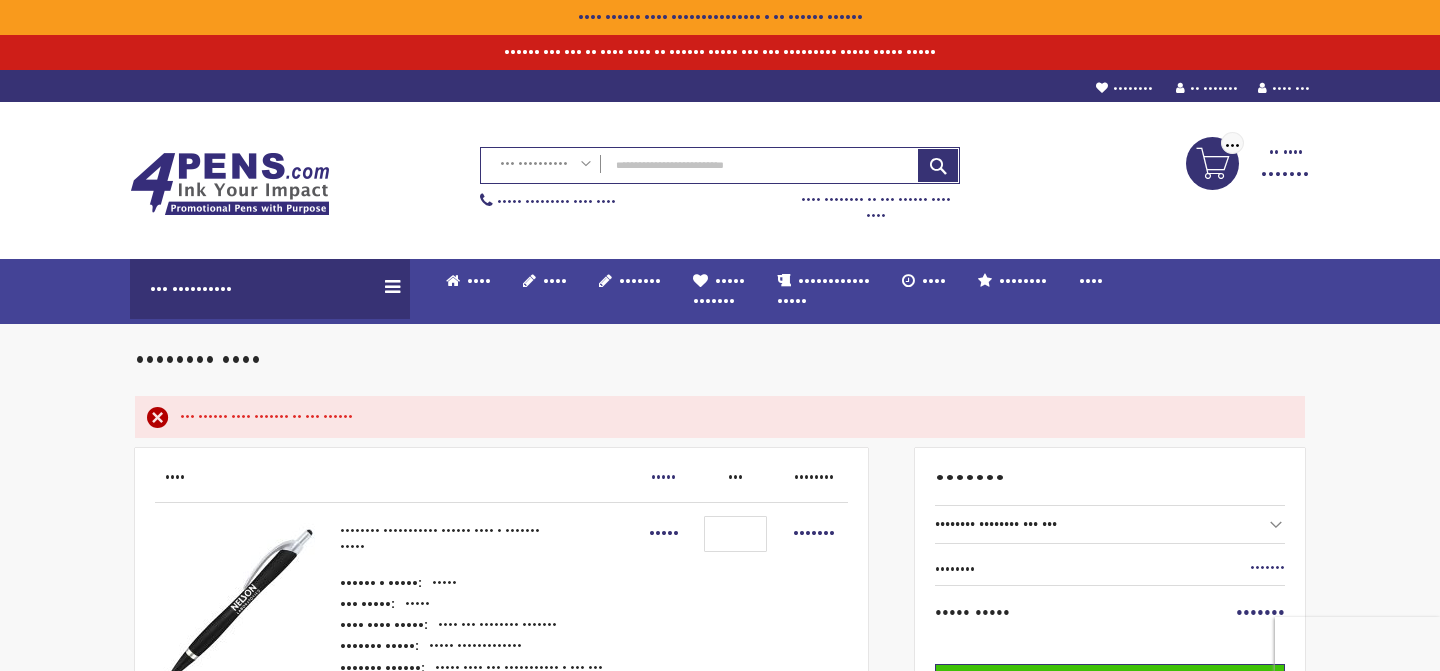 click on "•••• •• •••••••
•••••••• ••••••• •••••••••
••••••••
•••• •••
•••• ••
•••• ••
••••••••••••••••••••••••••
•••••
•••••• •••• •••••••••
•••••• •• •••••••
•• •••••••
•••••• •••
••••••" at bounding box center [720, 841] 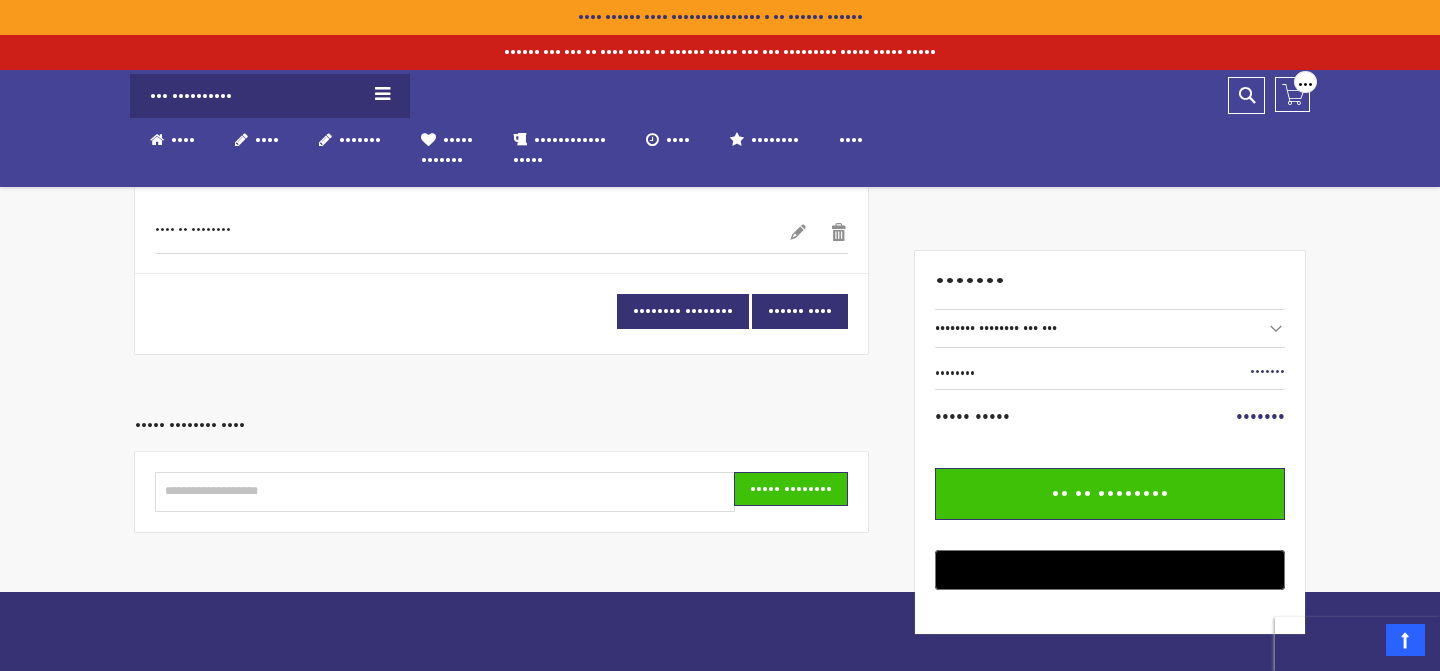 scroll, scrollTop: 0, scrollLeft: 0, axis: both 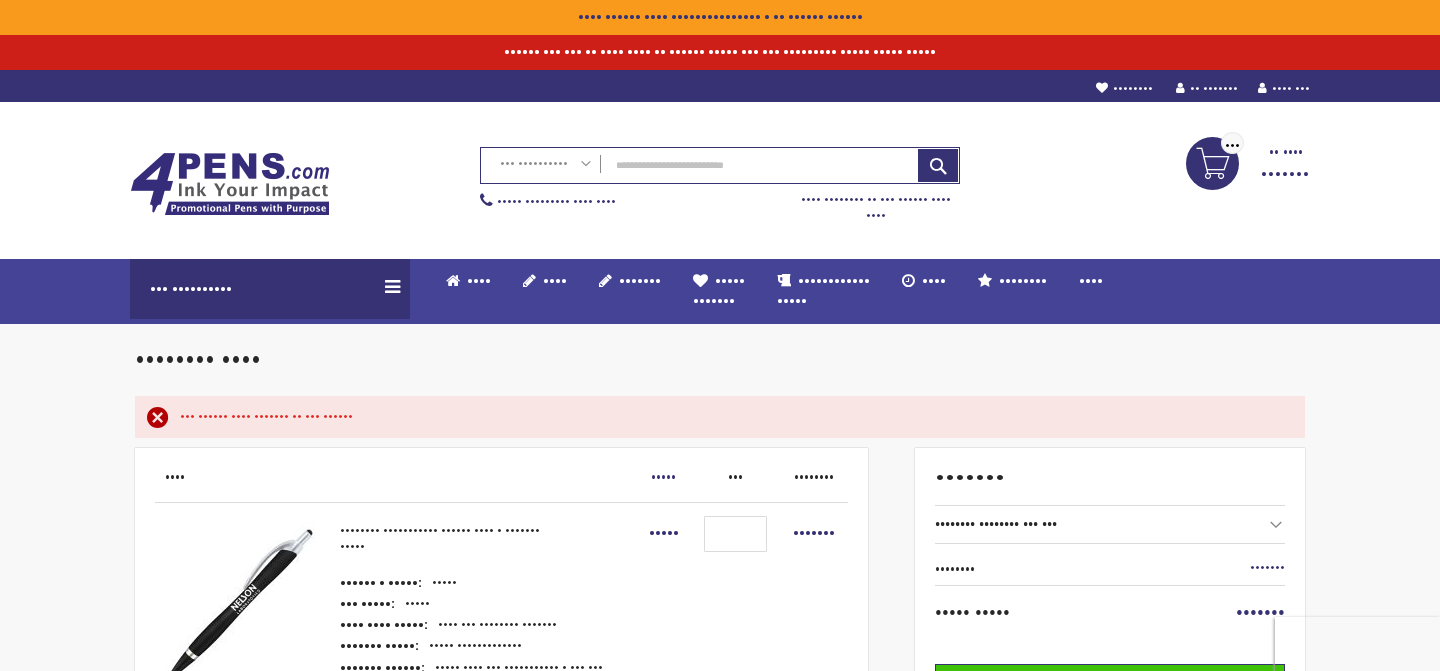 click on "•••••••• ••••" at bounding box center [720, 370] 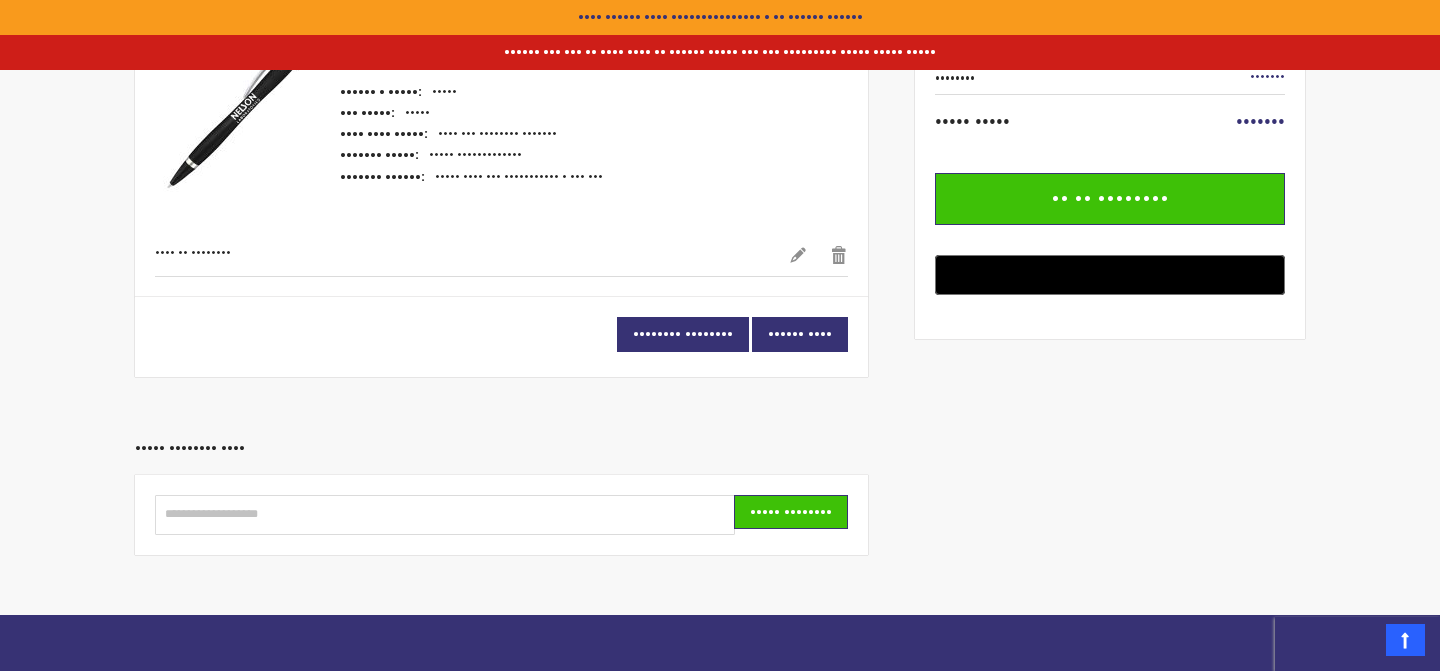 scroll, scrollTop: 0, scrollLeft: 0, axis: both 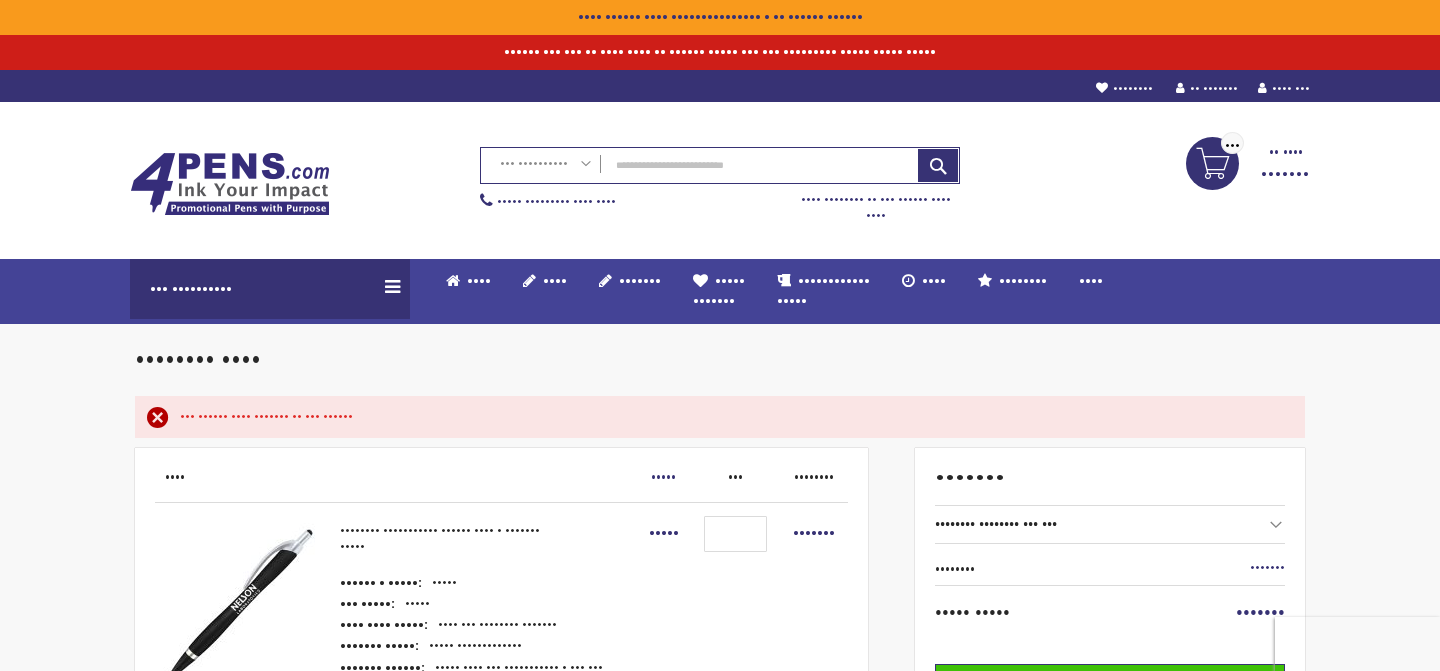 click on "•••• •• •••••••
•••••••• ••••••• •••••••••
••••••••
•••• •••
•••• ••
•••• ••
••••••••••••••••••••••••••
•••••
•••••• •••• •••••••••
•••••• •• •••••••
•• •••••••
•••••• •••
••••••" at bounding box center (720, 841) 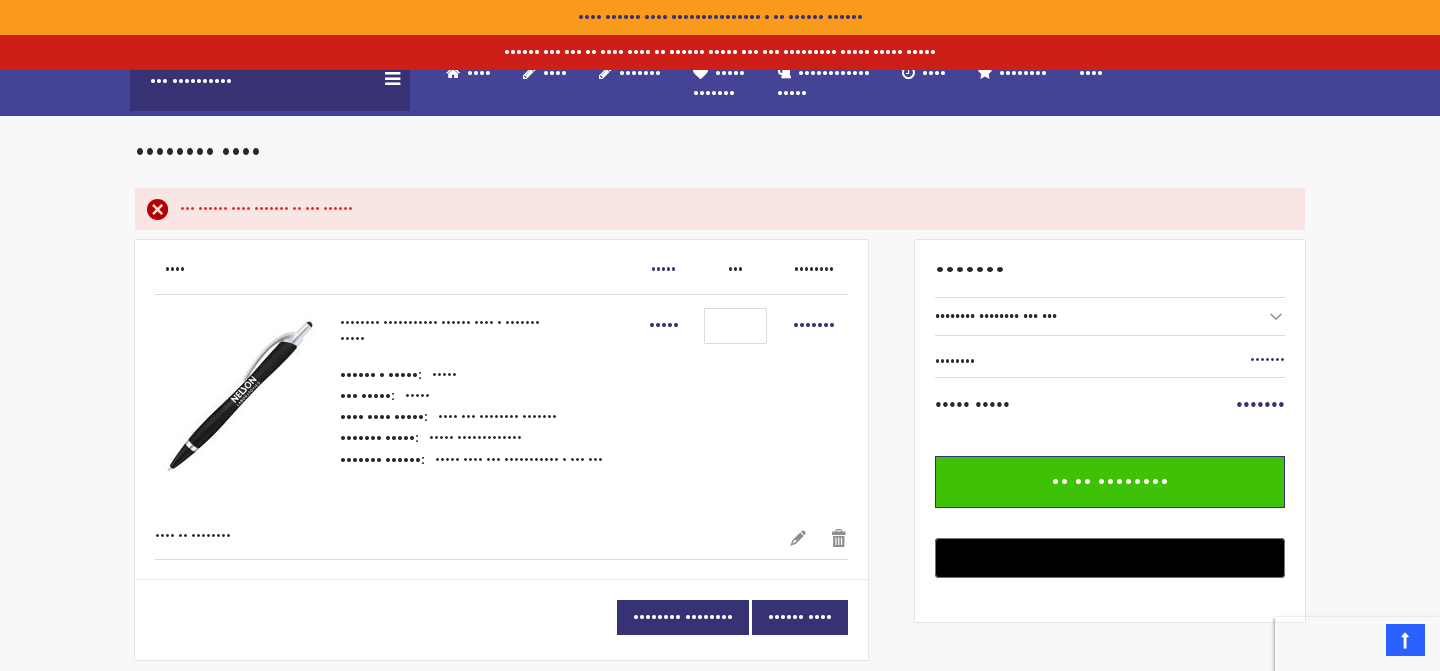 scroll, scrollTop: 120, scrollLeft: 0, axis: vertical 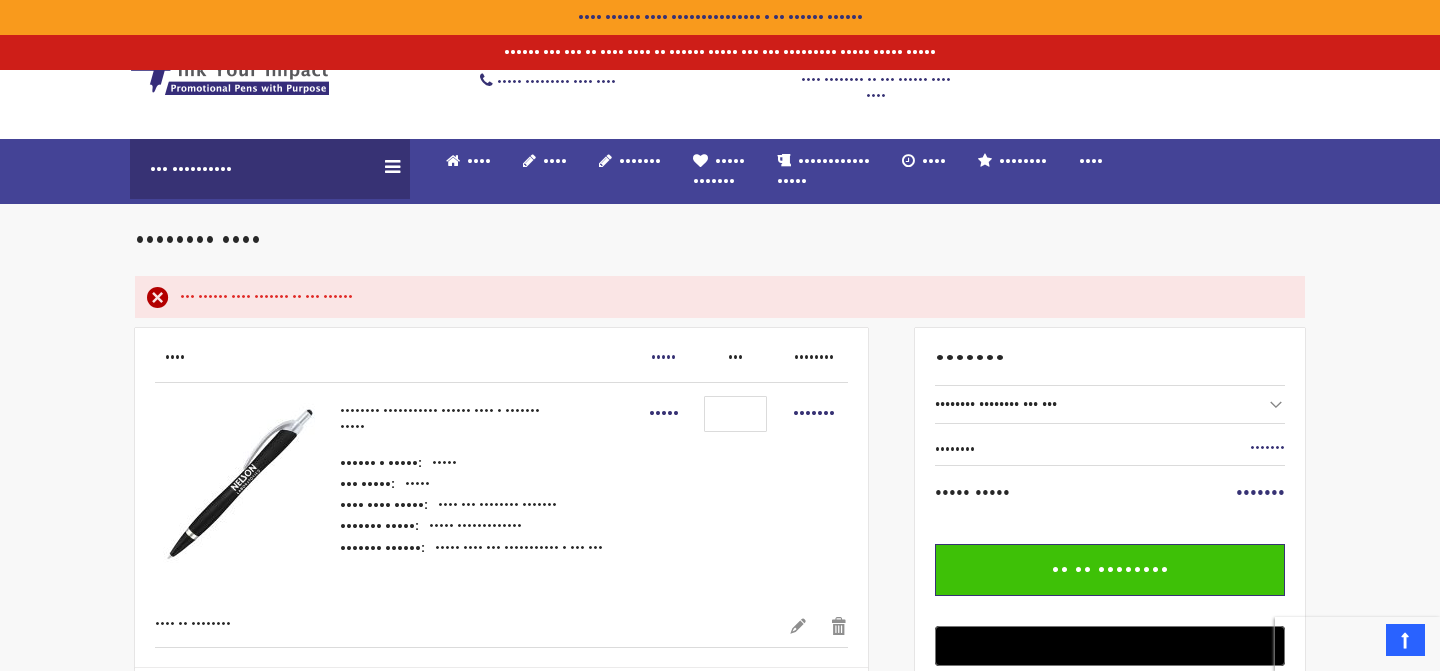 click on "Login
Forgot Your Password?
Create an Account
My Account
Toggle Nav
Search" at bounding box center [720, 721] 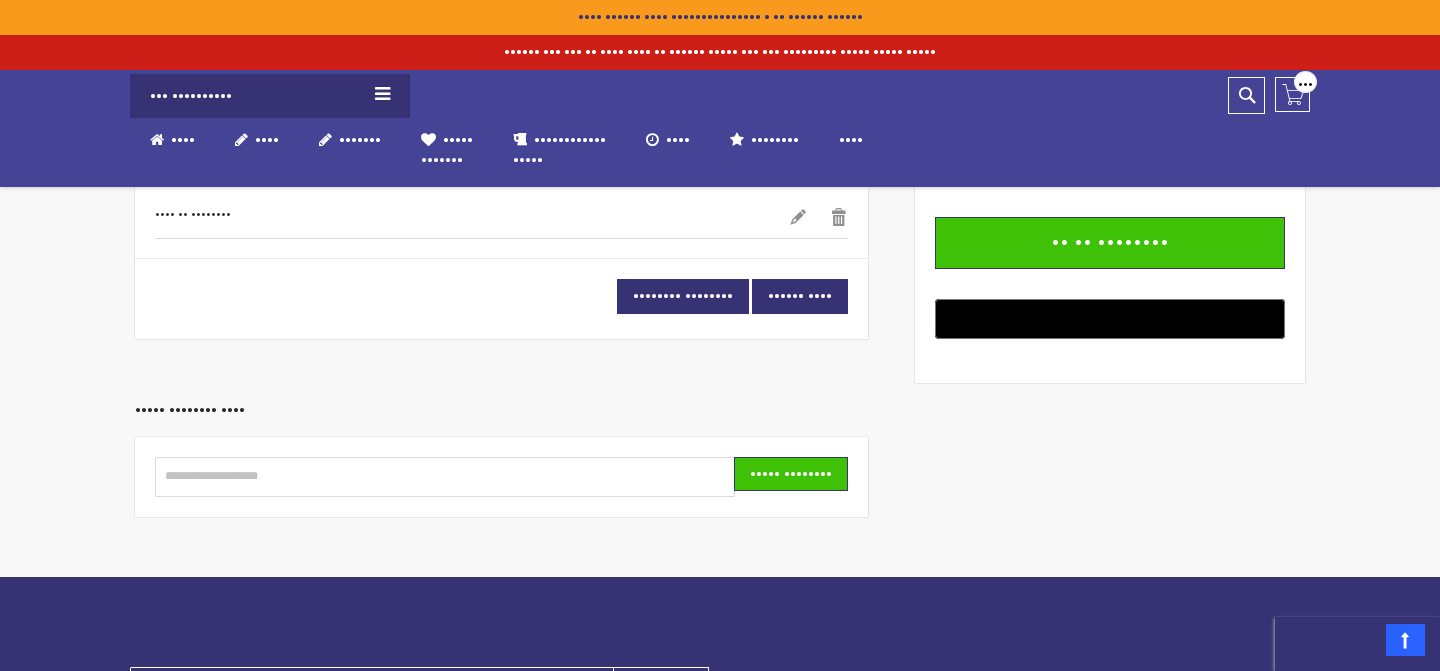 scroll, scrollTop: 0, scrollLeft: 0, axis: both 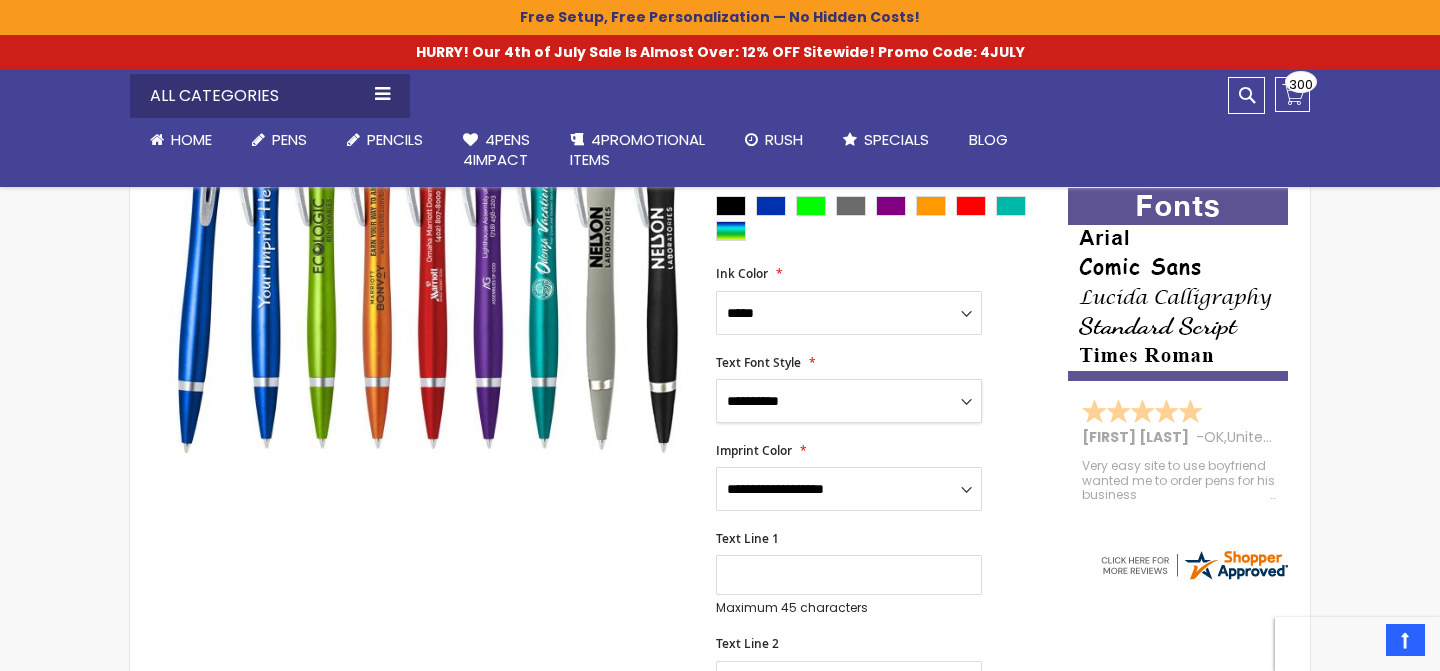 click on "**********" at bounding box center (849, 401) 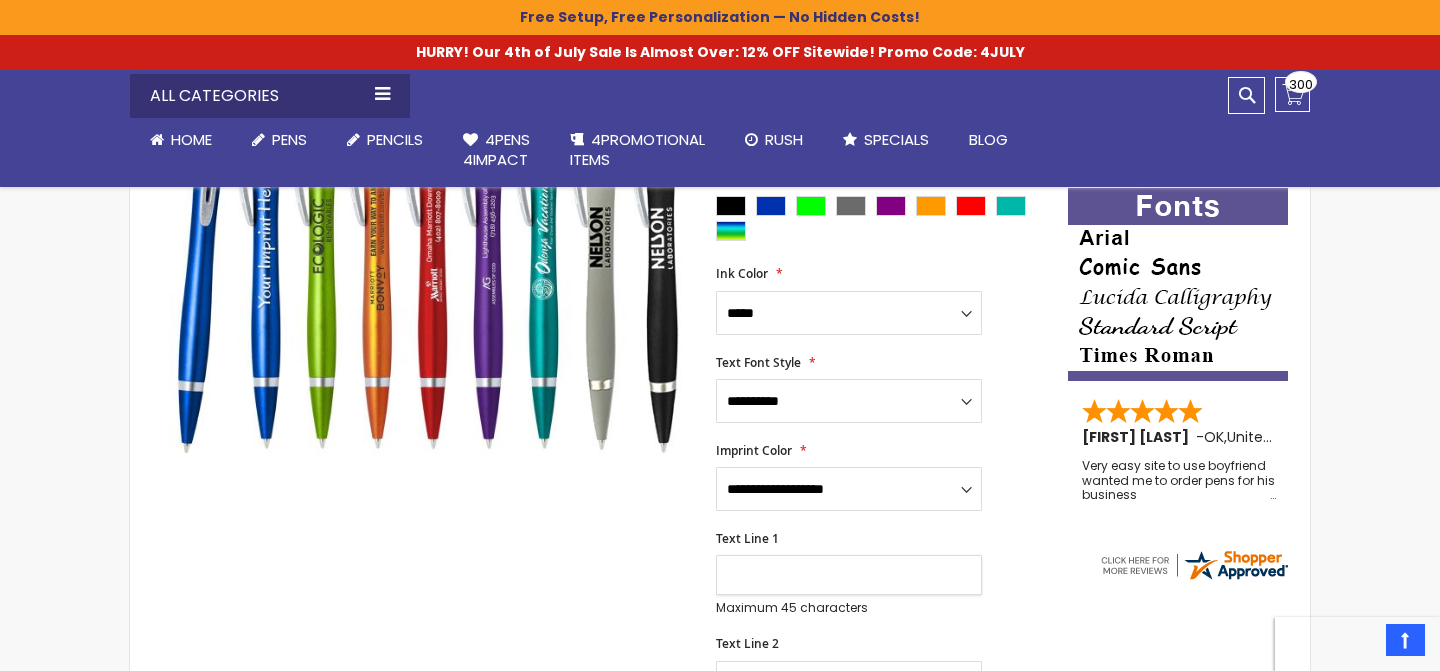 click on "Text Line 1" at bounding box center [849, 575] 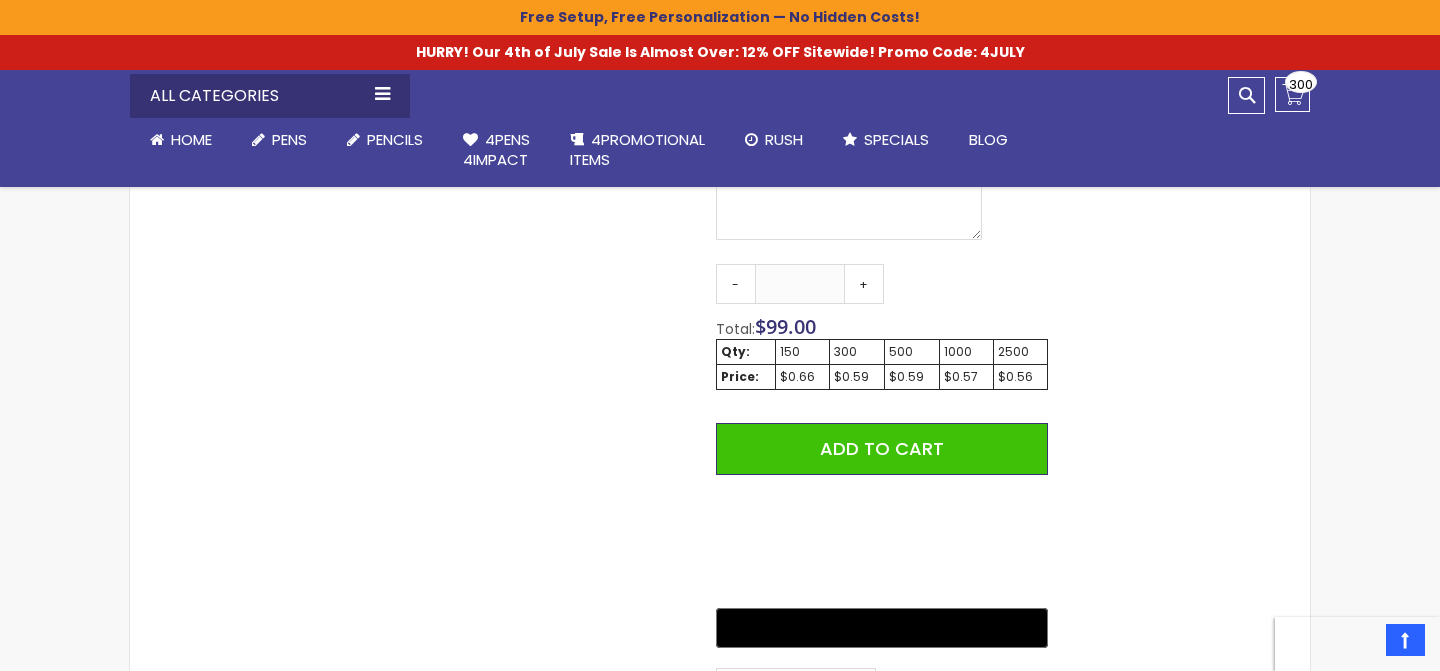 scroll, scrollTop: 1243, scrollLeft: 0, axis: vertical 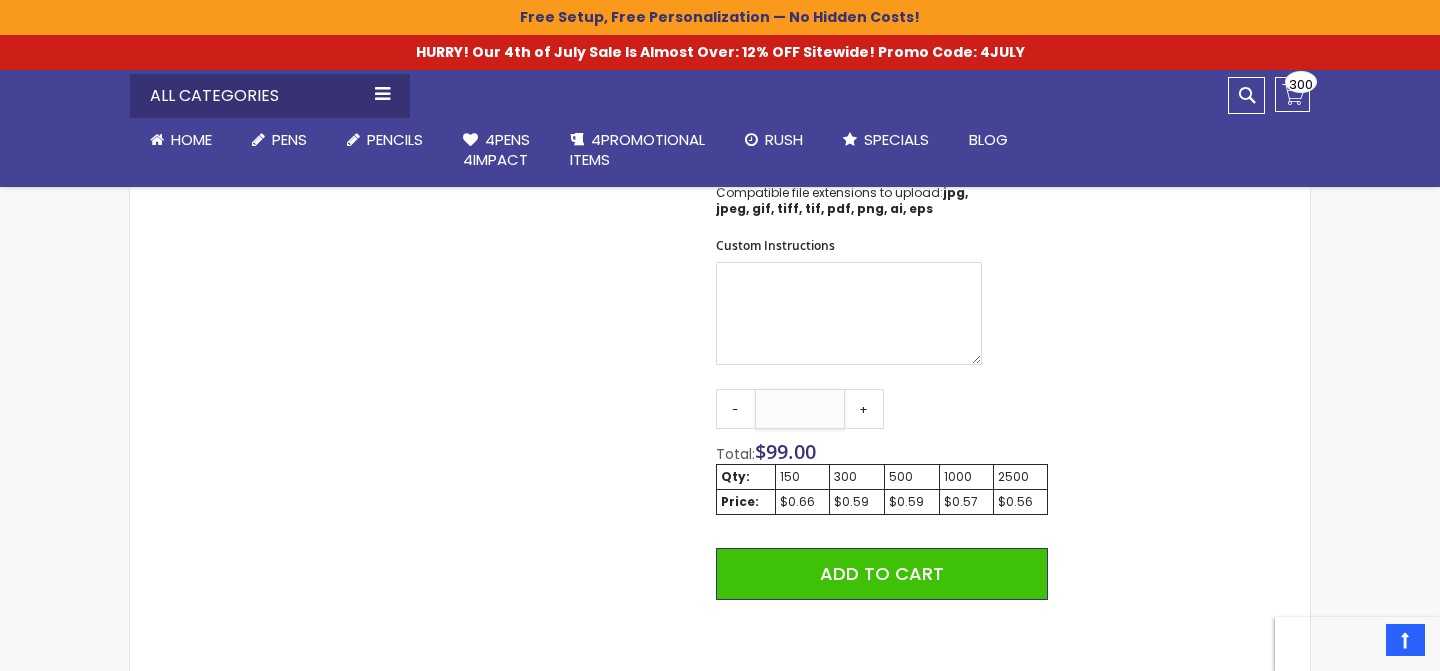 click on "***" at bounding box center (800, 409) 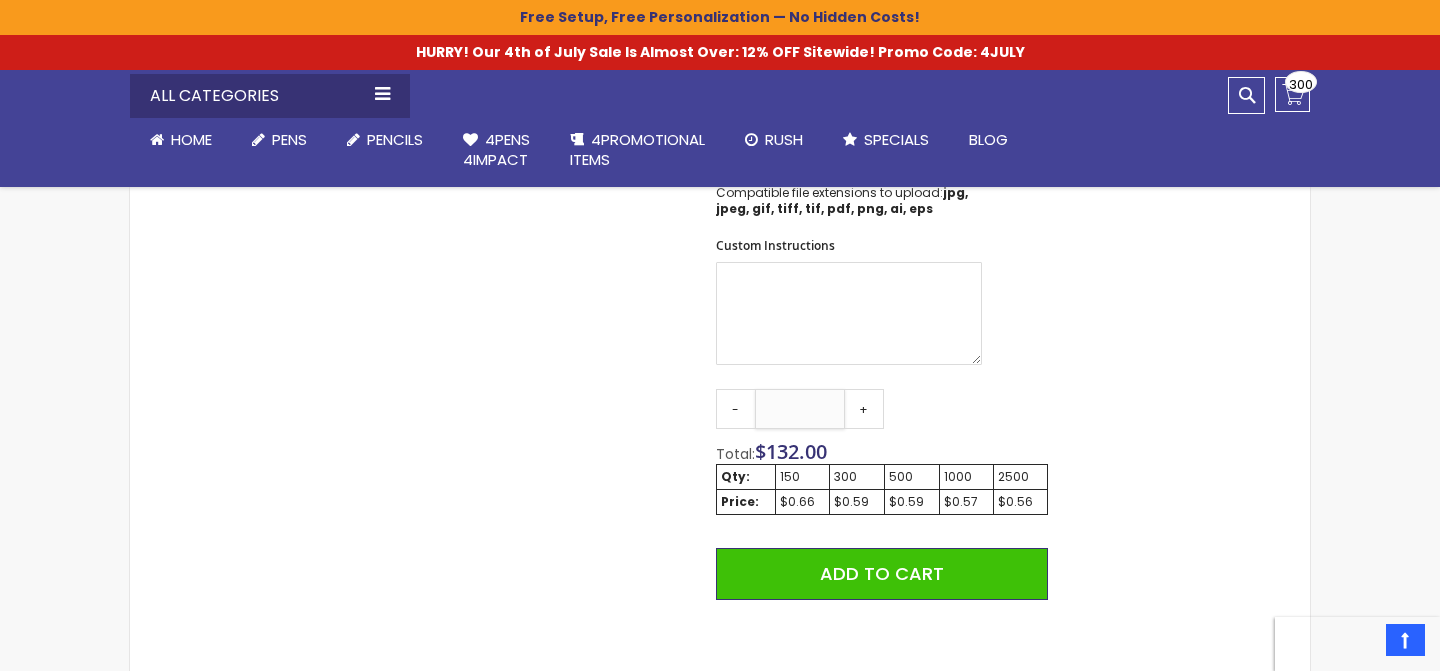 type on "***" 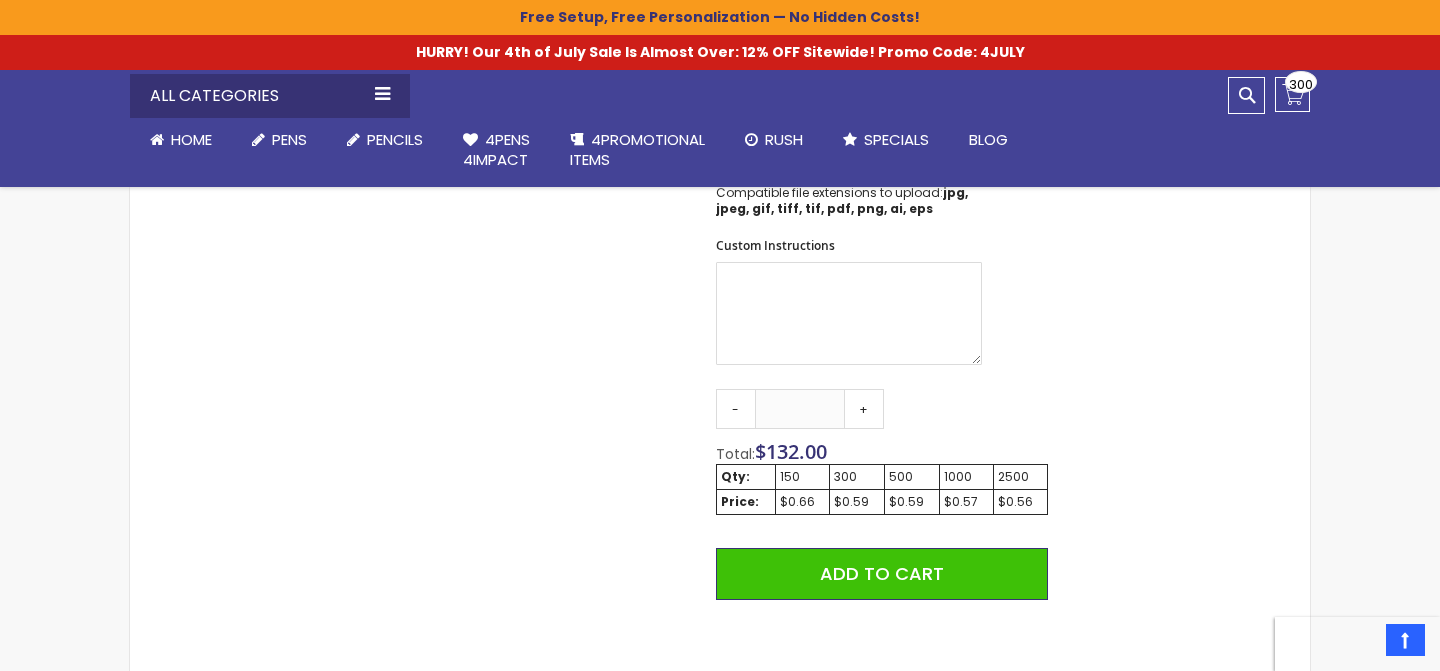 click on "Skip to the end of the images gallery
Skip to the beginning of the images gallery
Stiletto Advertising Stylus Pens - Special Offer
SKU
STYPEN-1R-AB
Rating:
100                          % of  100
3" at bounding box center (720, 166) 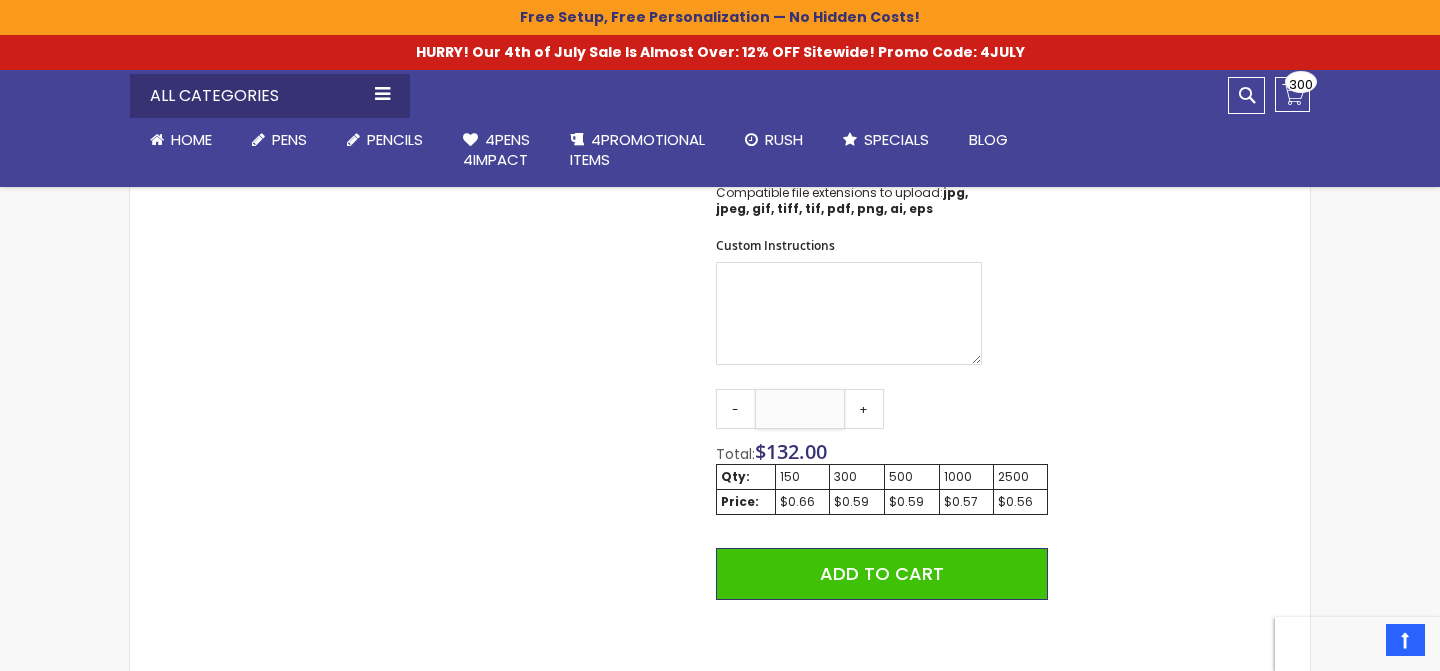 click on "***" at bounding box center (800, 409) 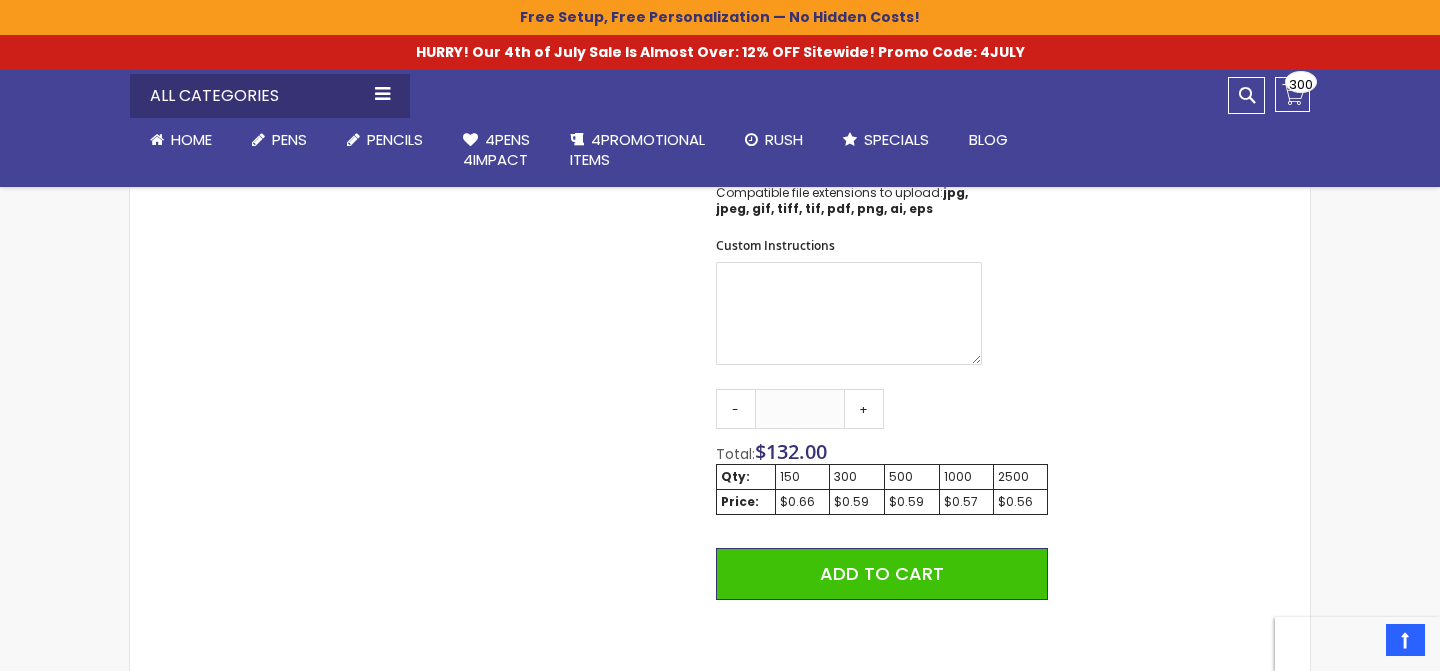 click on "Skip to the end of the images gallery
Skip to the beginning of the images gallery
Stiletto Advertising Stylus Pens - Special Offer
SKU
STYPEN-1R-AB
Rating:
100                          % of  100
3" at bounding box center (720, 166) 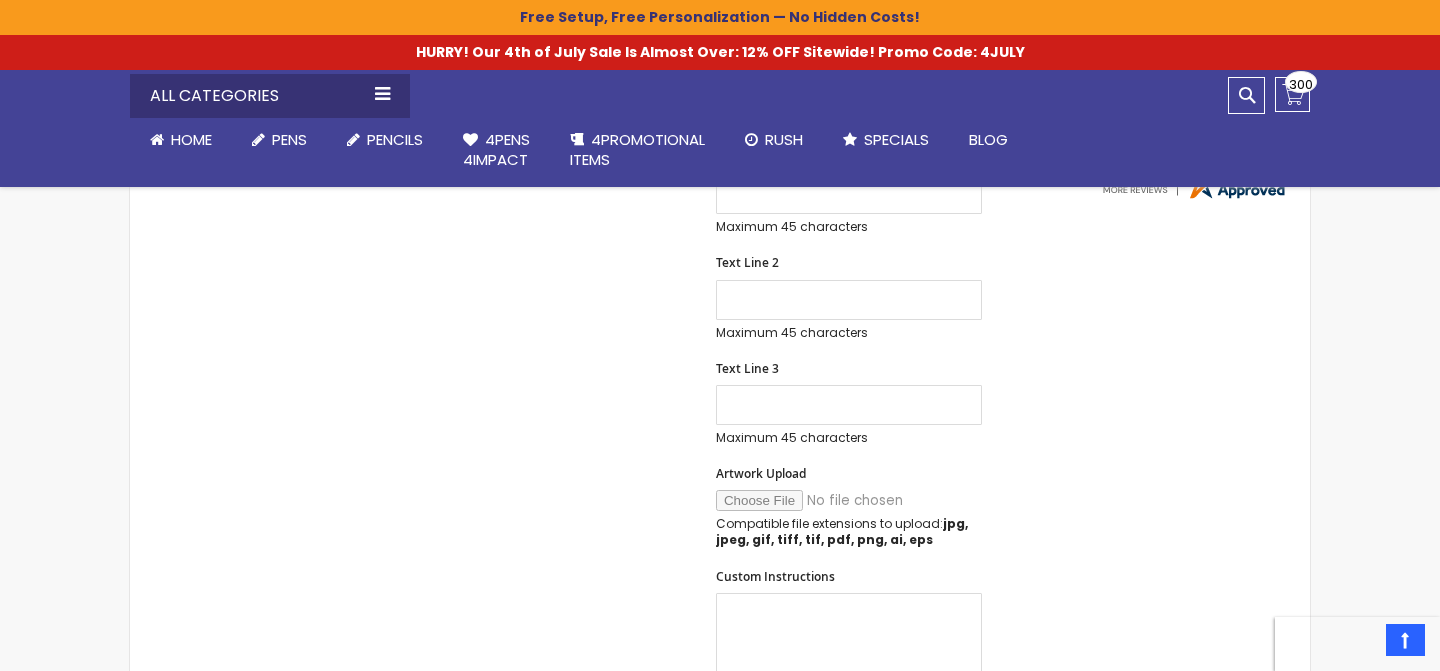 scroll, scrollTop: 833, scrollLeft: 0, axis: vertical 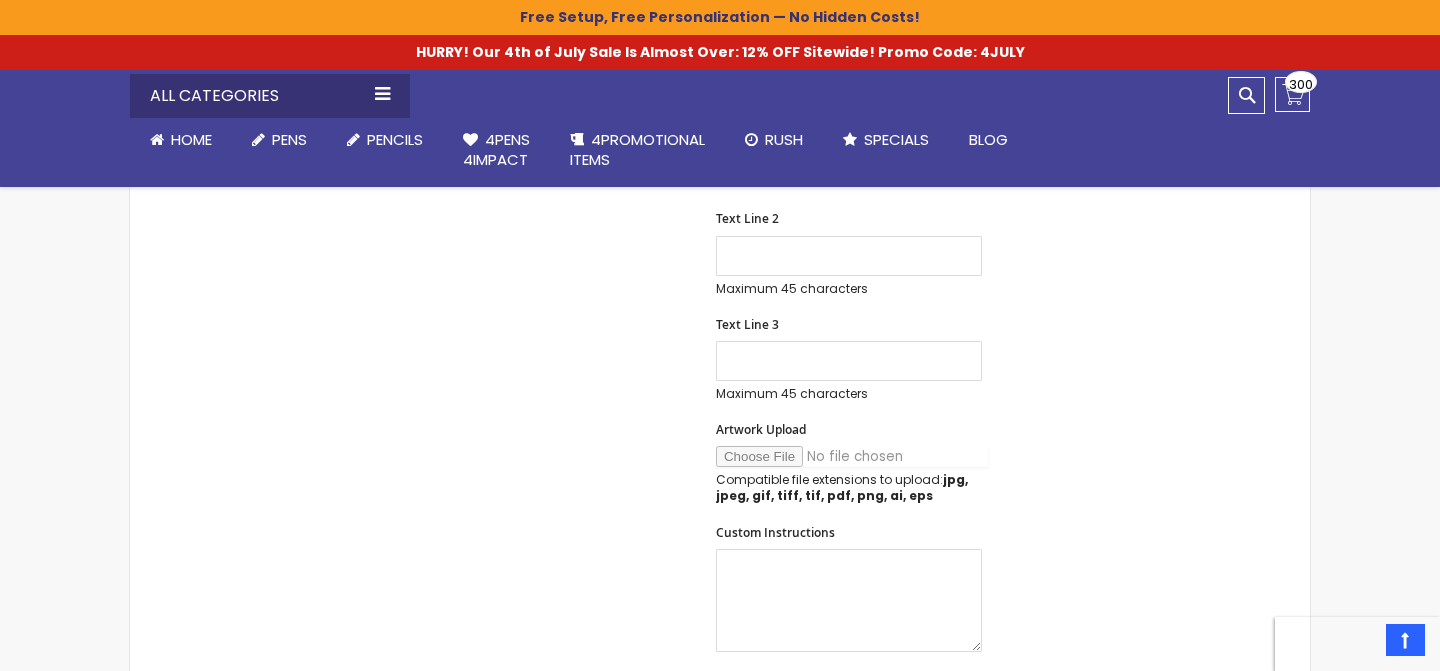 click on "Artwork Upload" at bounding box center (852, 456) 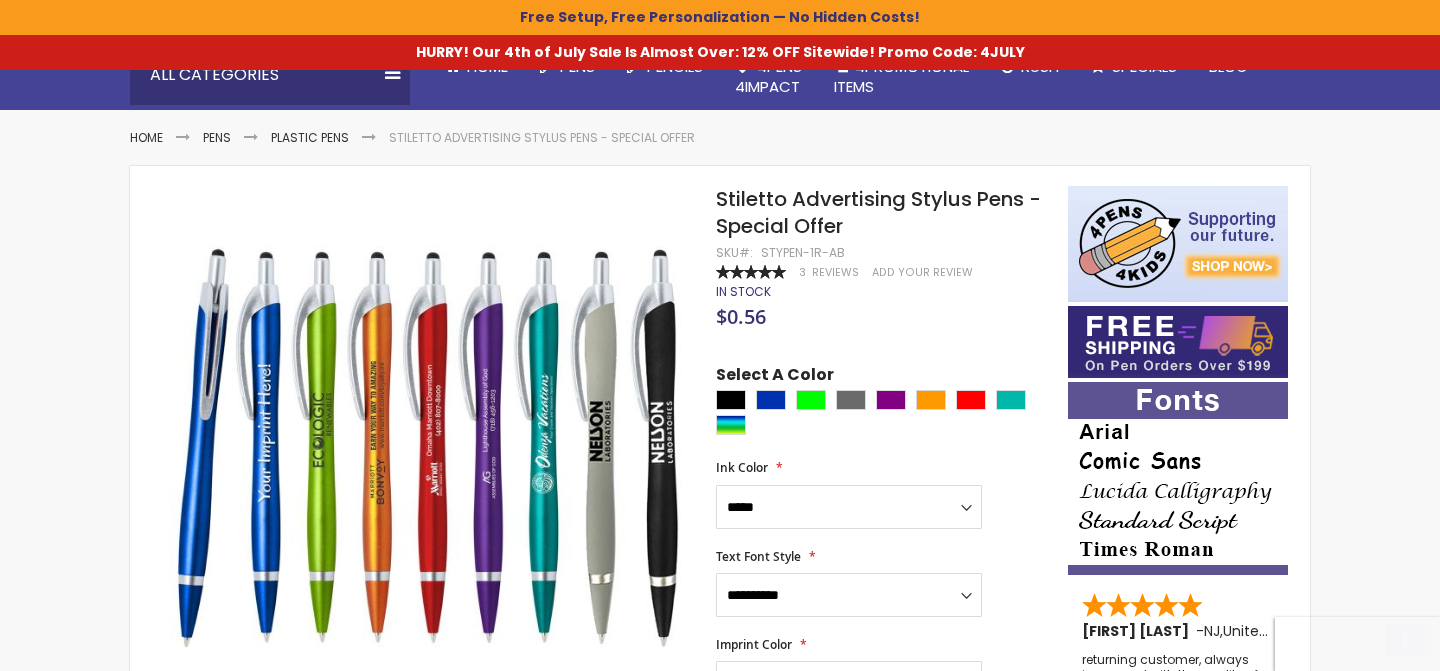scroll, scrollTop: 262, scrollLeft: 0, axis: vertical 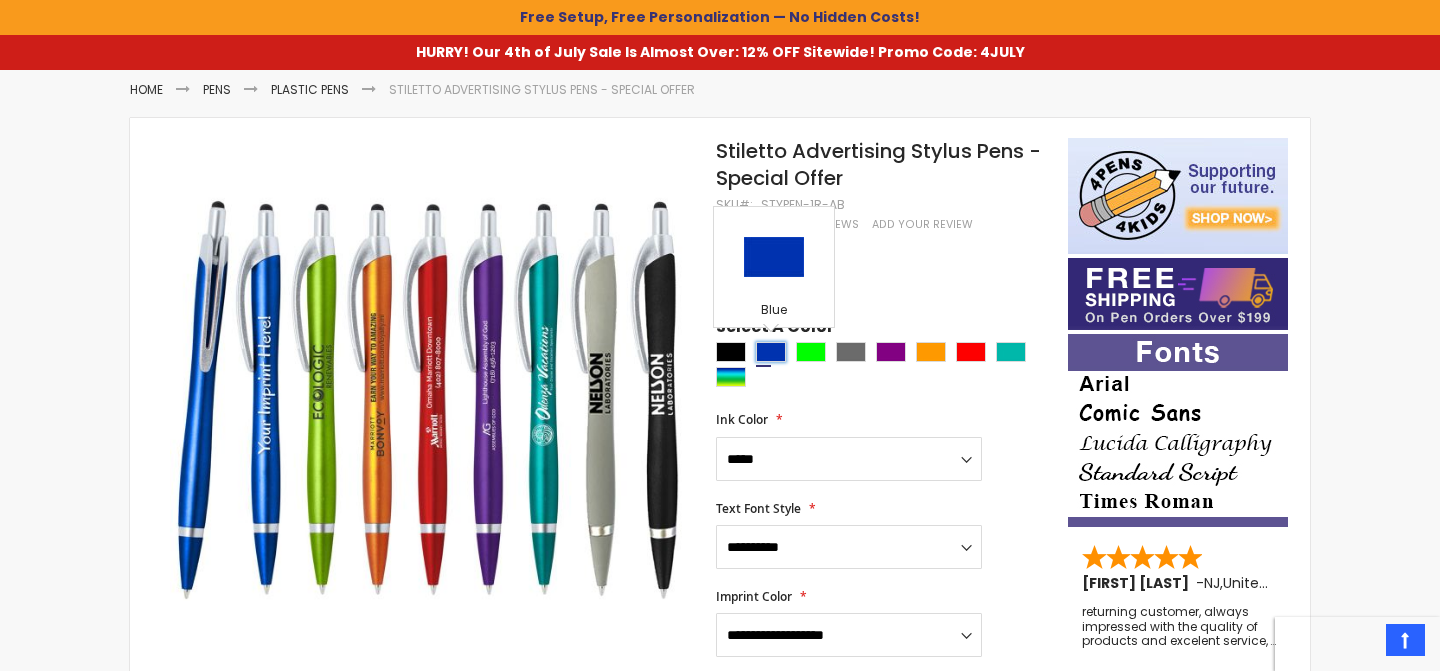 click at bounding box center [771, 352] 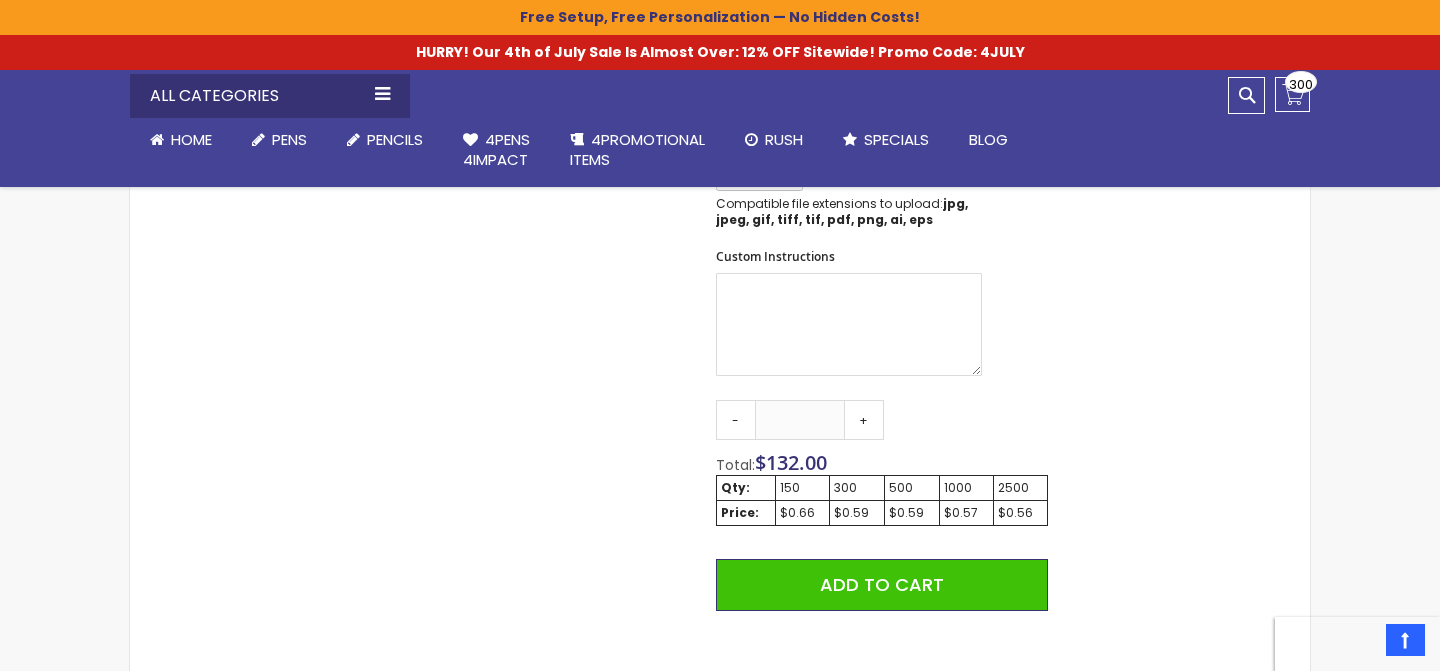 scroll, scrollTop: 1073, scrollLeft: 0, axis: vertical 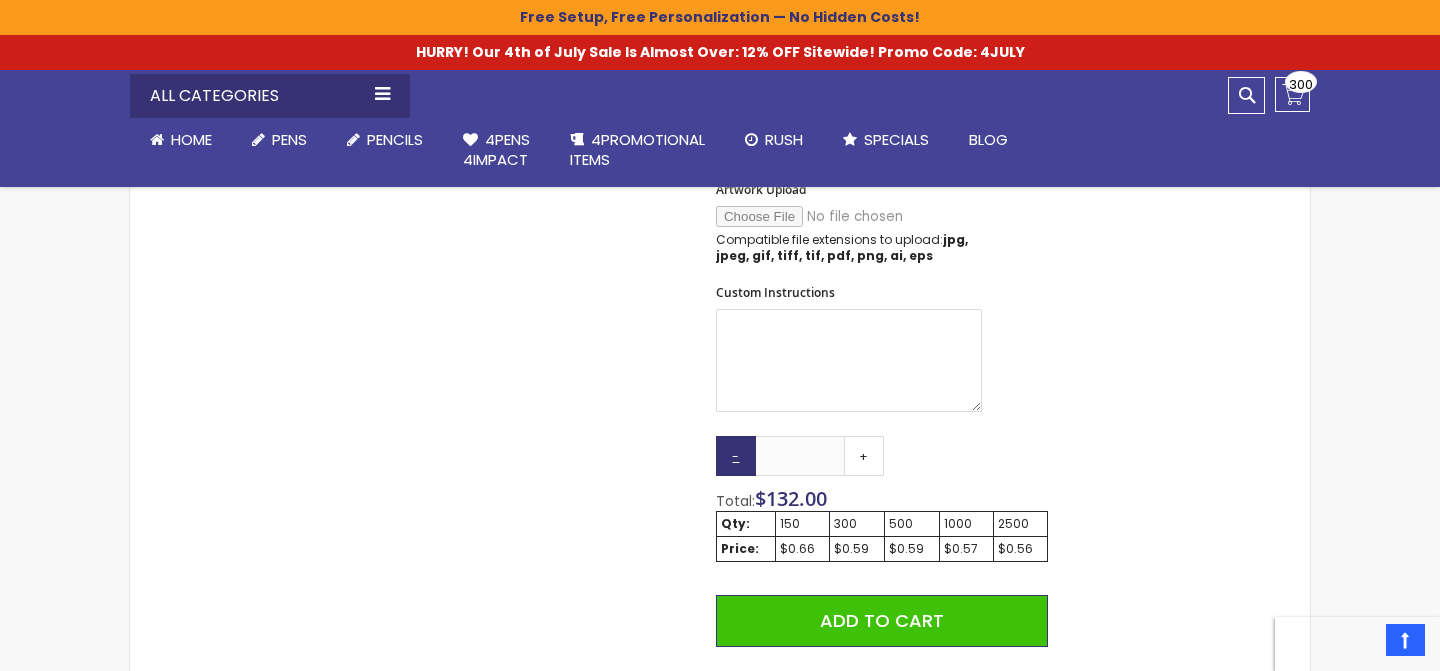 click on "-" at bounding box center [736, 456] 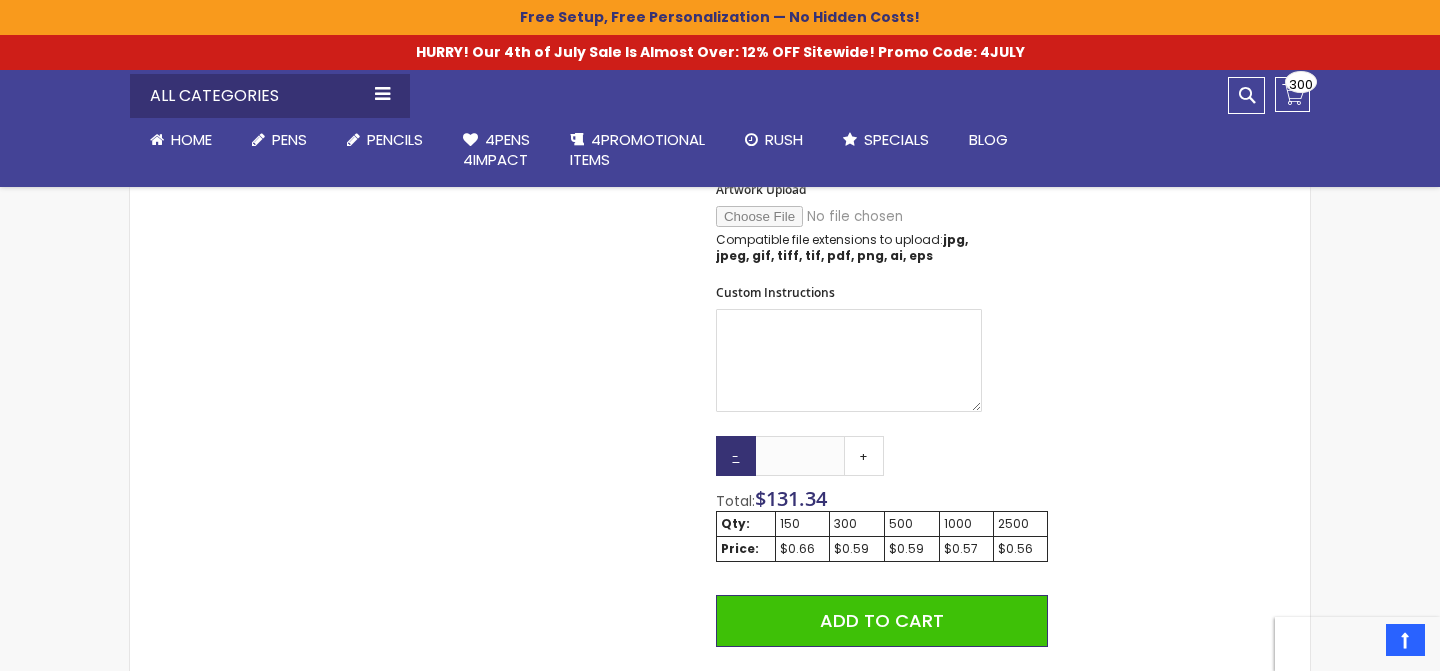 click on "-" at bounding box center (736, 456) 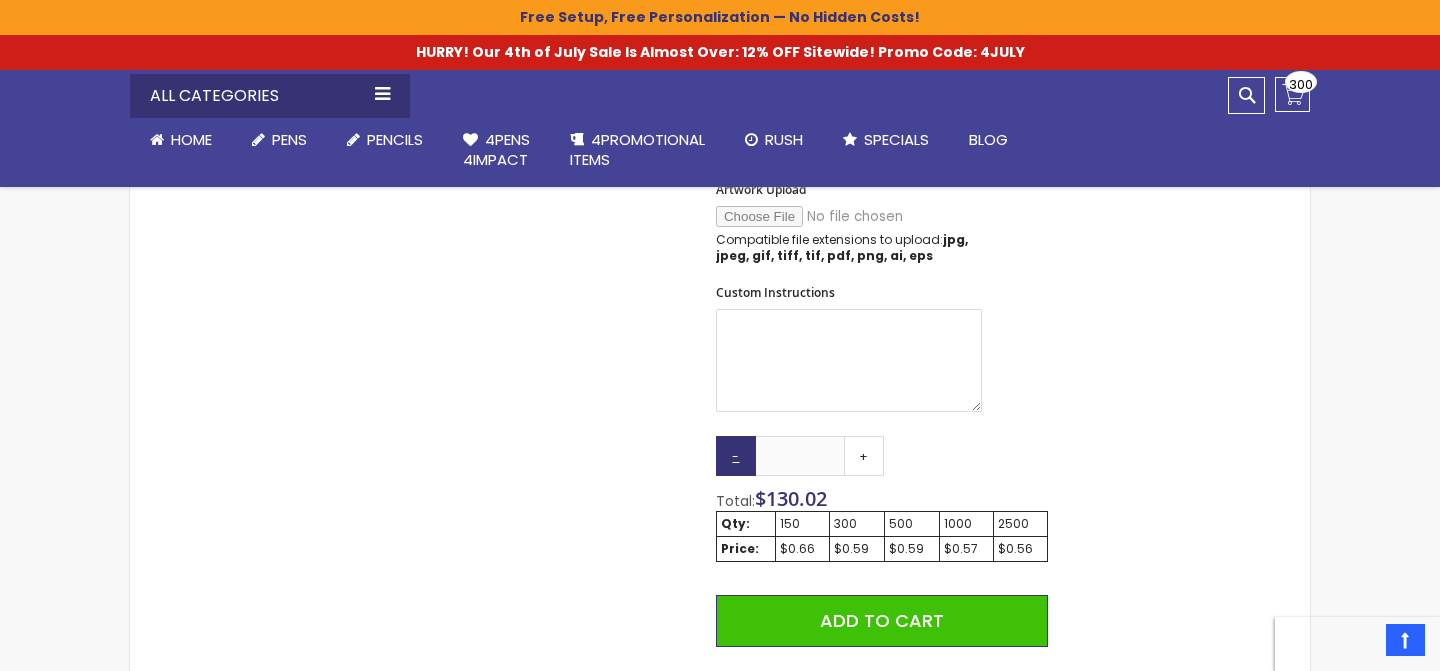 click on "-" at bounding box center (736, 456) 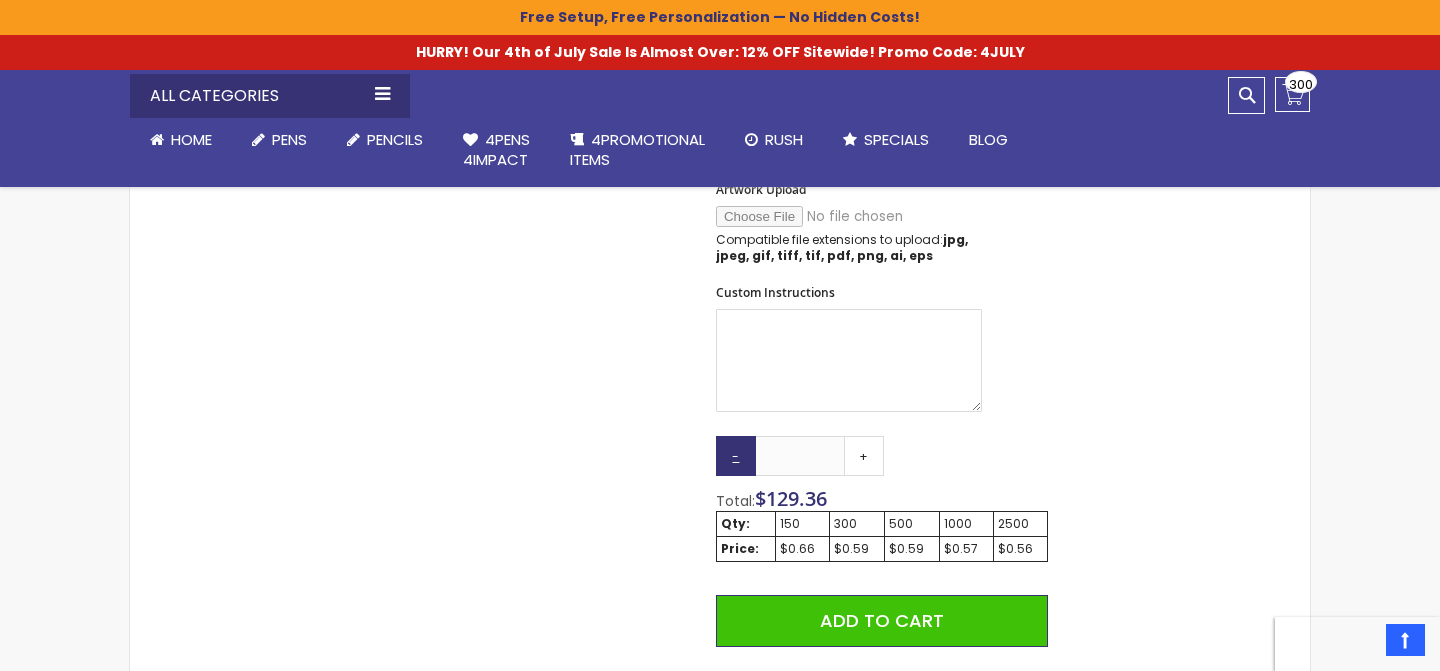 click on "-" at bounding box center (736, 456) 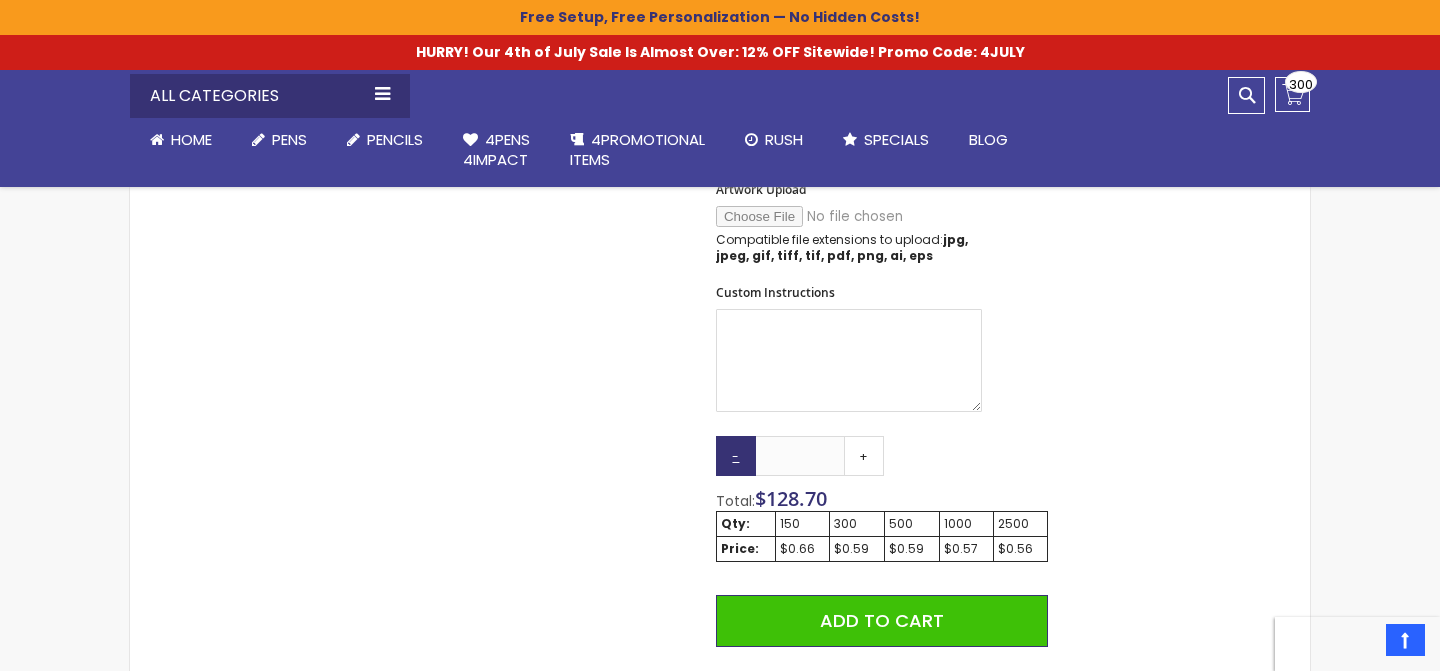 click on "-" at bounding box center (736, 456) 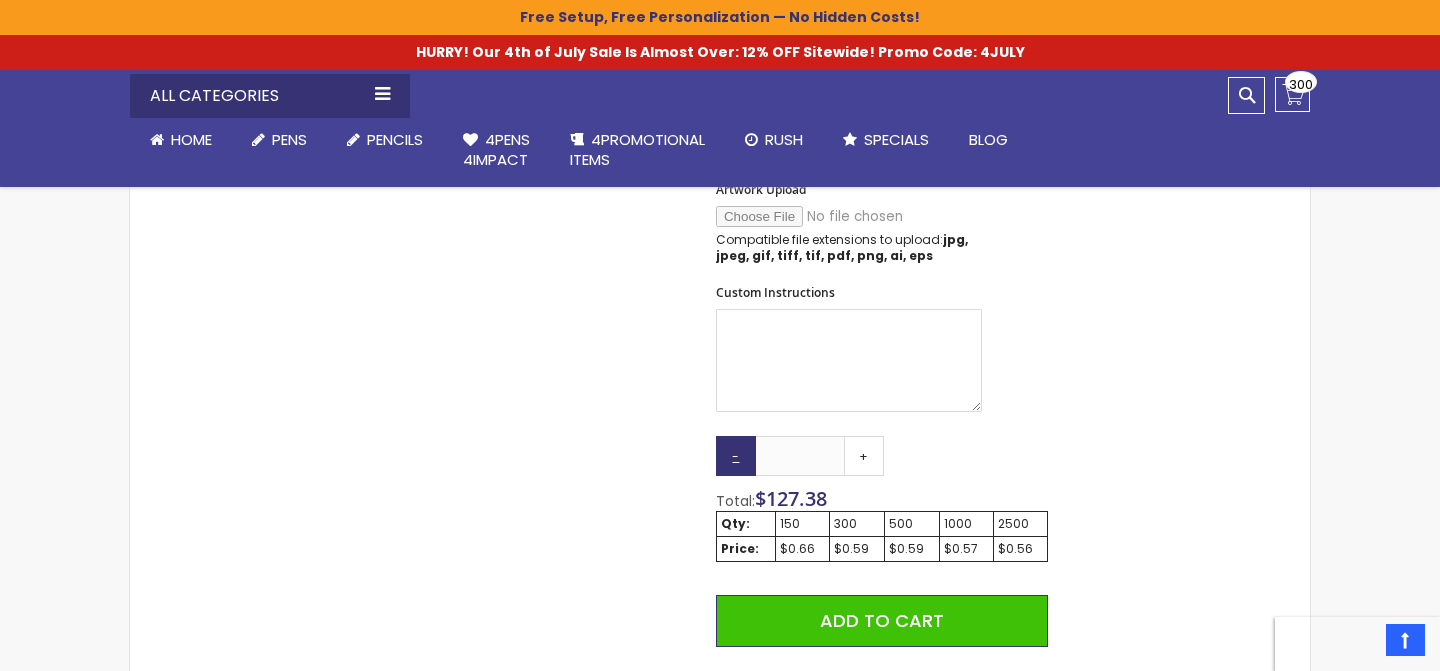 click on "-" at bounding box center [736, 456] 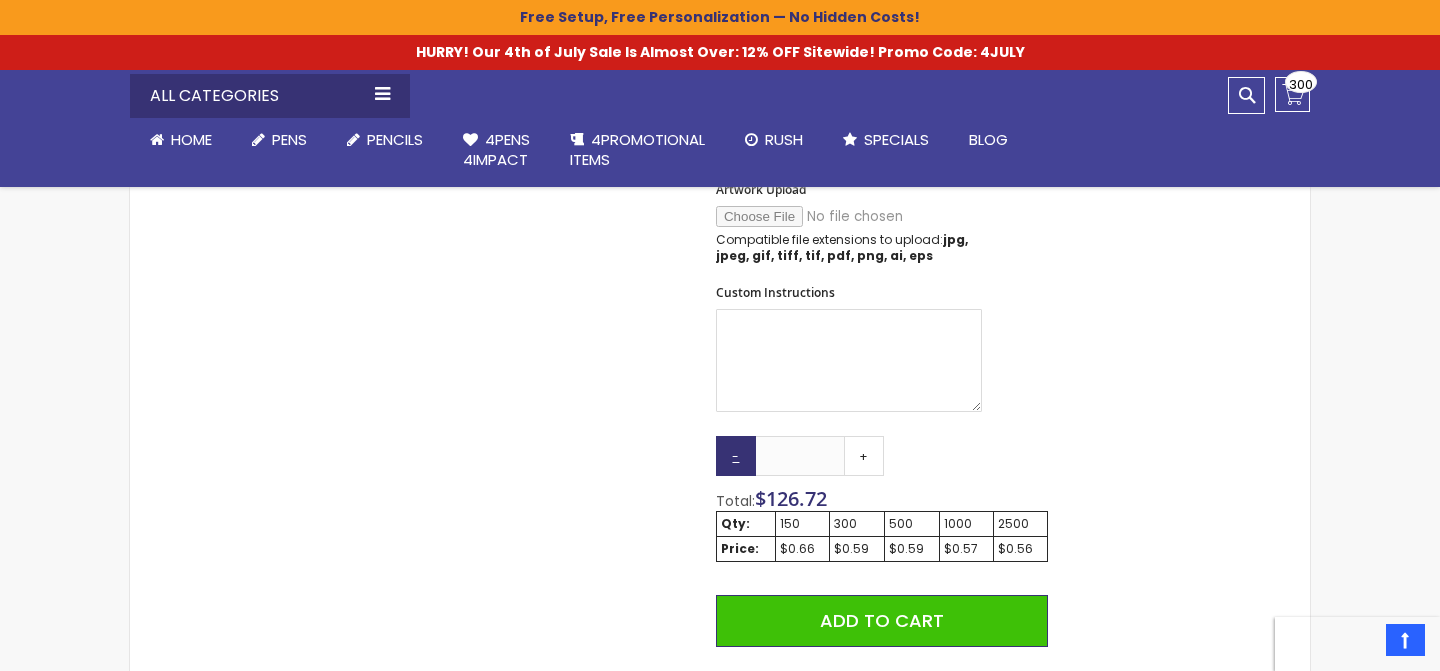 click on "-" at bounding box center [736, 456] 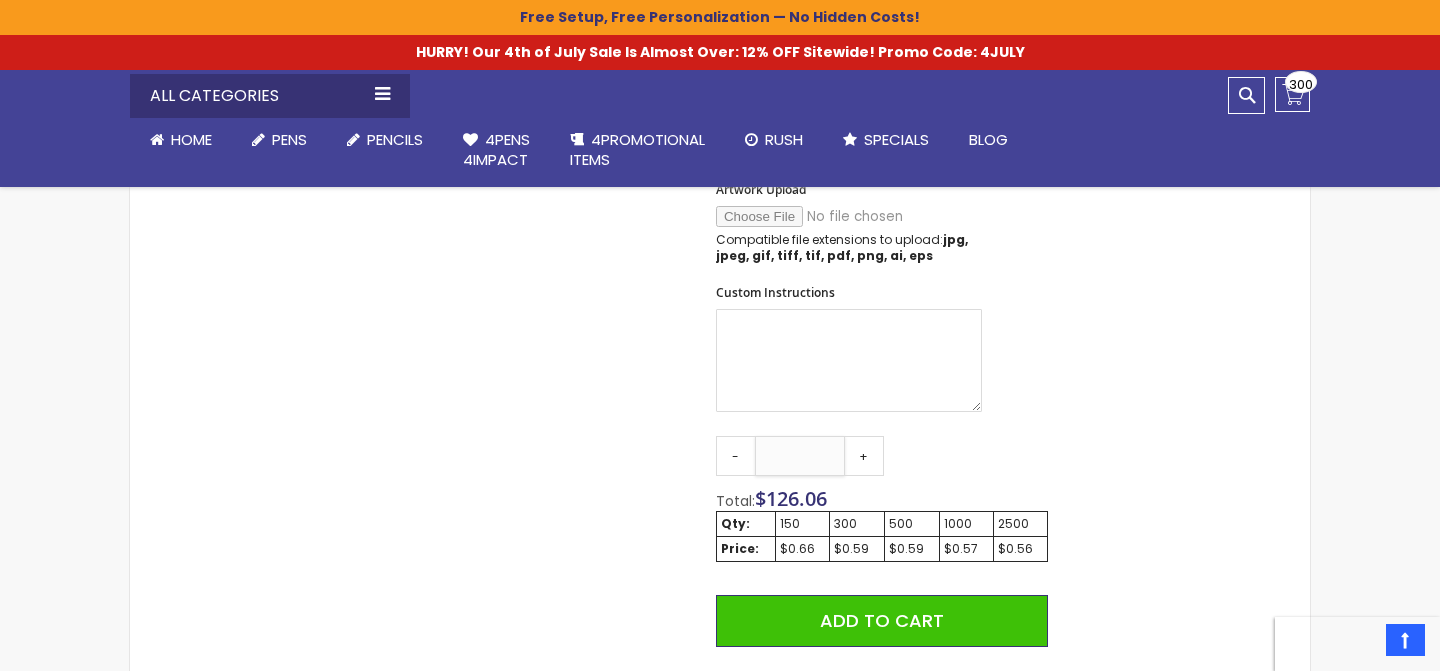 click on "***" at bounding box center [800, 456] 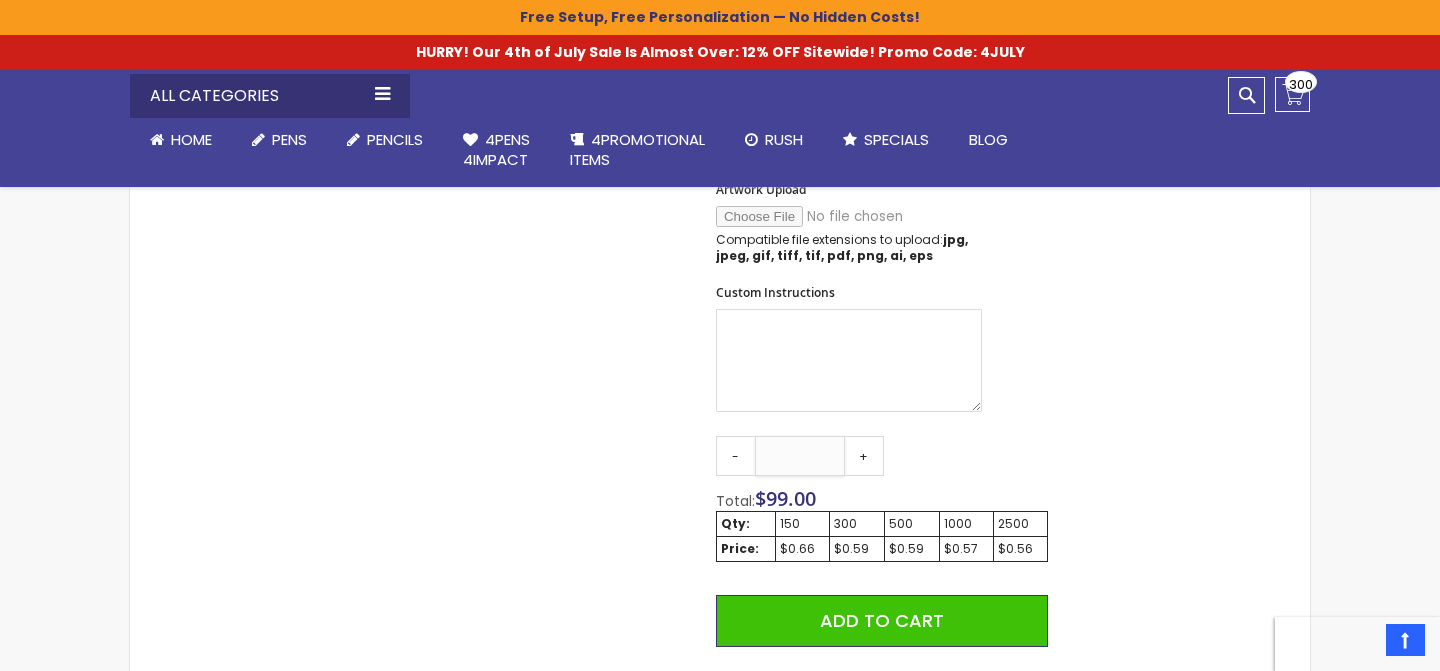 type on "***" 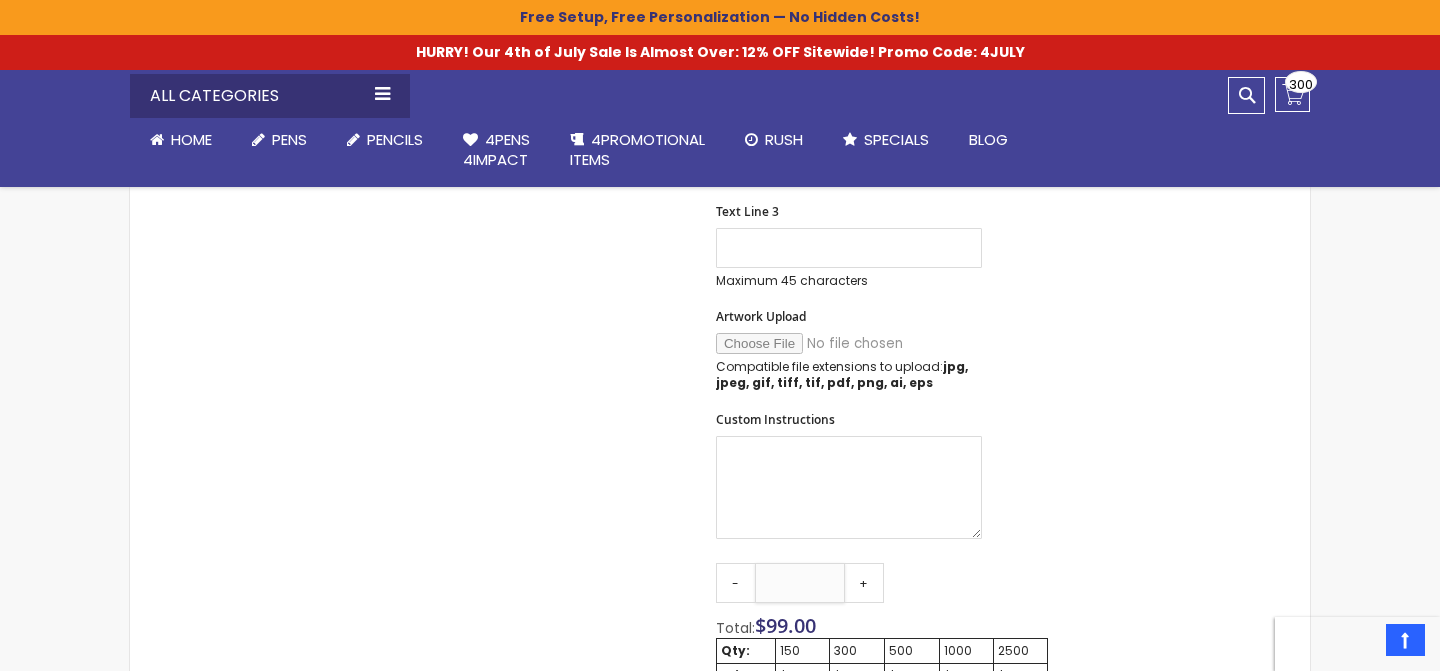 scroll, scrollTop: 1119, scrollLeft: 0, axis: vertical 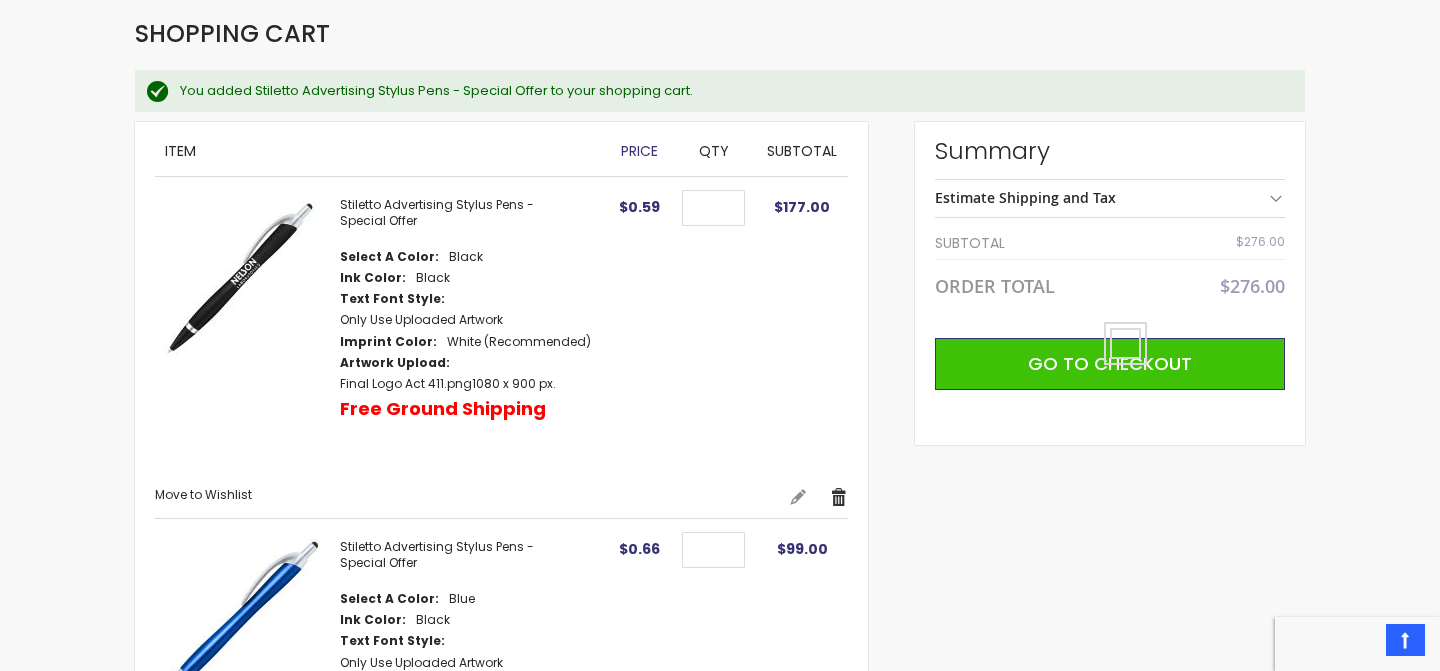 click on "Remove" at bounding box center [839, 497] 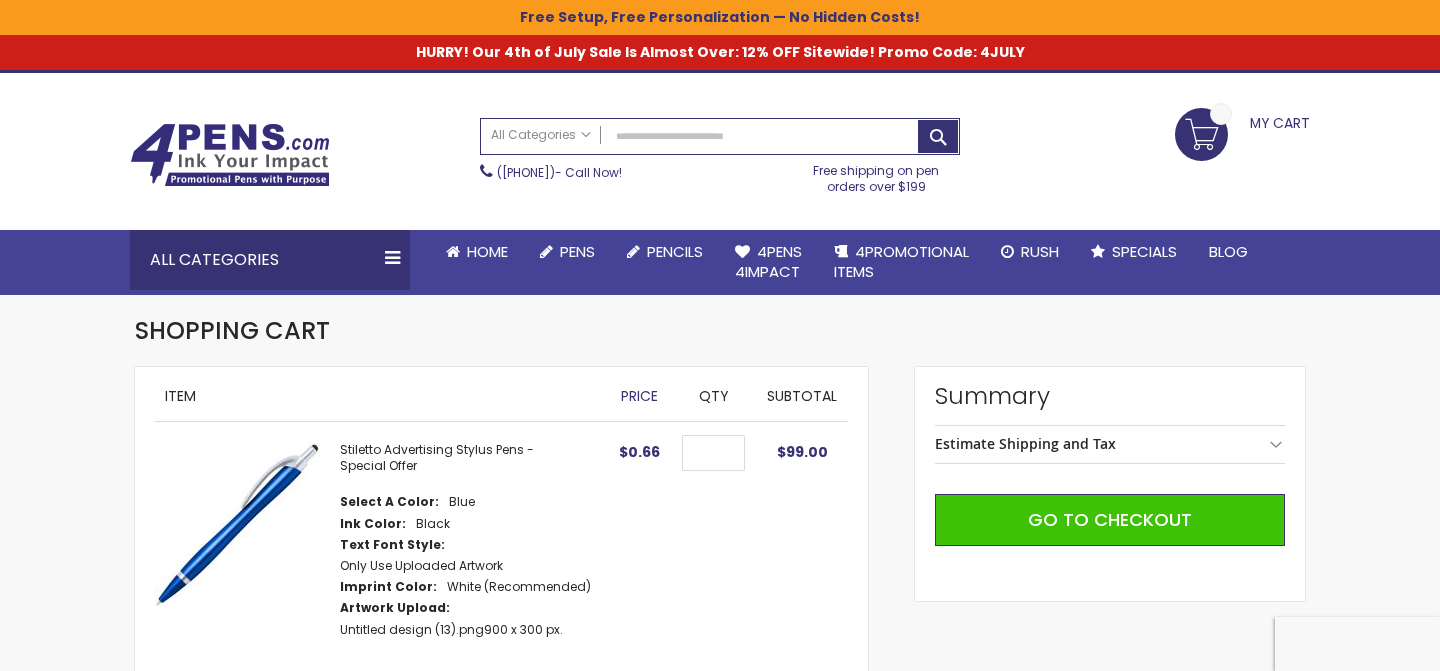scroll, scrollTop: 270, scrollLeft: 0, axis: vertical 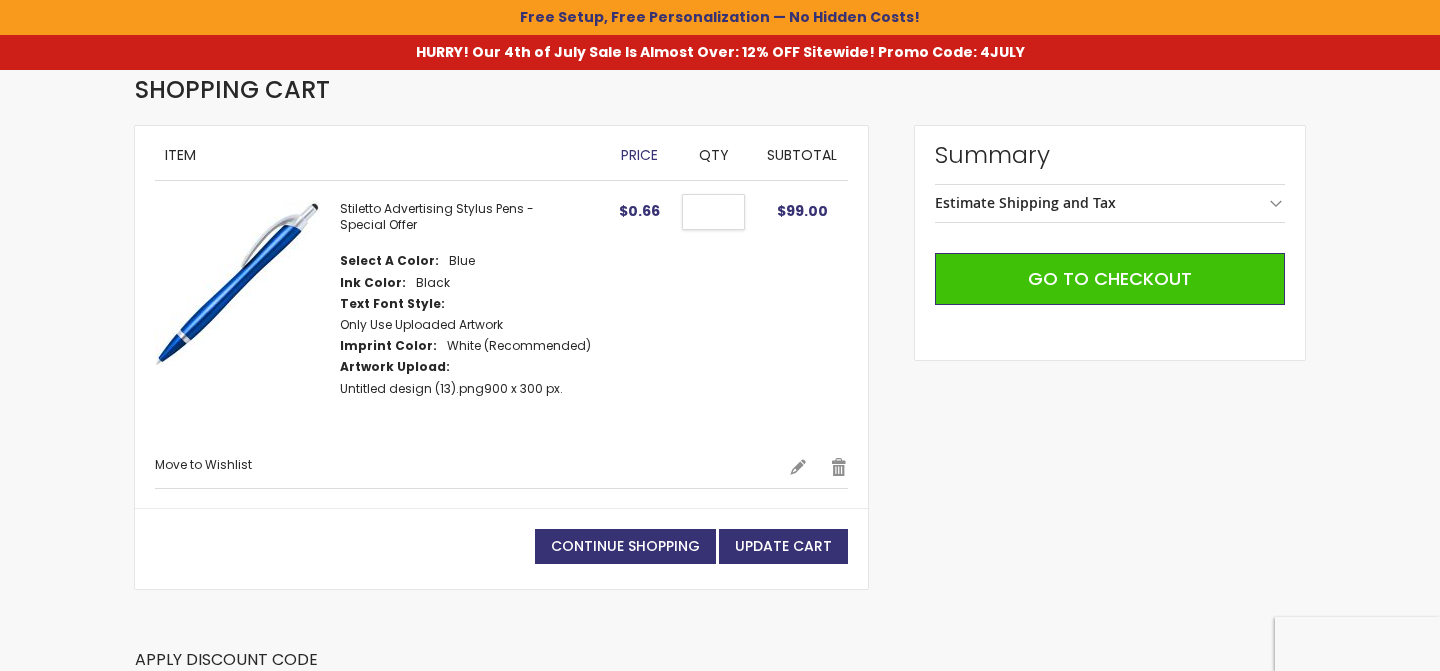 click on "***" at bounding box center [713, 212] 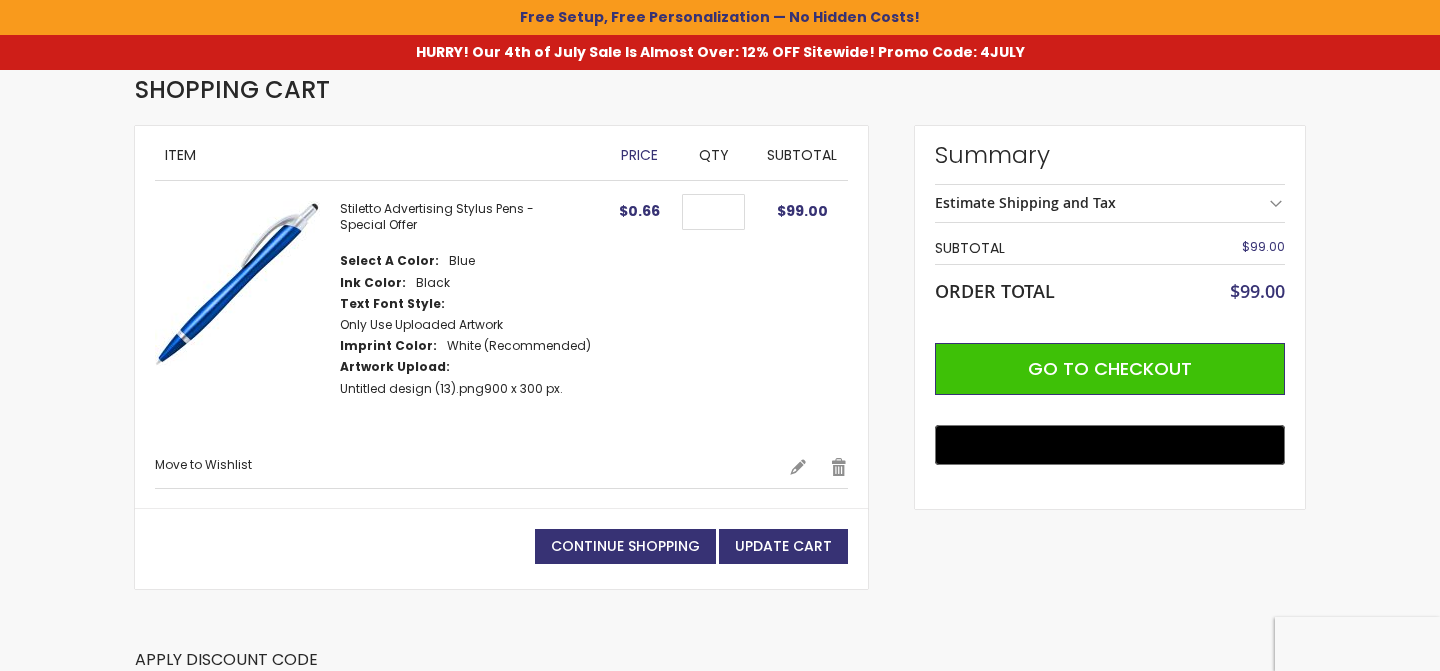 type on "***" 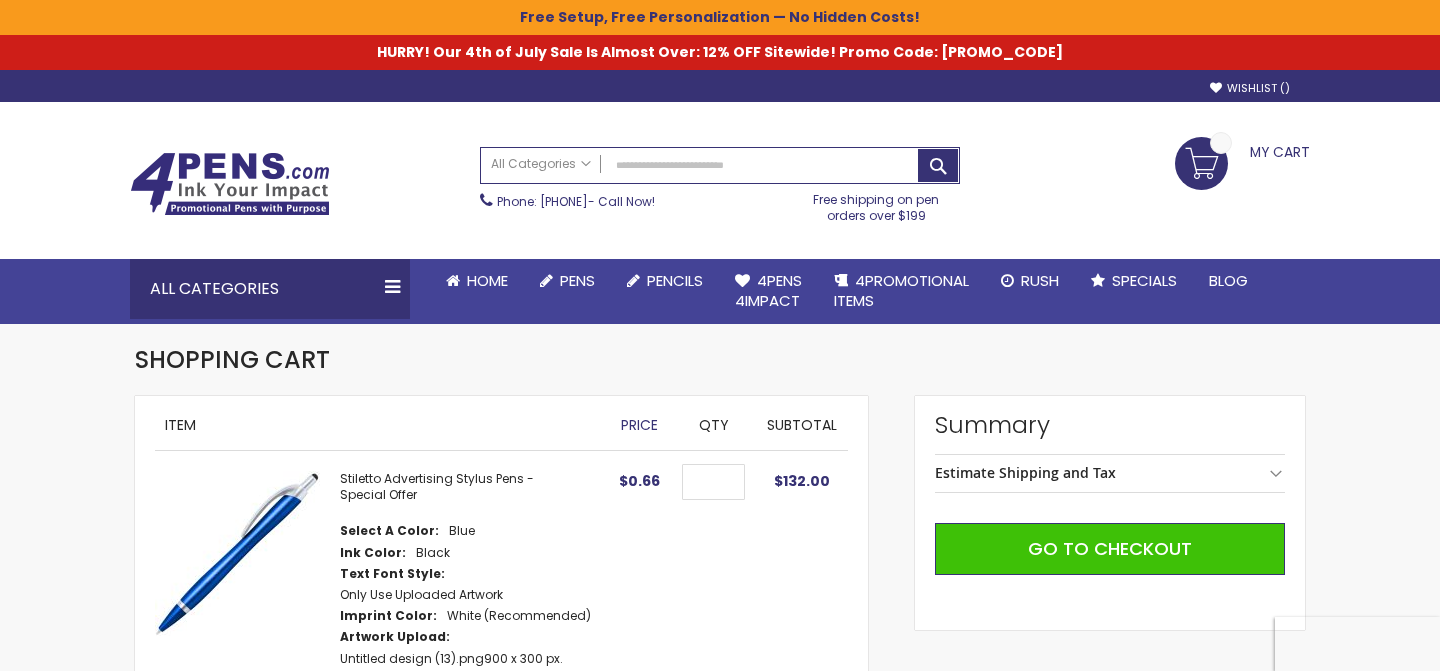 scroll, scrollTop: 0, scrollLeft: 0, axis: both 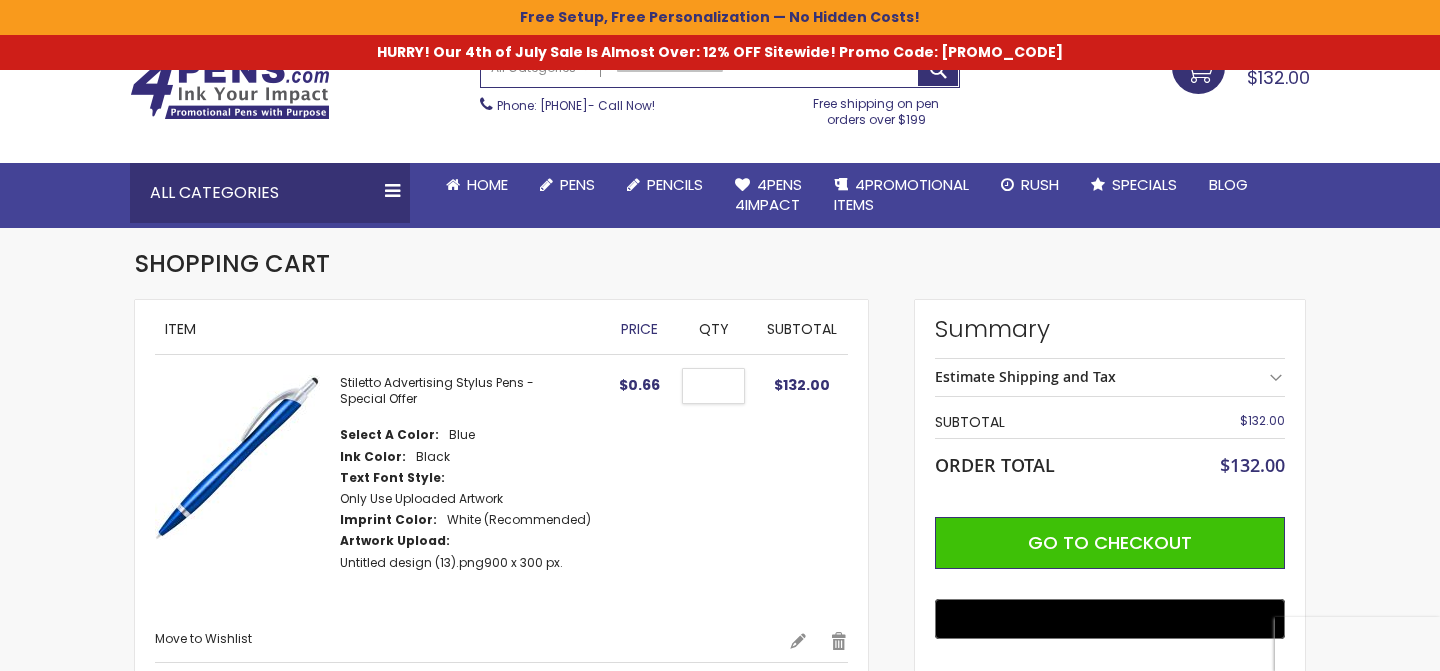 click on "***" at bounding box center (713, 386) 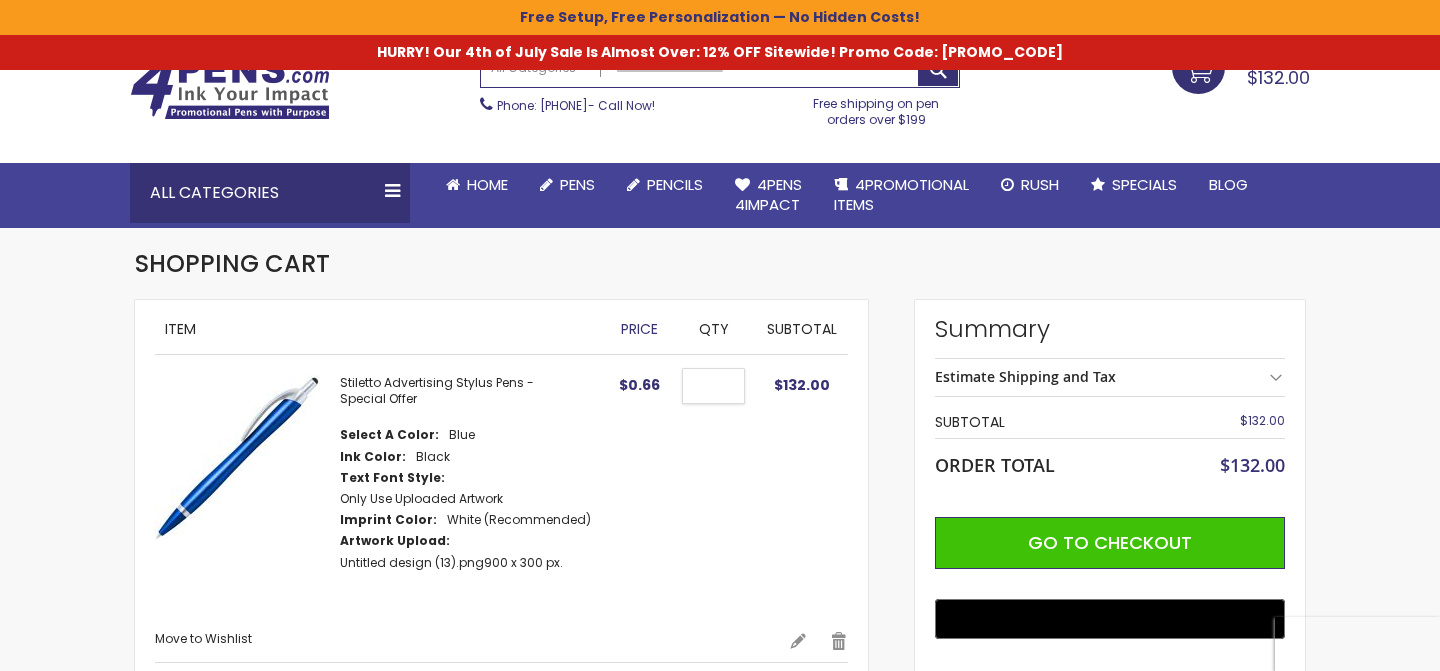 click on "Update Cart" at bounding box center (783, 720) 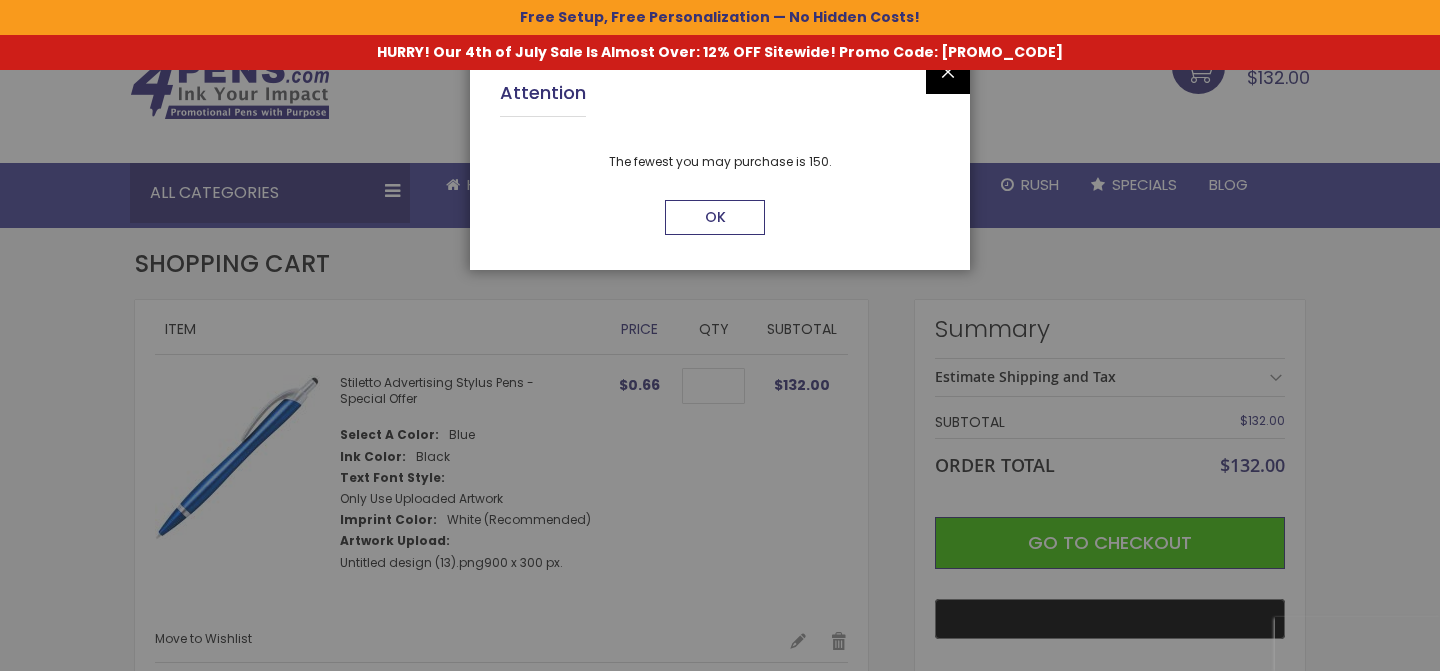 click on "OK" at bounding box center (715, 217) 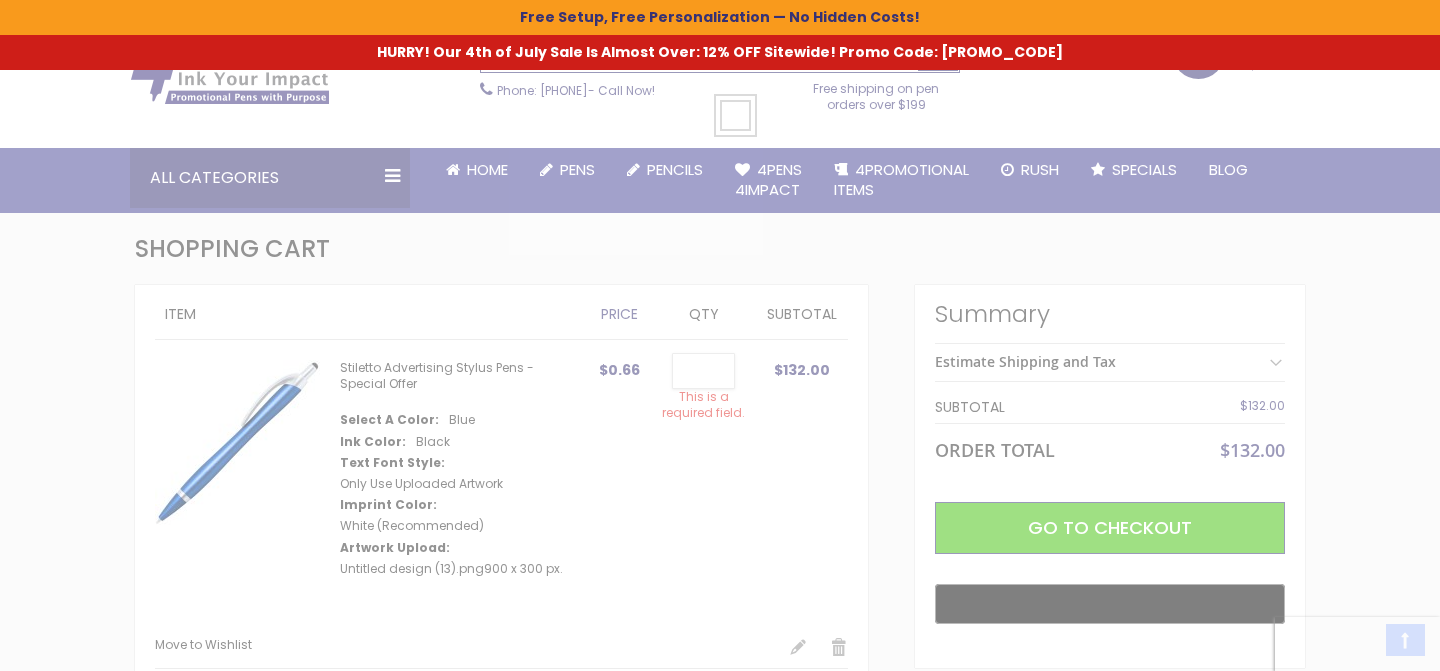 scroll, scrollTop: 137, scrollLeft: 0, axis: vertical 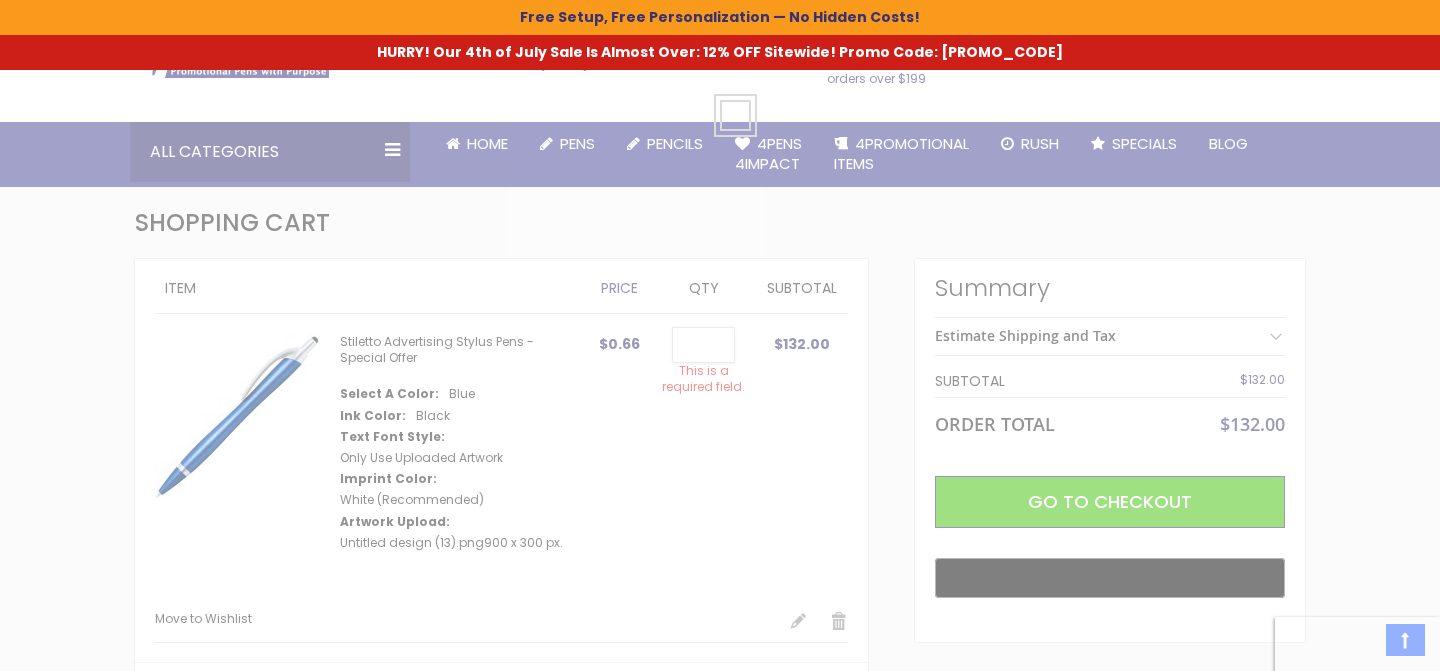 type on "***" 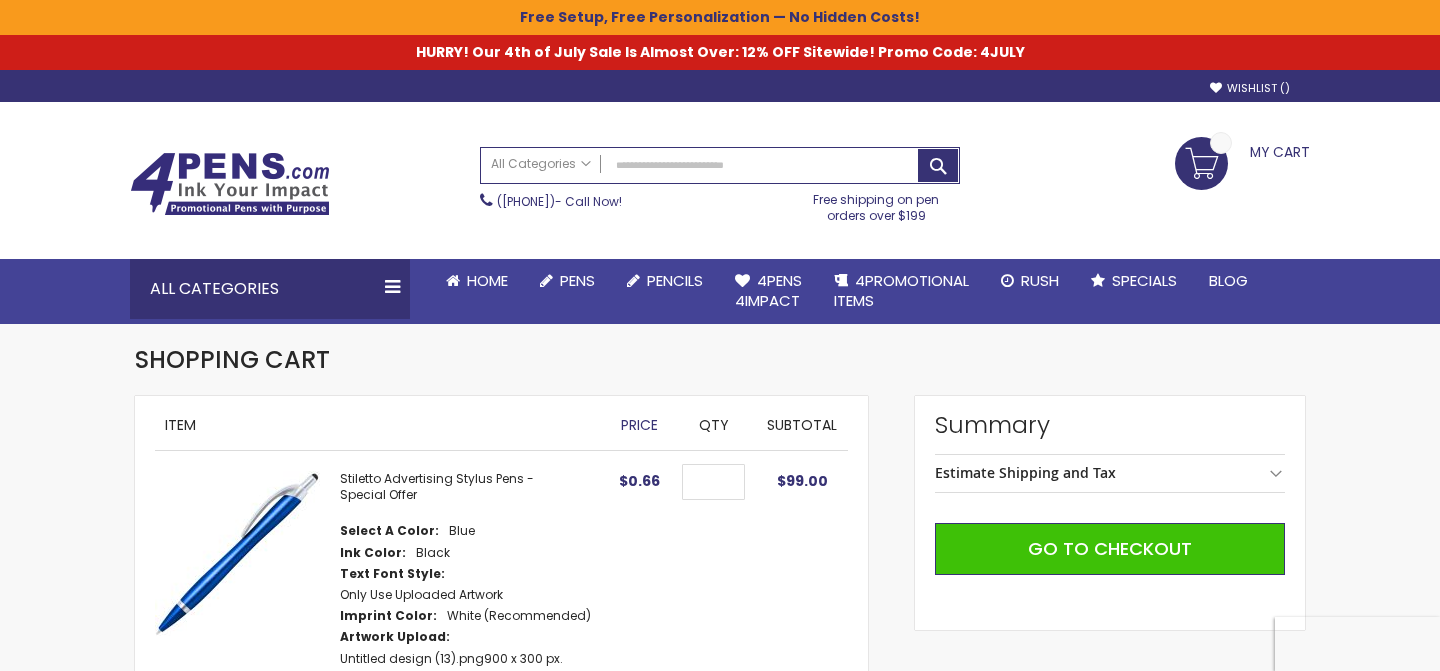 scroll, scrollTop: 0, scrollLeft: 0, axis: both 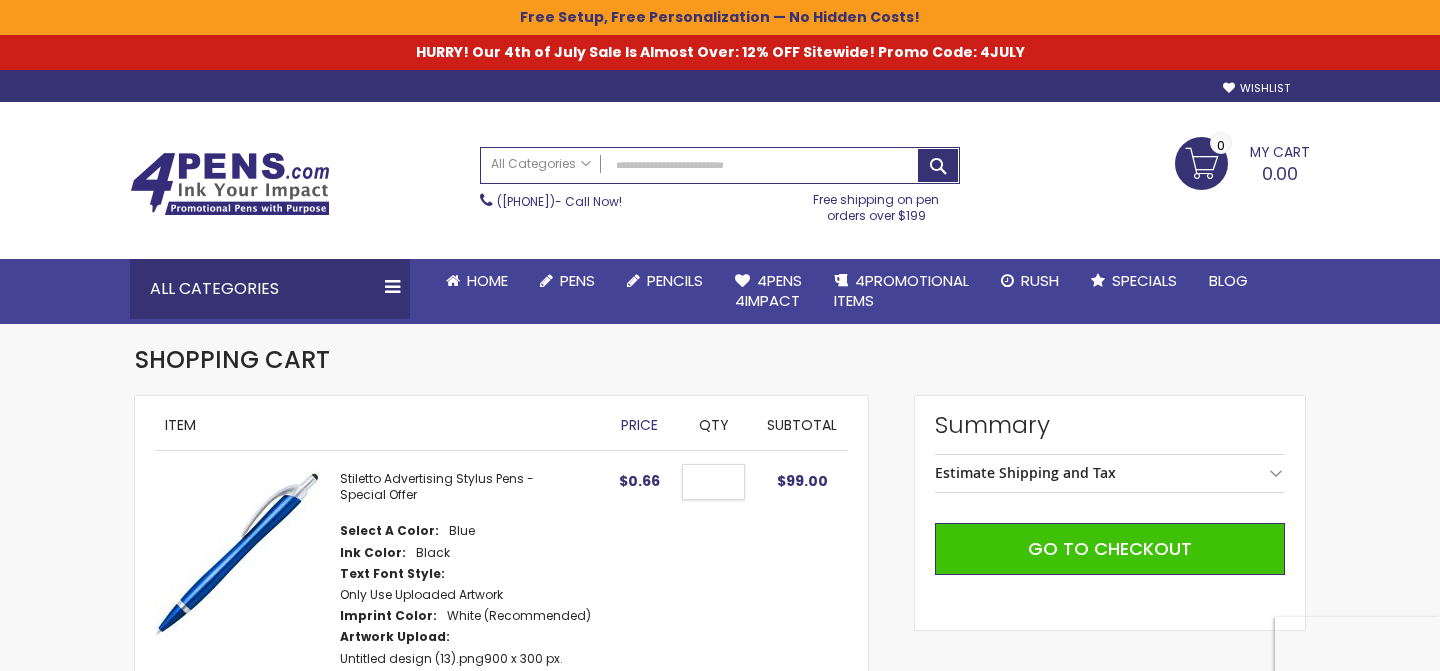 click on "***" at bounding box center [713, 482] 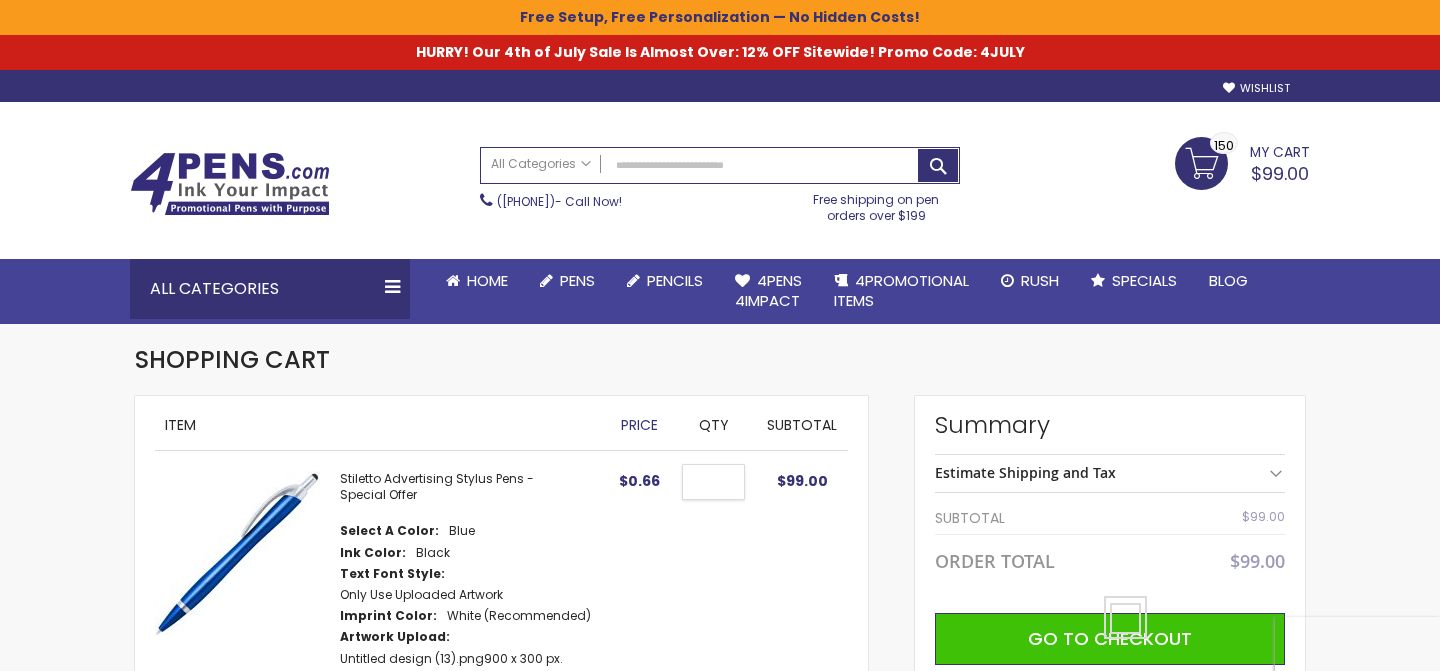 click on "***" at bounding box center [713, 482] 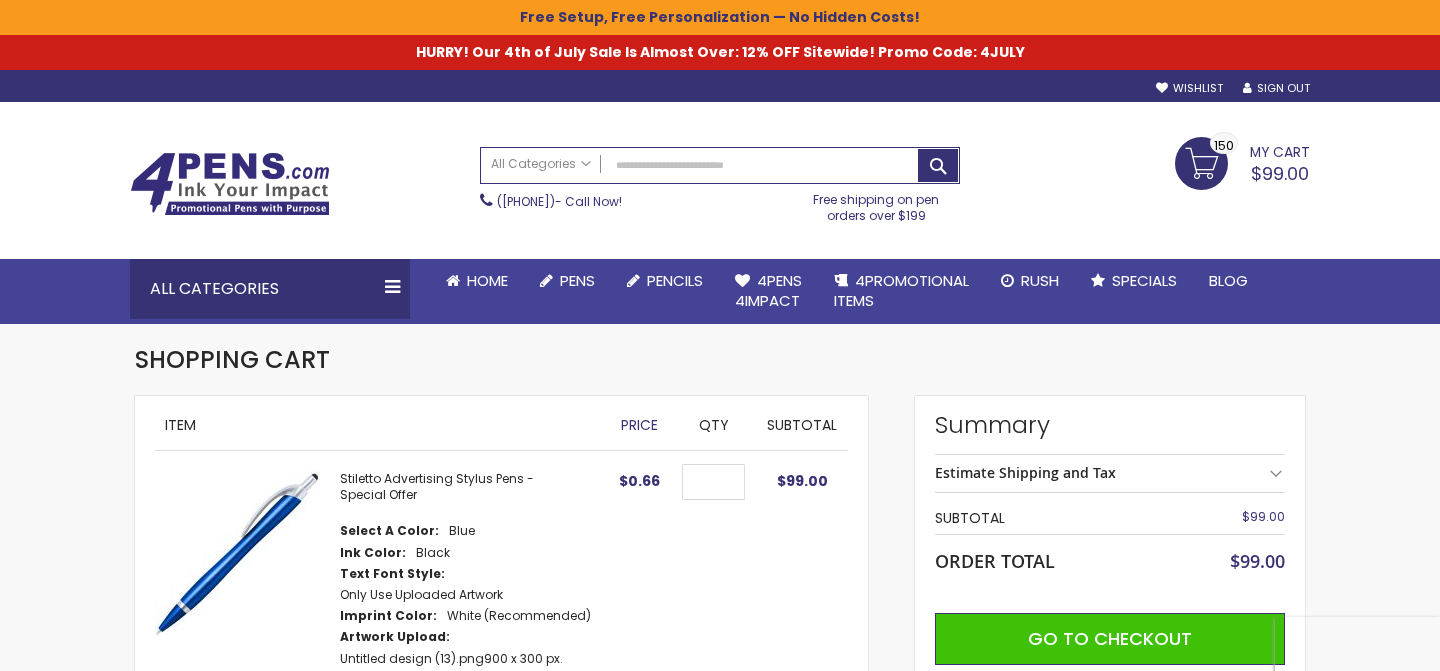 click on "***" at bounding box center (713, 482) 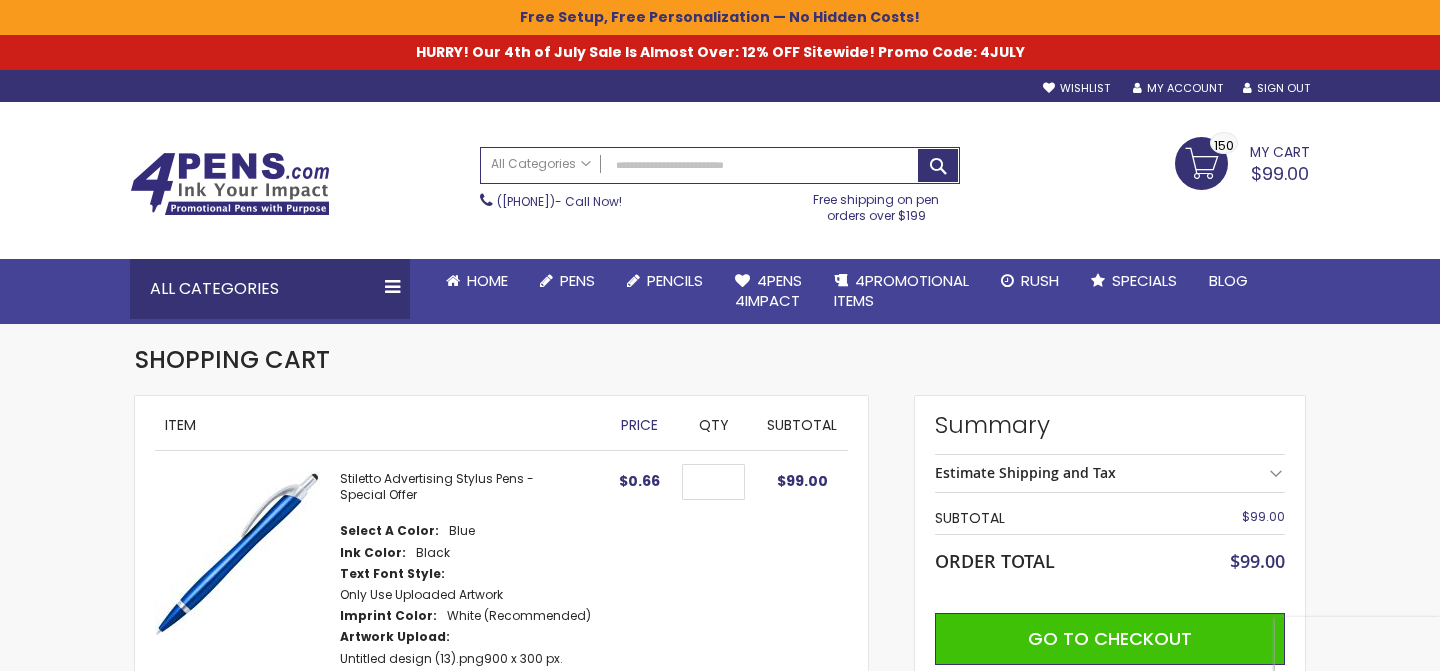 type on "***" 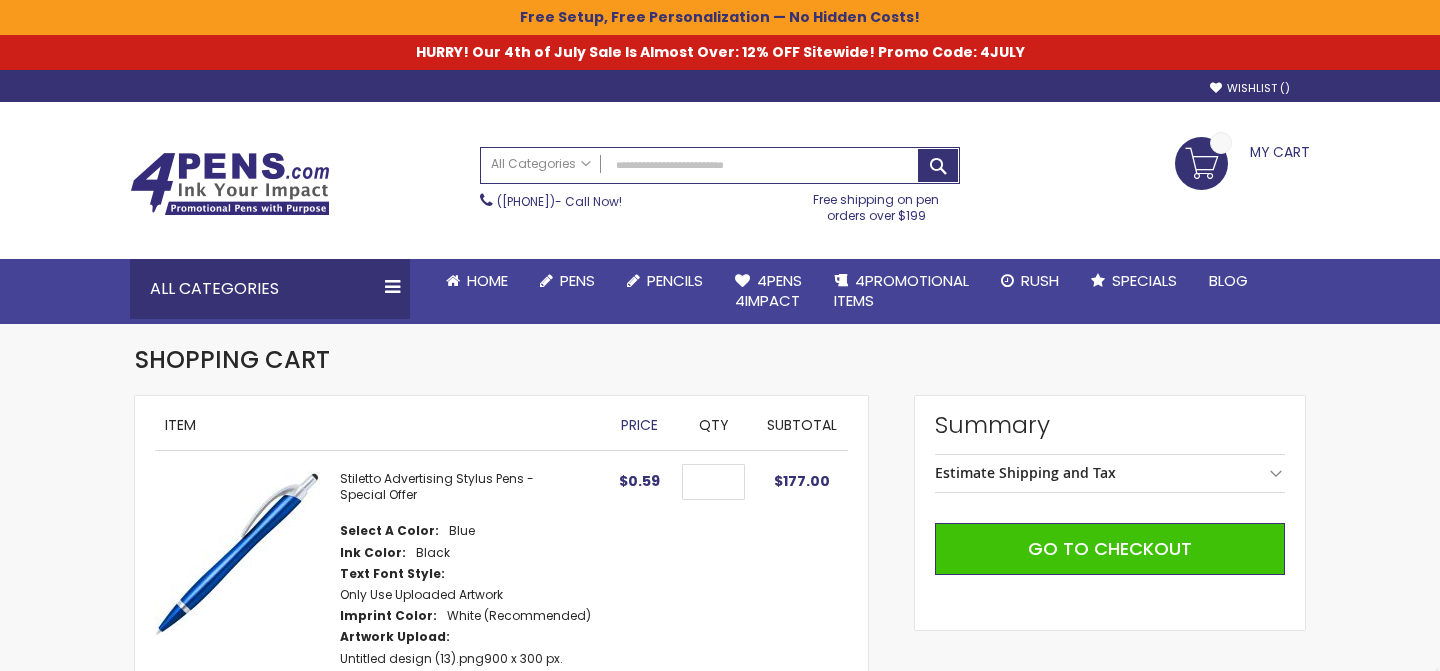 scroll, scrollTop: 0, scrollLeft: 0, axis: both 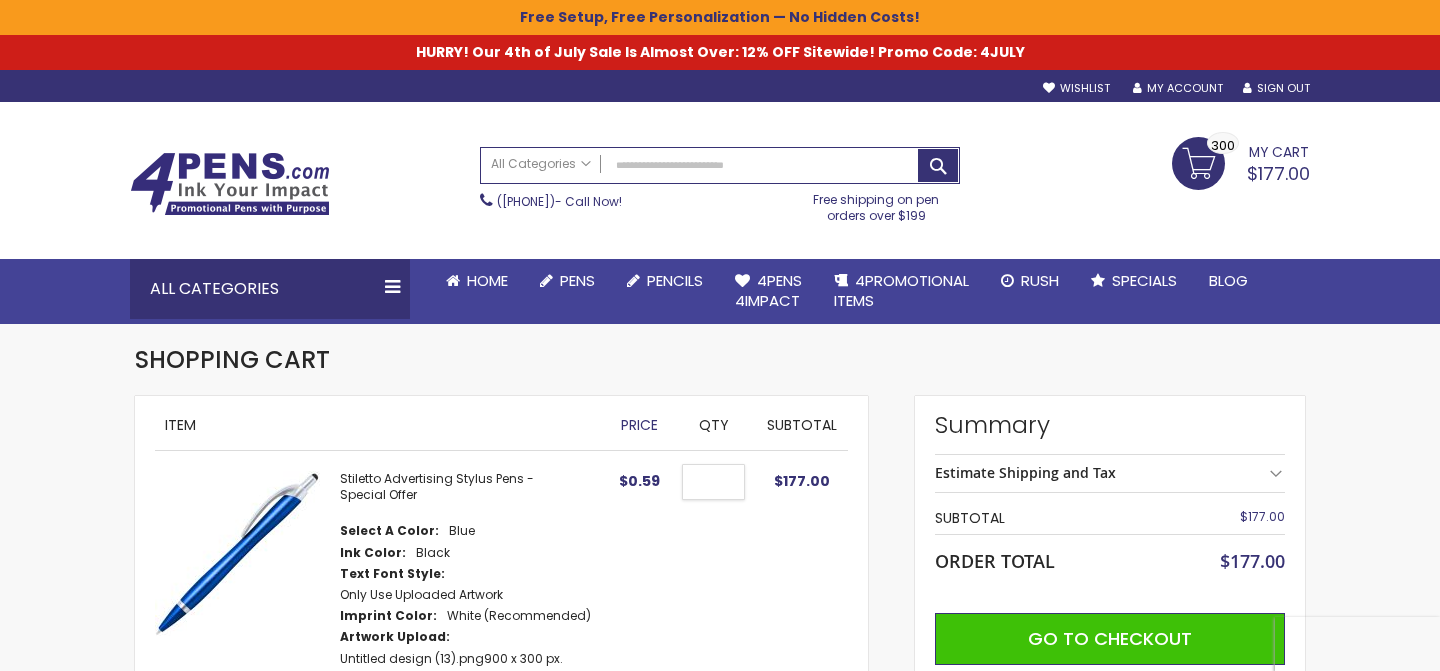 click on "***" at bounding box center (713, 482) 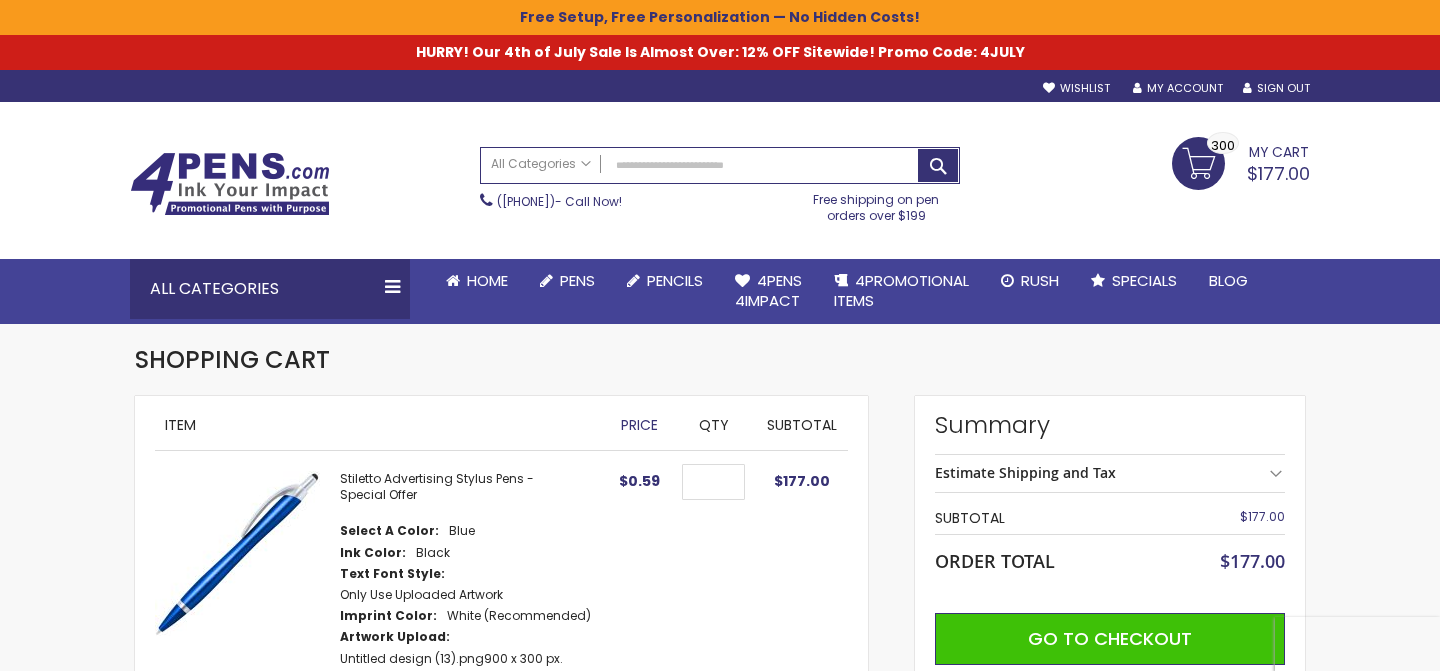click on "$177.00" at bounding box center (802, 589) 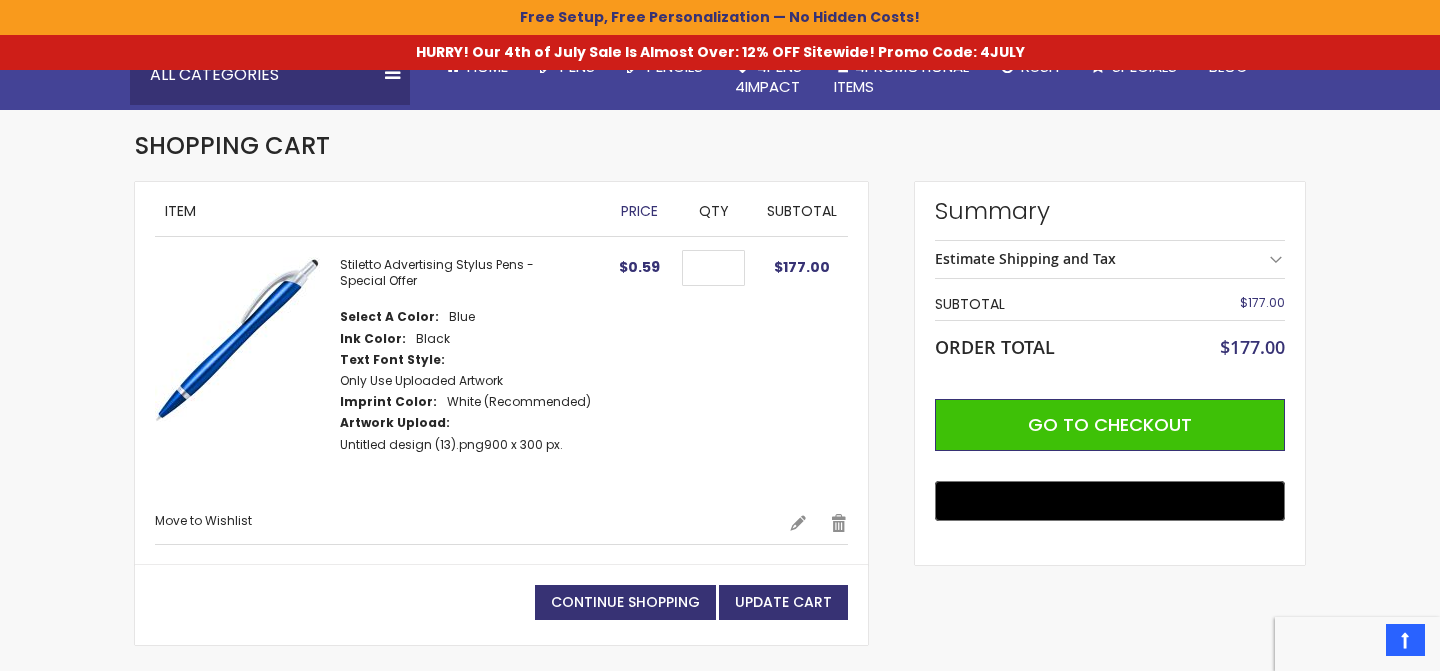 scroll, scrollTop: 140, scrollLeft: 0, axis: vertical 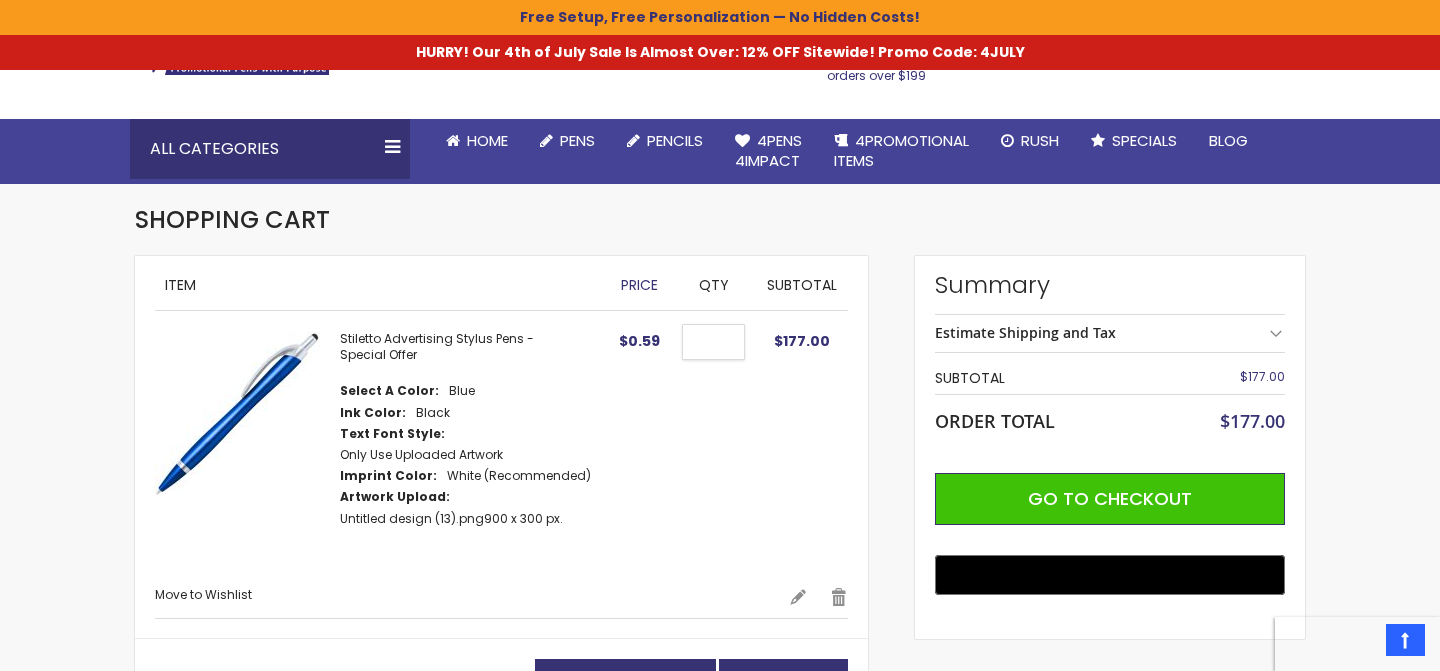 click on "***" at bounding box center (713, 342) 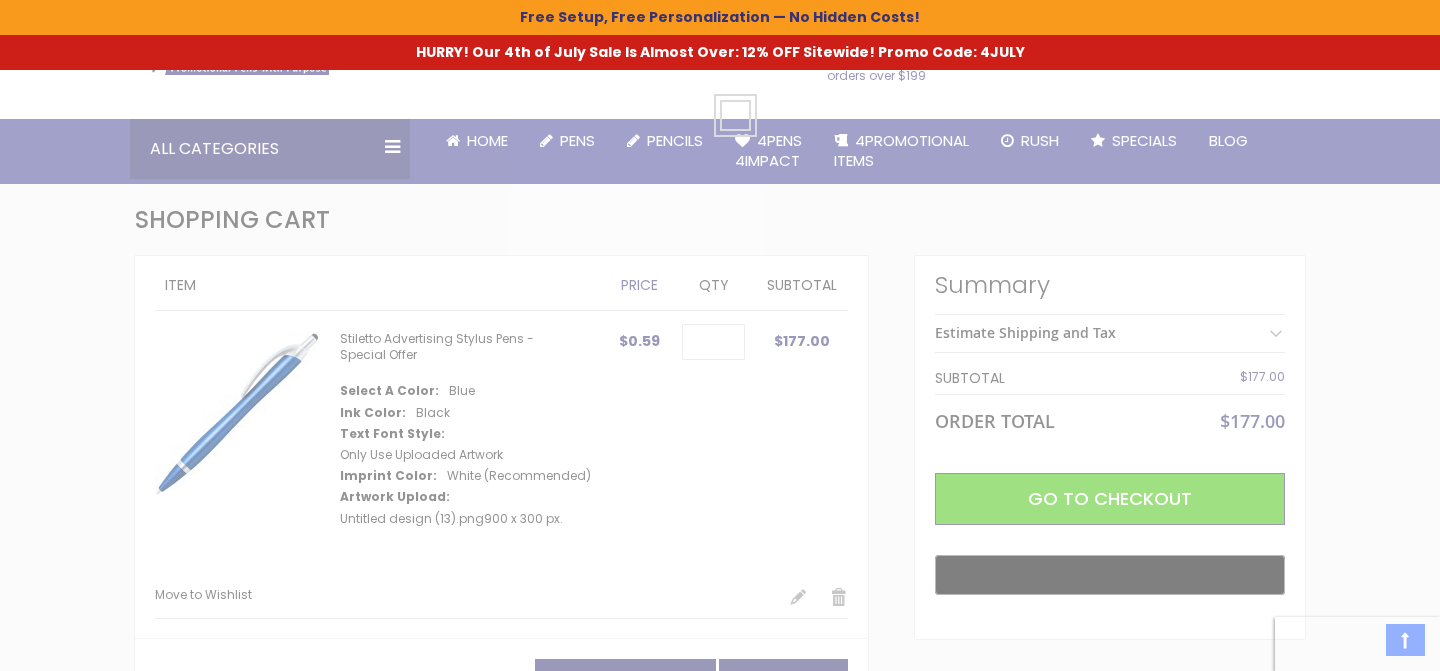 click on "Please wait..." at bounding box center (720, 335) 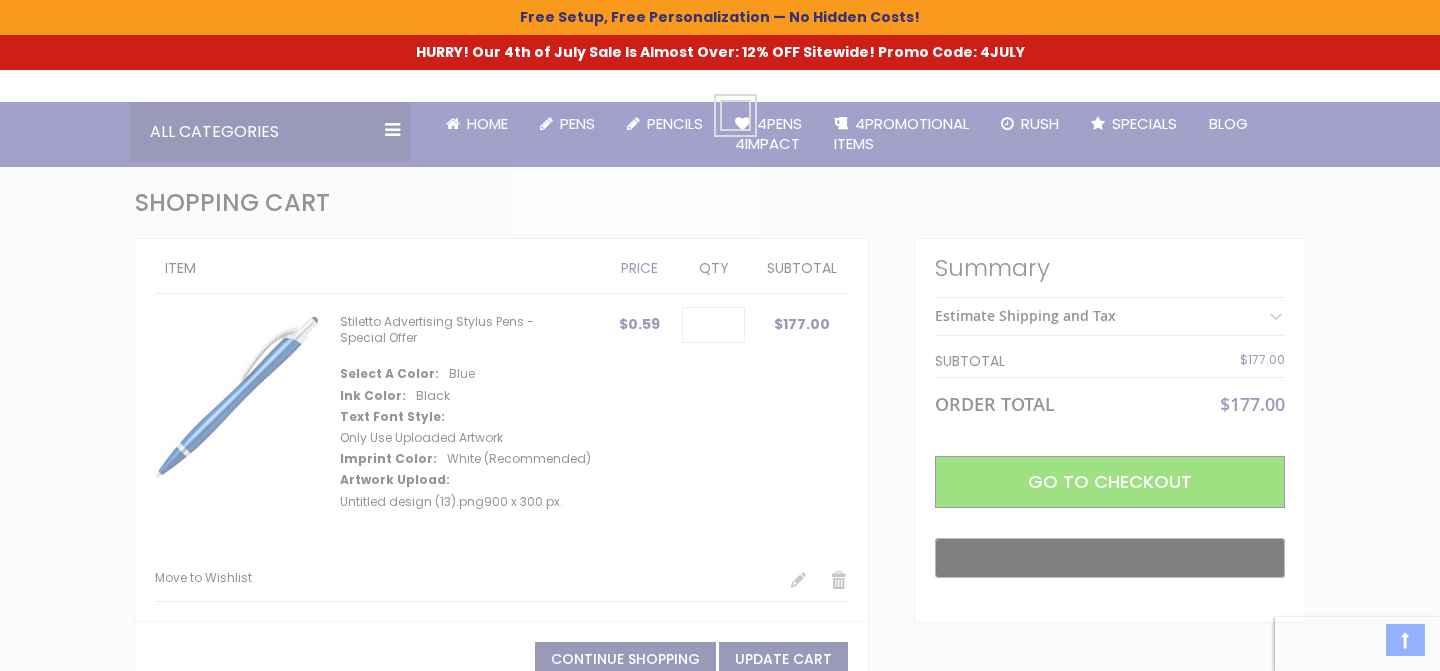 scroll, scrollTop: 154, scrollLeft: 0, axis: vertical 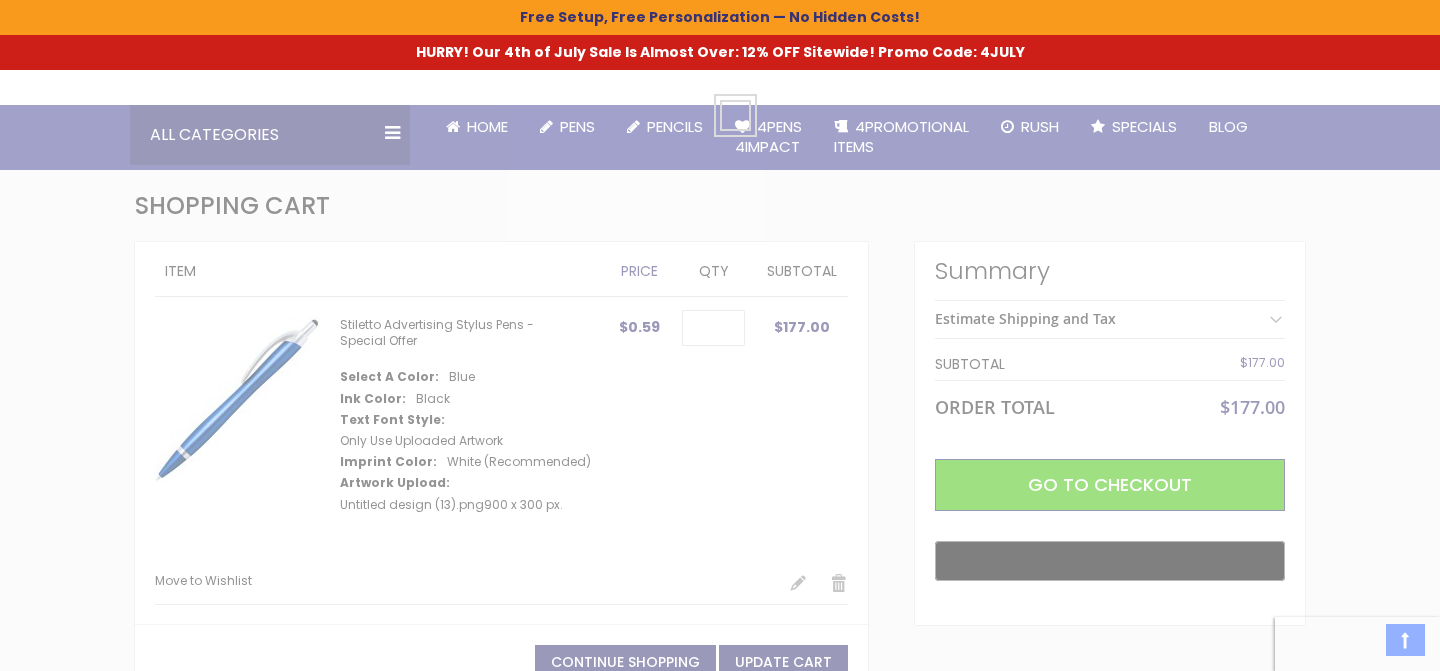 click on "Please wait..." at bounding box center [720, 335] 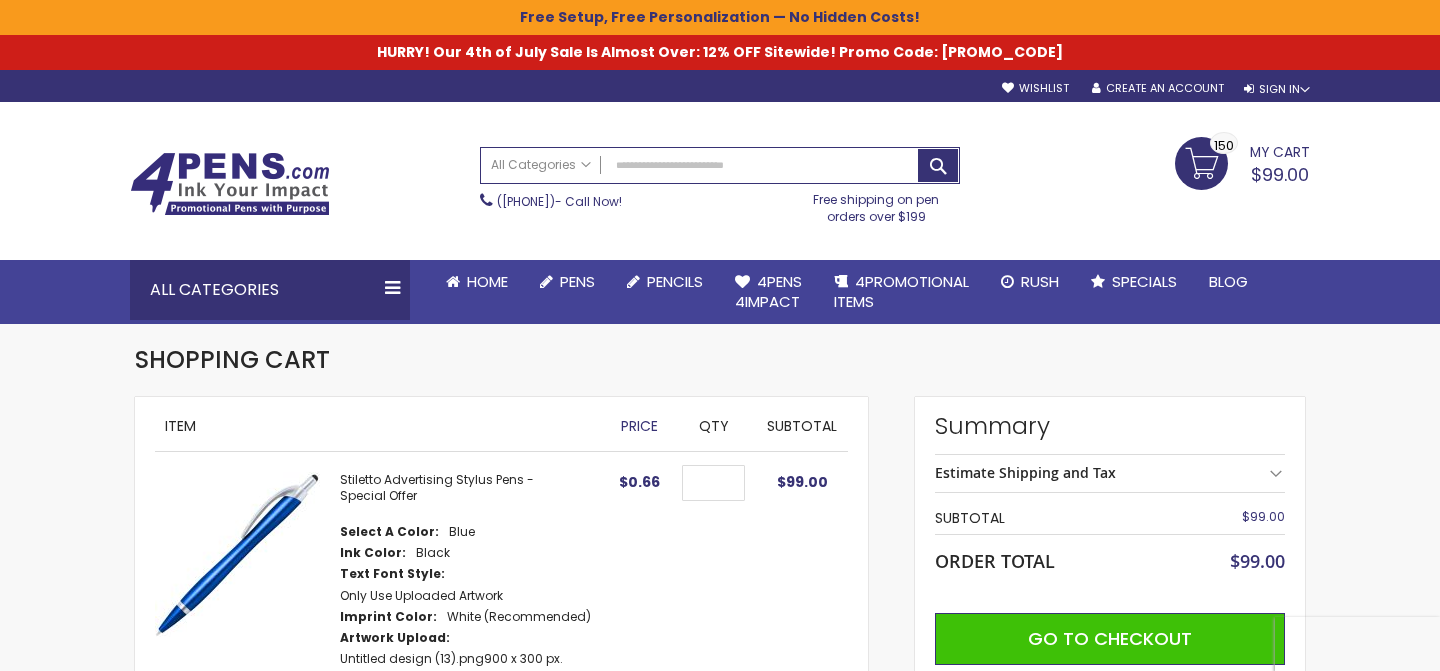 scroll, scrollTop: 154, scrollLeft: 0, axis: vertical 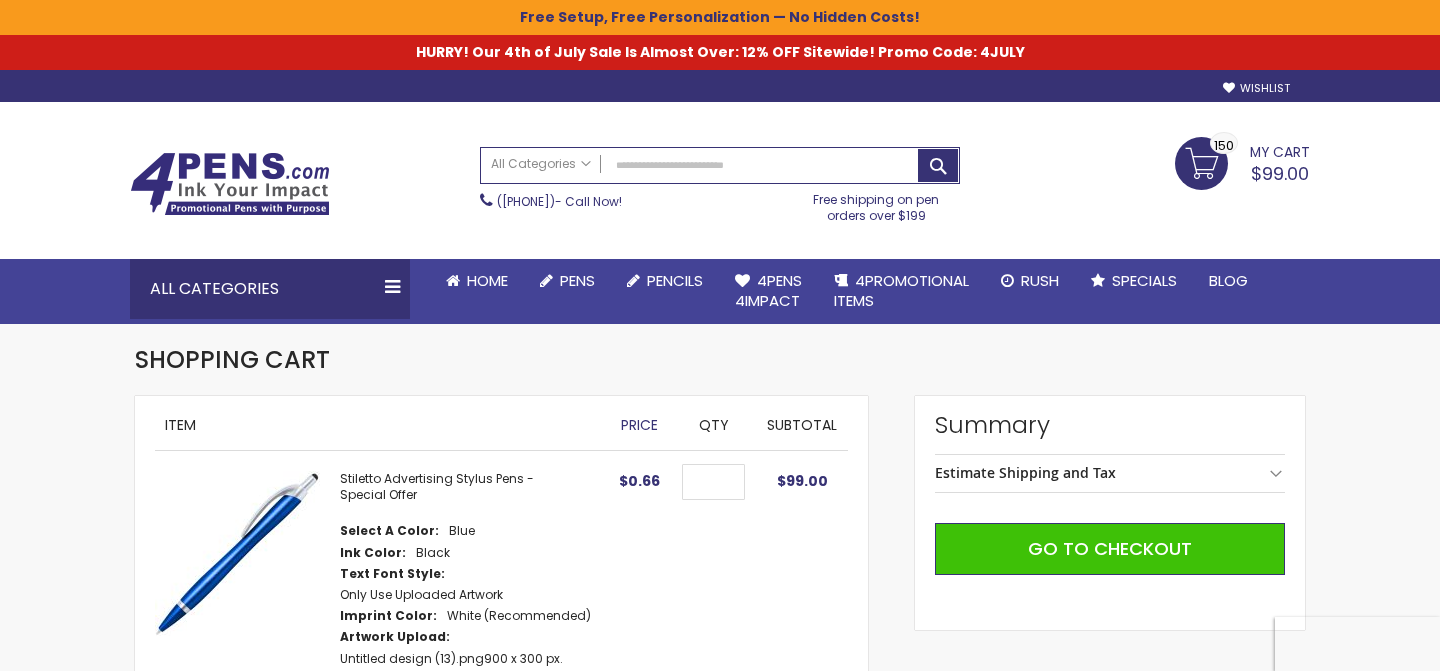 click on "Welcome, [FIRST] [LAST]!" at bounding box center (720, 872) 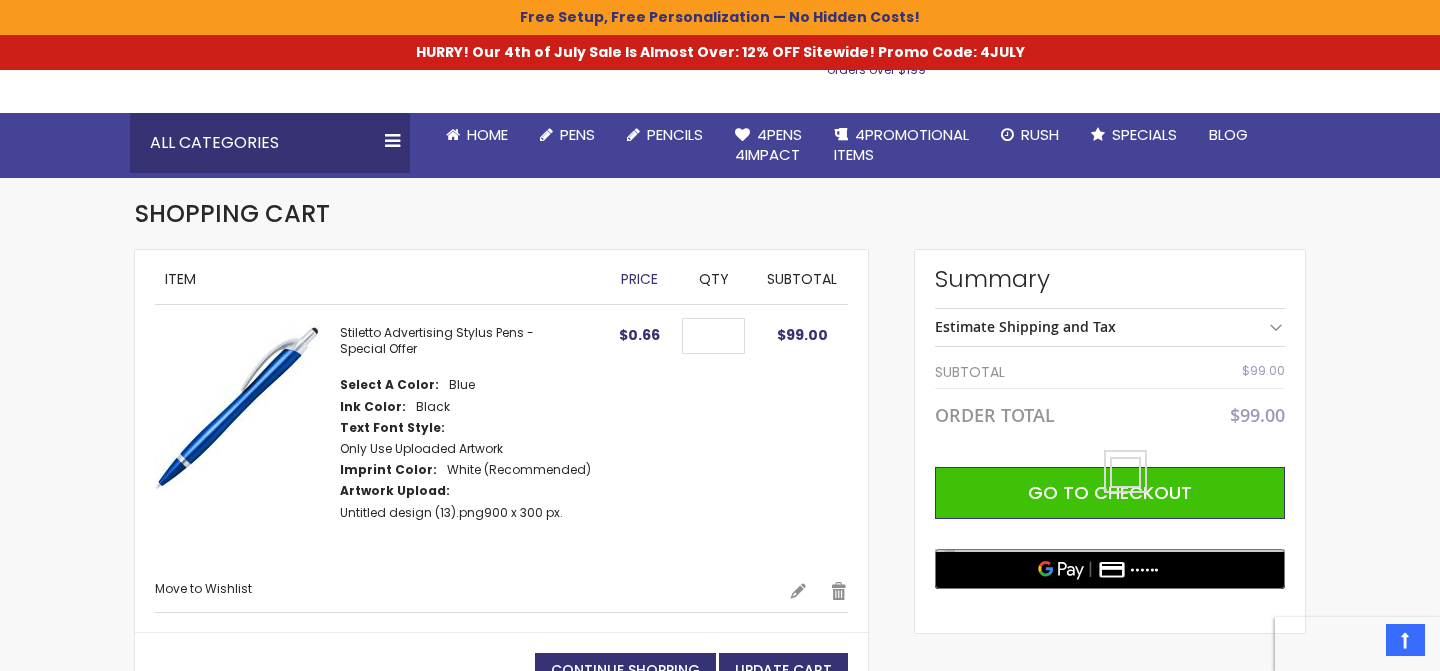 scroll, scrollTop: 0, scrollLeft: 0, axis: both 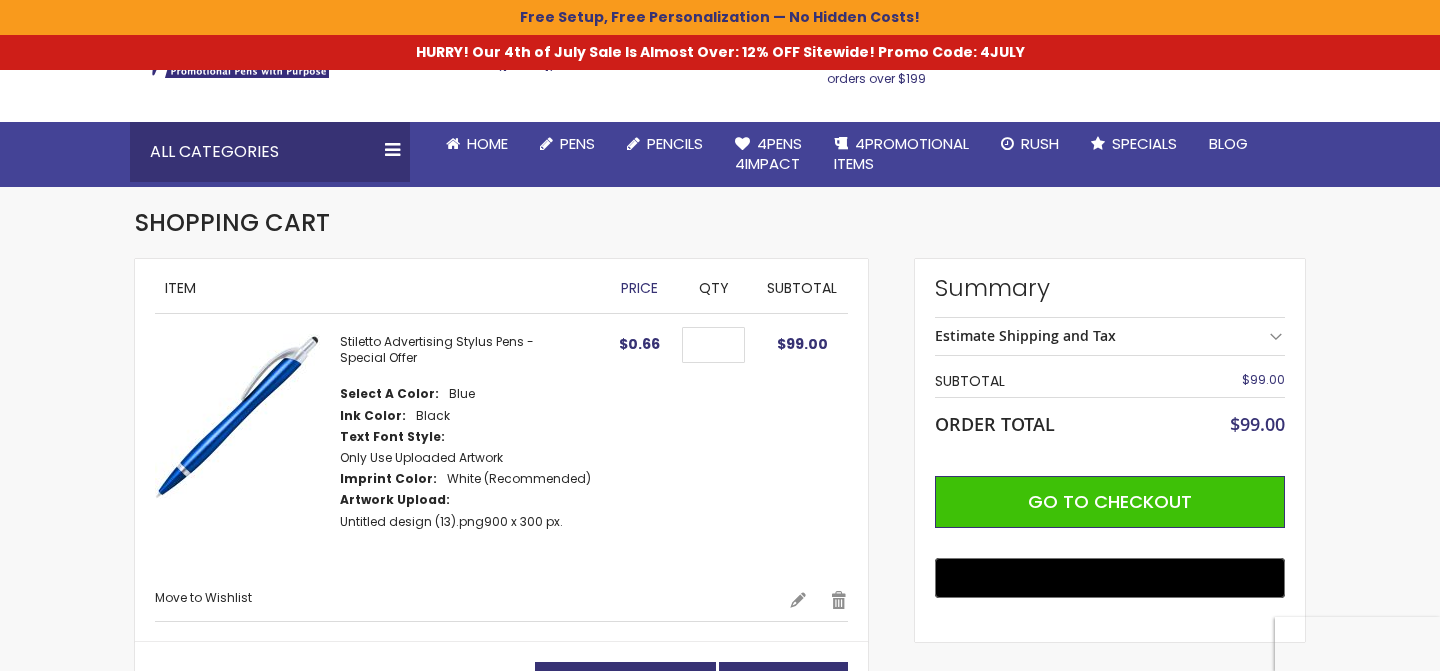 click on "•••• •• •••••••
•••••••• ••••••• •••••••••
••••••••
•••• •••
•••• ••
•••• ••
••••••••••••••••••••••••••
•••••
•••••• •••• •••••••••
•••••• •• •••••••
•• •••••••
•••••• •••
••••••" at bounding box center [720, 700] 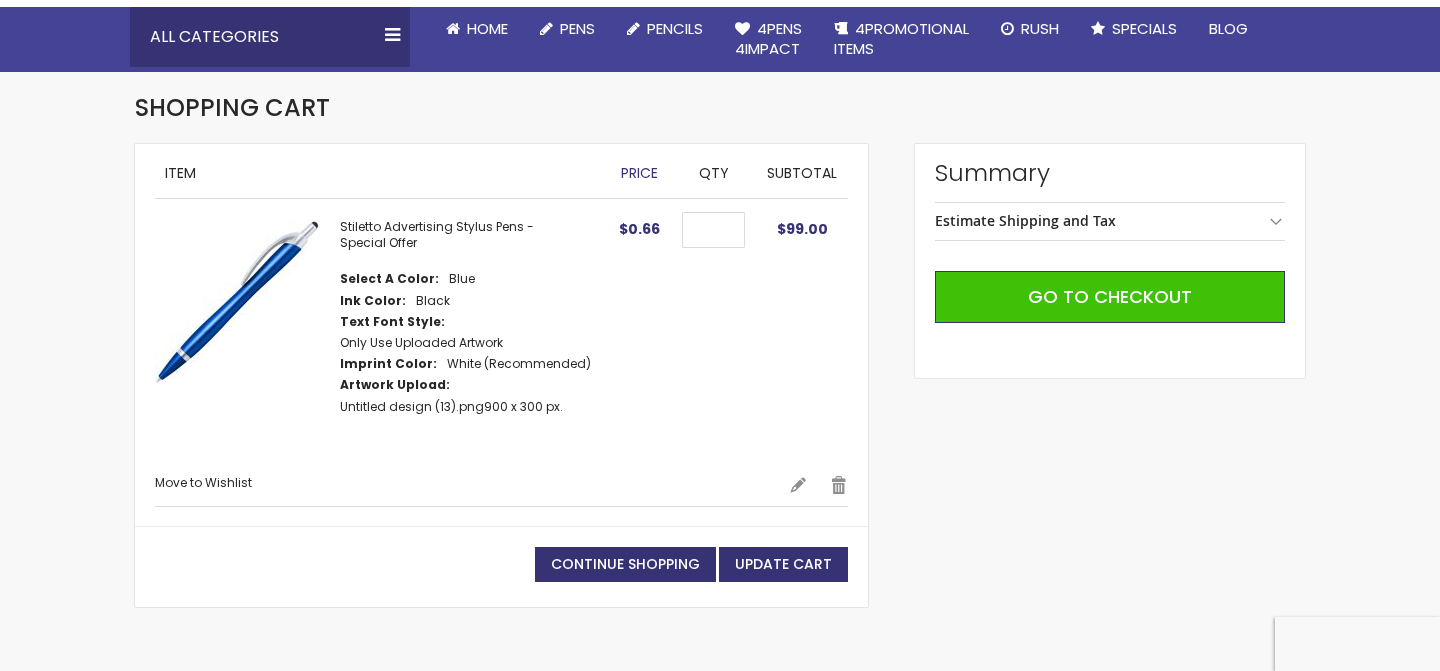 scroll, scrollTop: 252, scrollLeft: 0, axis: vertical 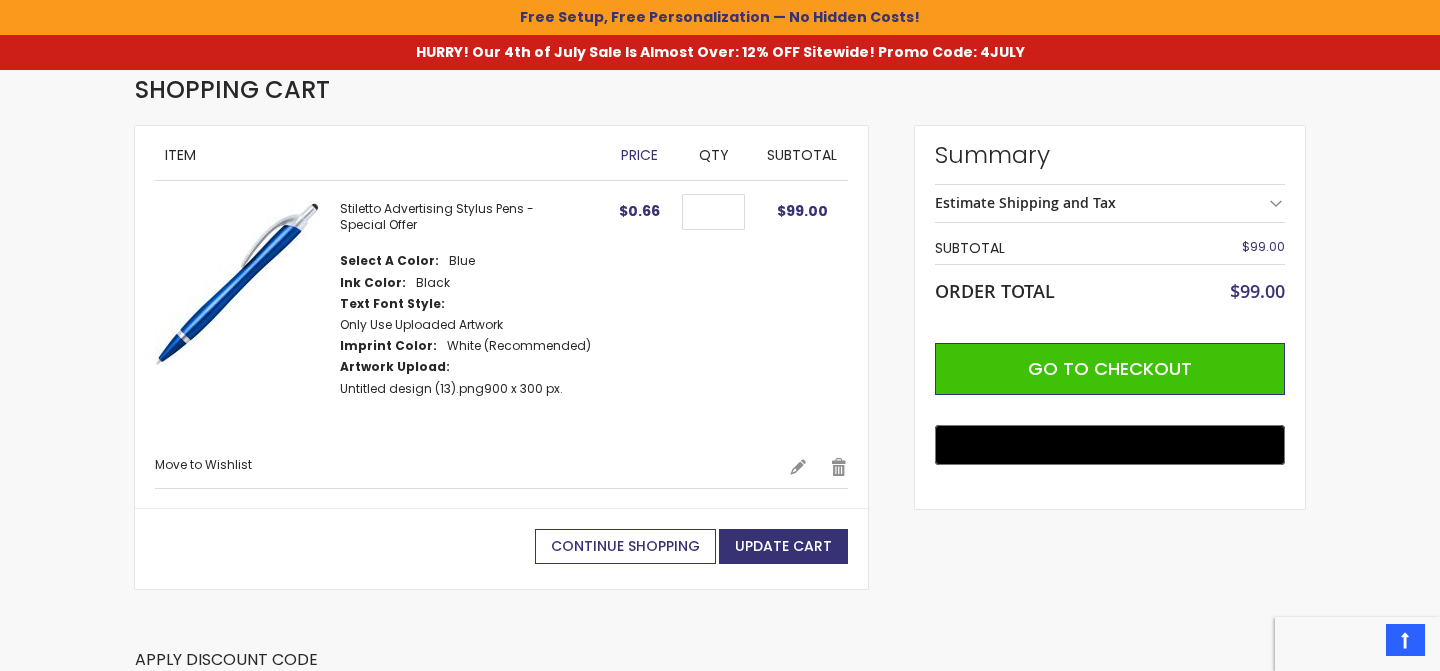 click on "Continue Shopping" at bounding box center (625, 546) 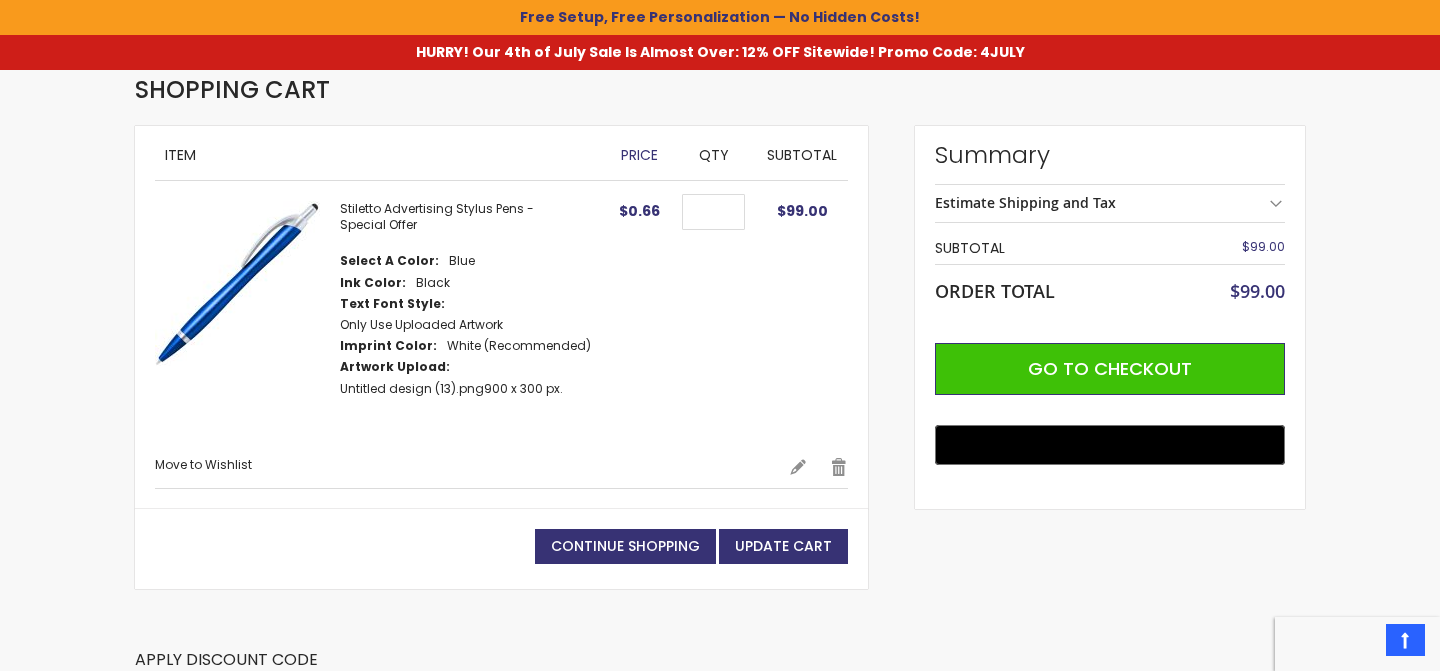 click on "Skip to Content
Welcome, [FIRST] [LAST]!
Wishlist
Sign Out
Sign In
Sign In
Login
Forgot Your Password?
Create an Account
My Account
Toggle Nav
Search" at bounding box center (720, 575) 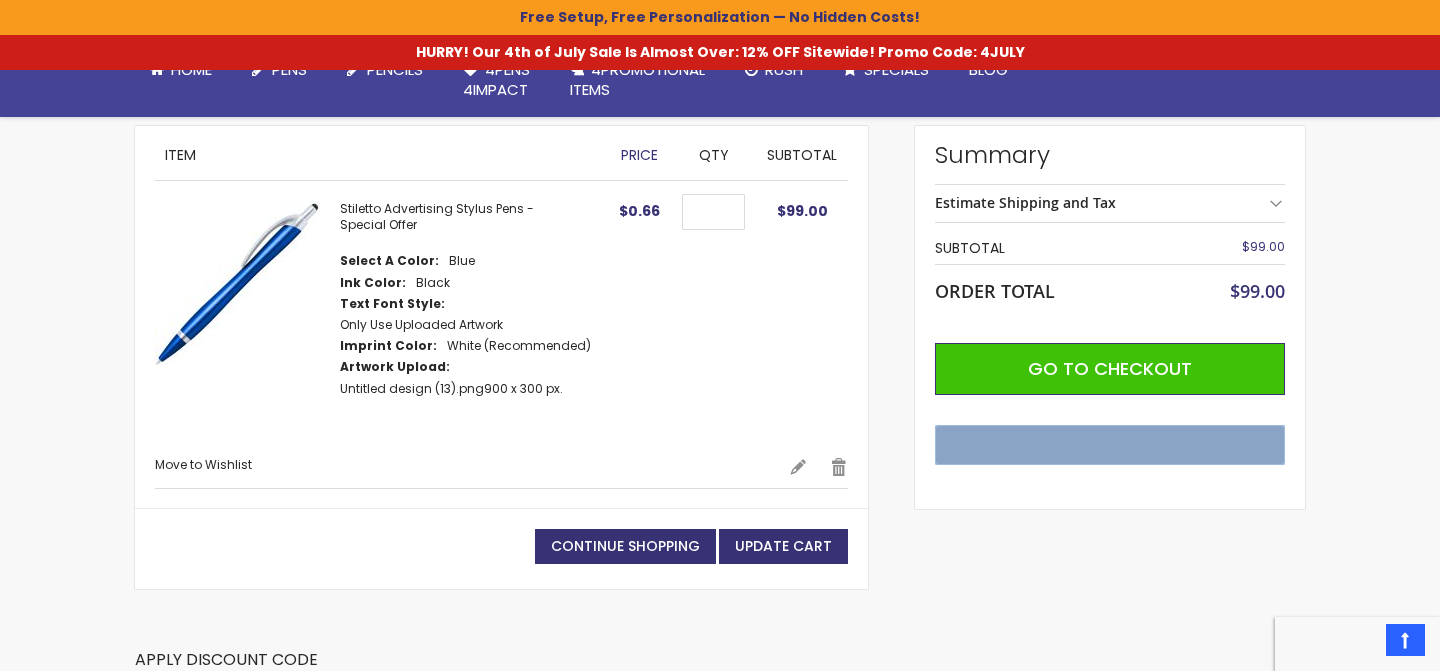 scroll, scrollTop: 463, scrollLeft: 0, axis: vertical 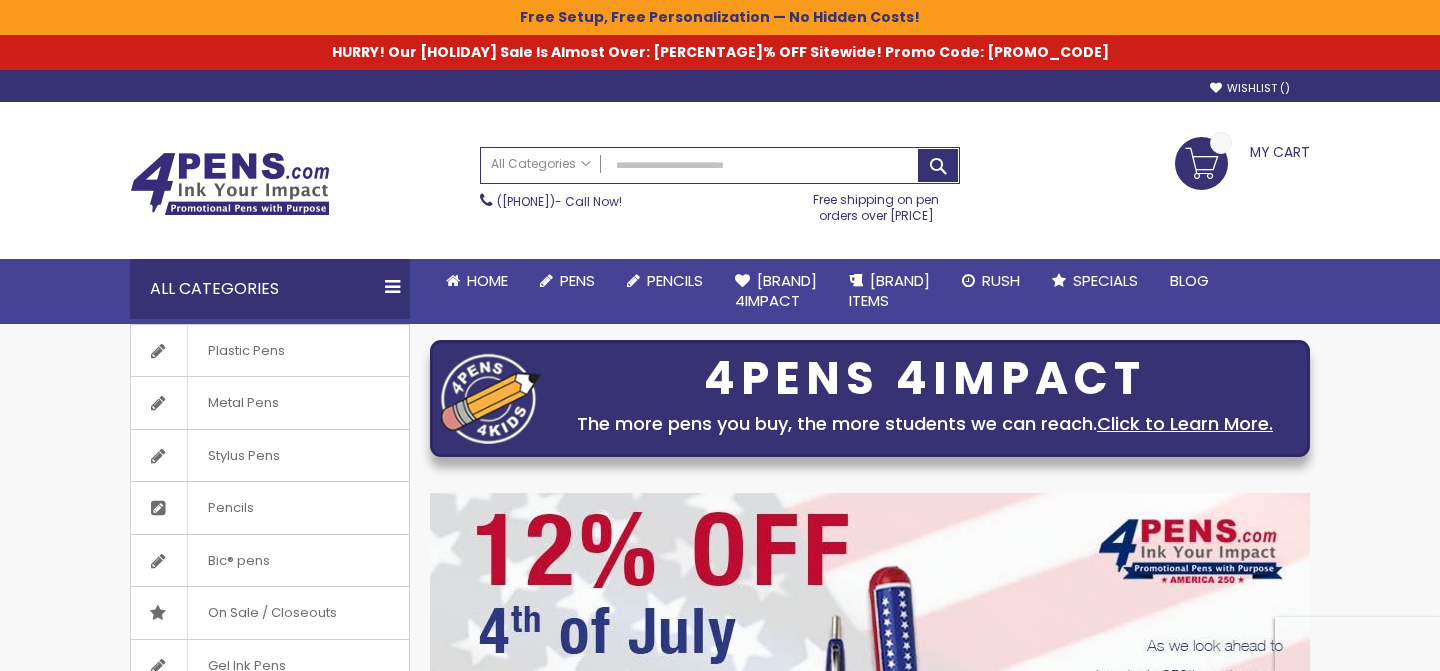 click on "My Cart" at bounding box center (1242, 150) 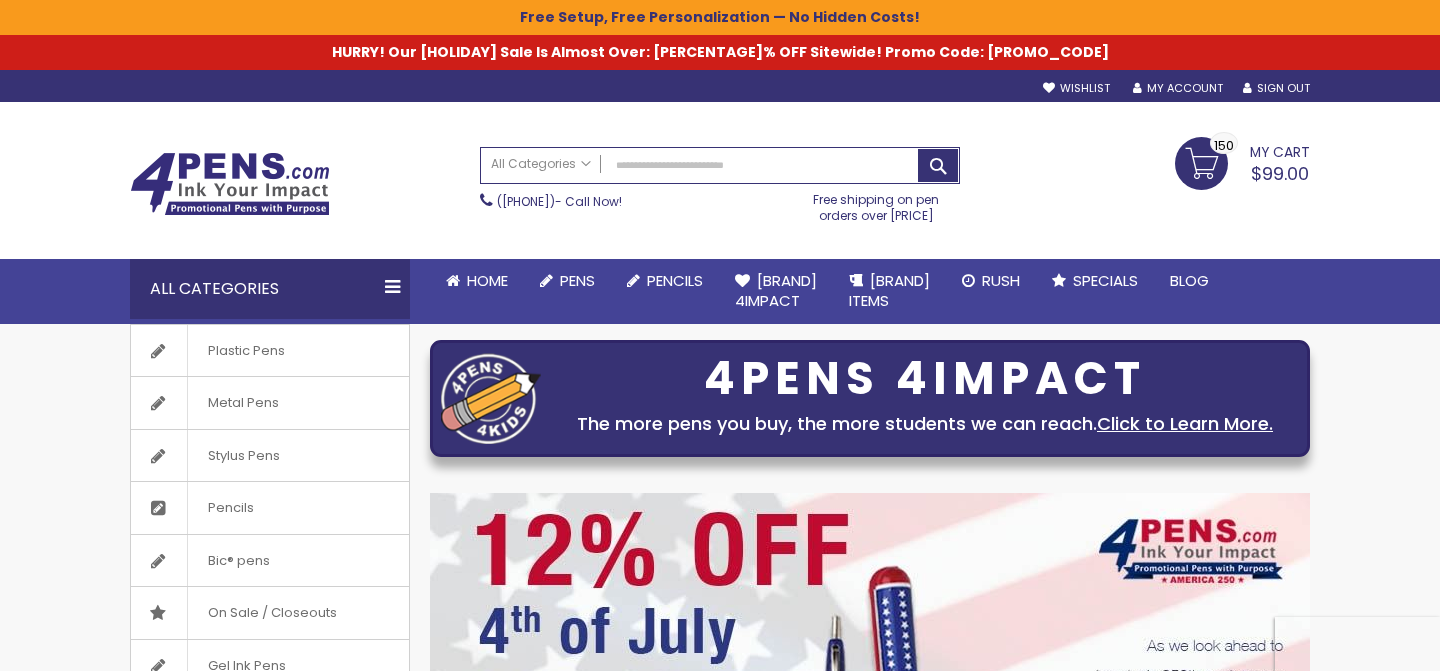click on "My Cart
[PRICE]
[NUMBER]
[NUMBER]
items" at bounding box center [1242, 162] 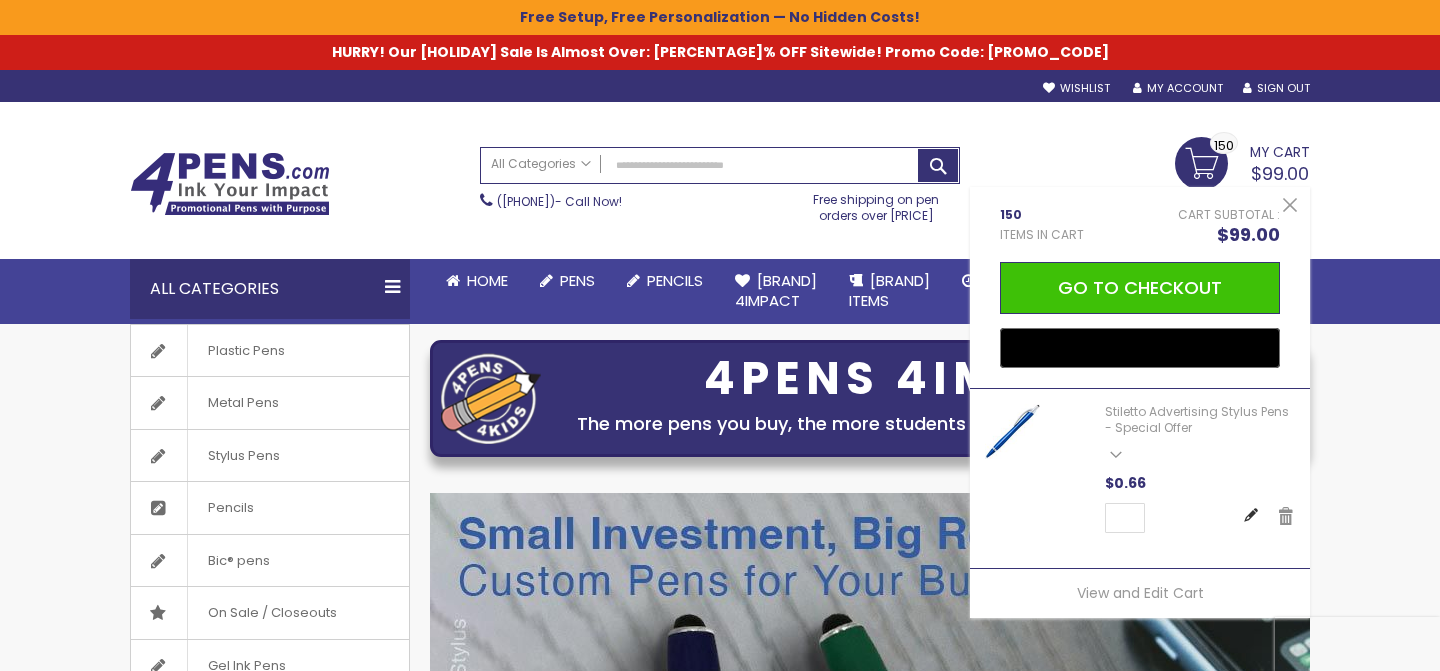 click on "Edit" at bounding box center (1251, 516) 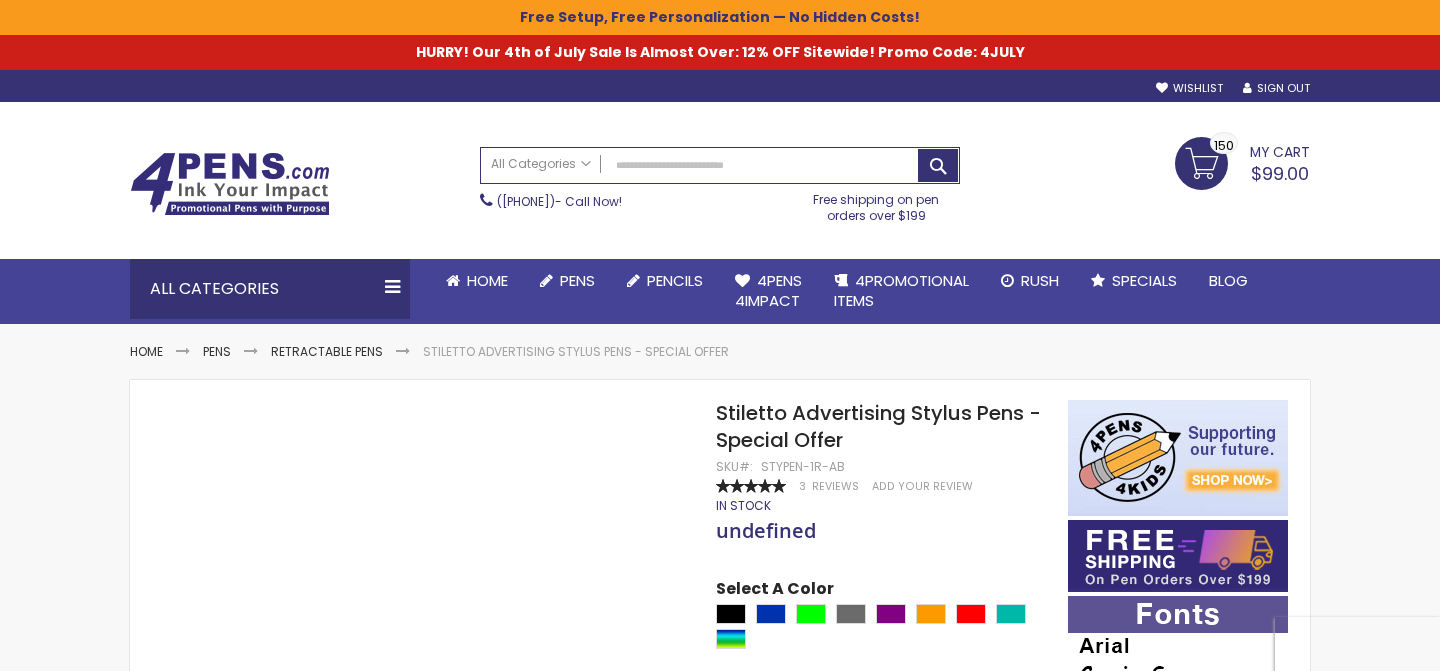scroll, scrollTop: 85, scrollLeft: 0, axis: vertical 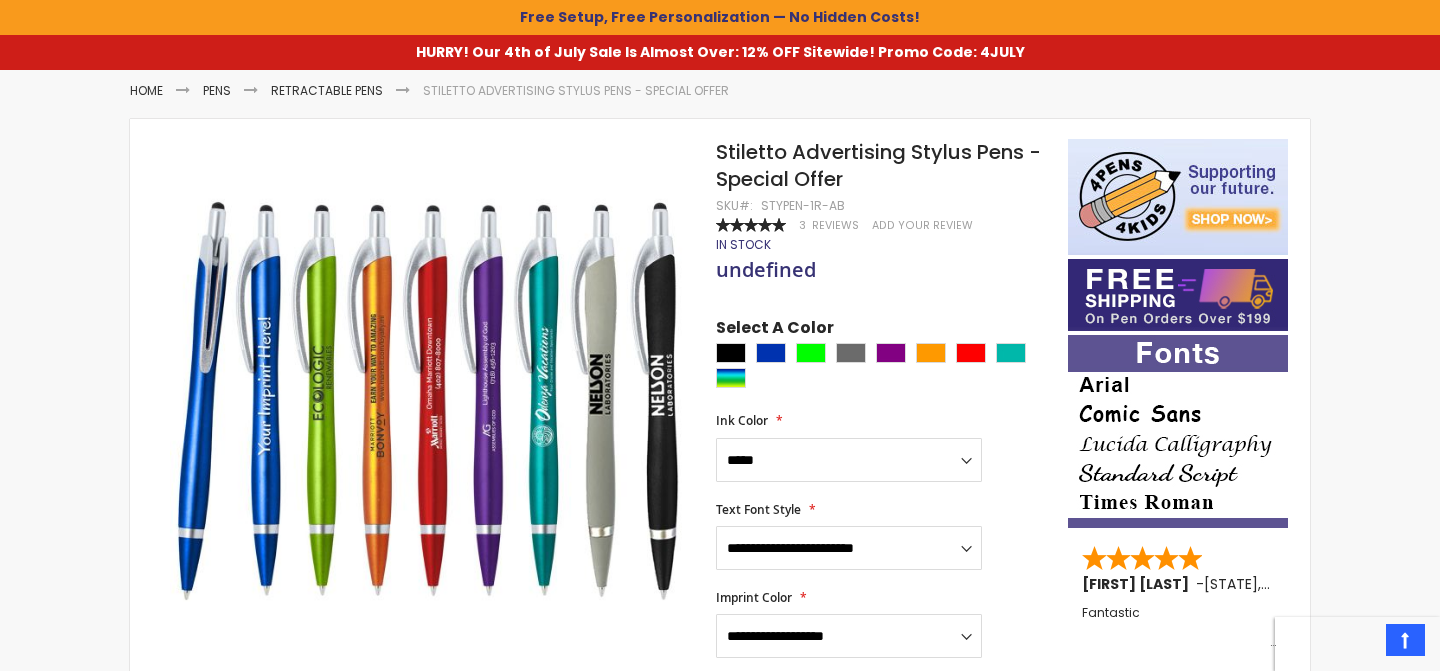 click on "Login
Forgot Your Password?
Create an Account
My Account
Toggle Nav
Search" at bounding box center [720, 976] 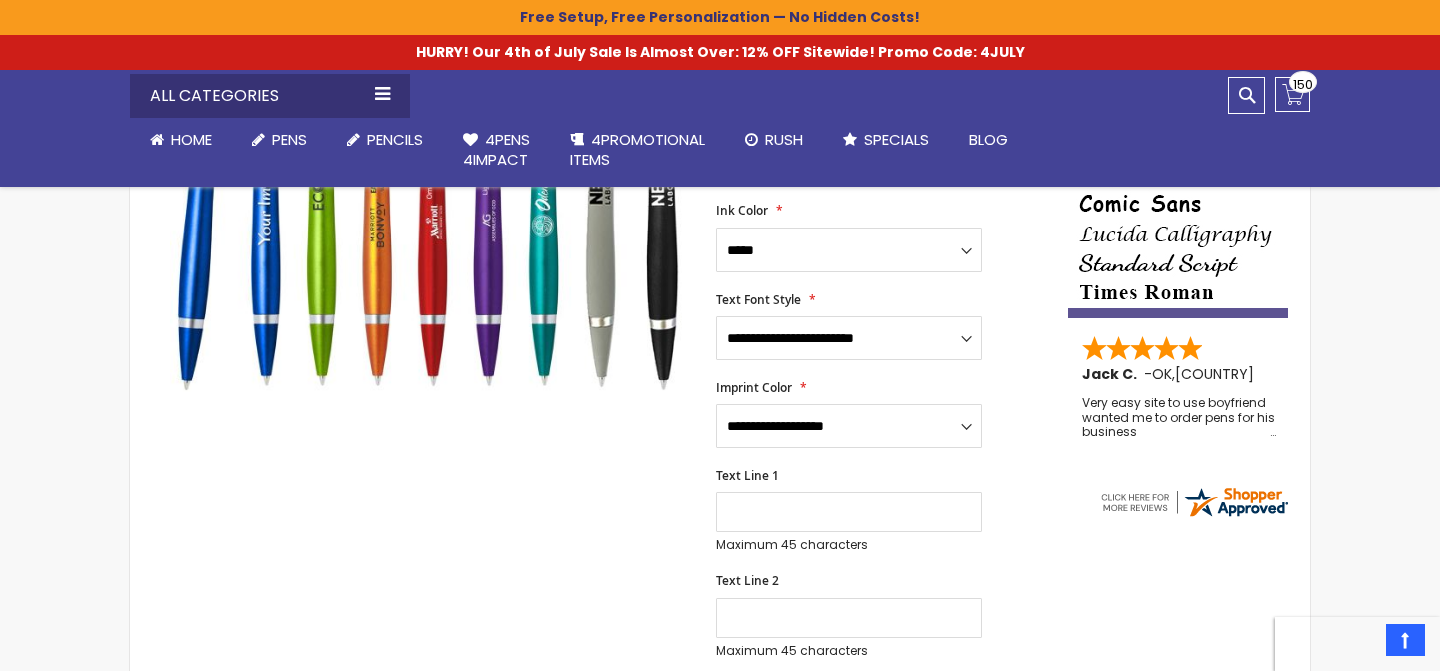 scroll, scrollTop: 467, scrollLeft: 0, axis: vertical 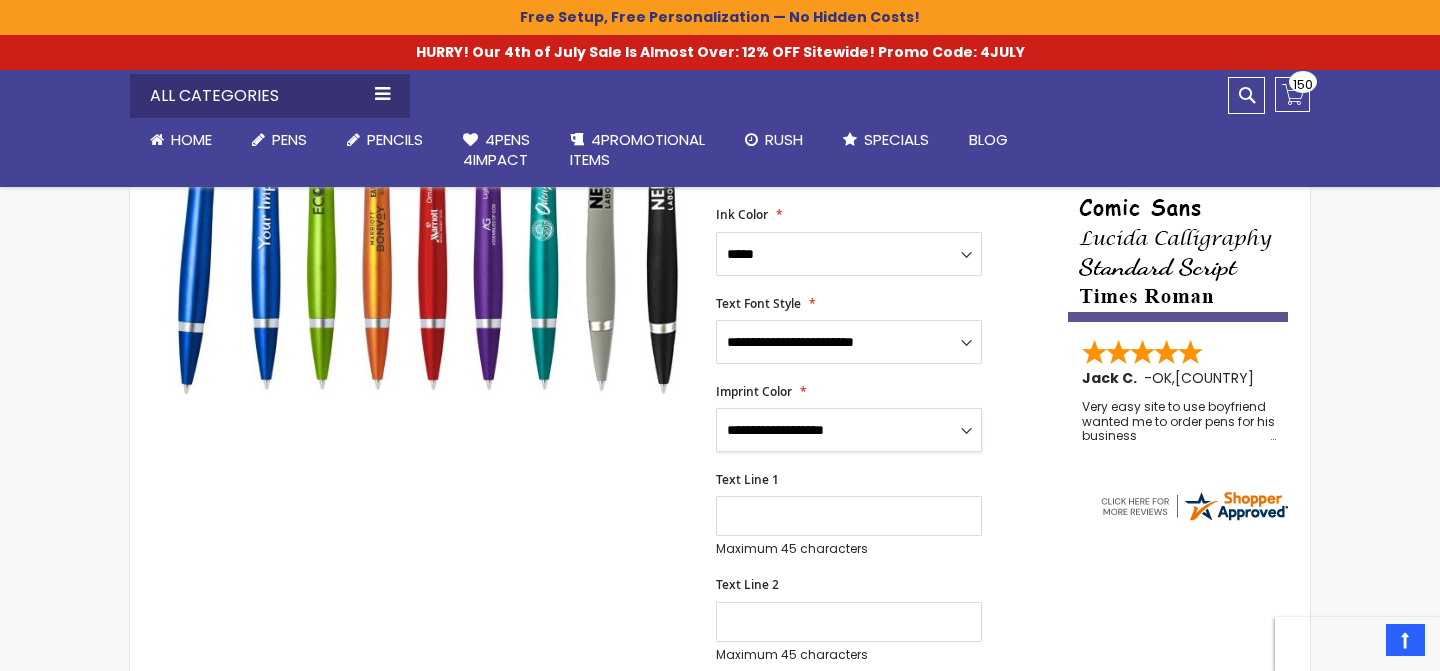 click on "**********" at bounding box center [849, 430] 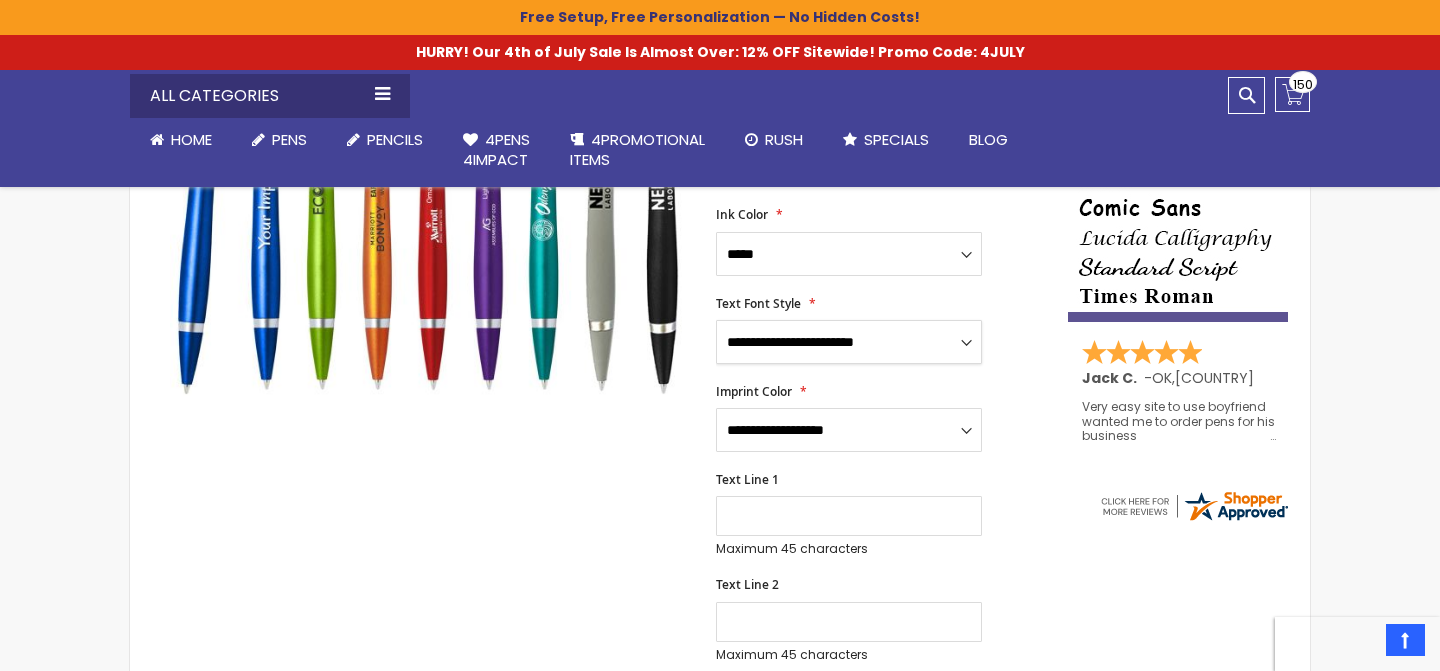 click on "**********" at bounding box center [849, 342] 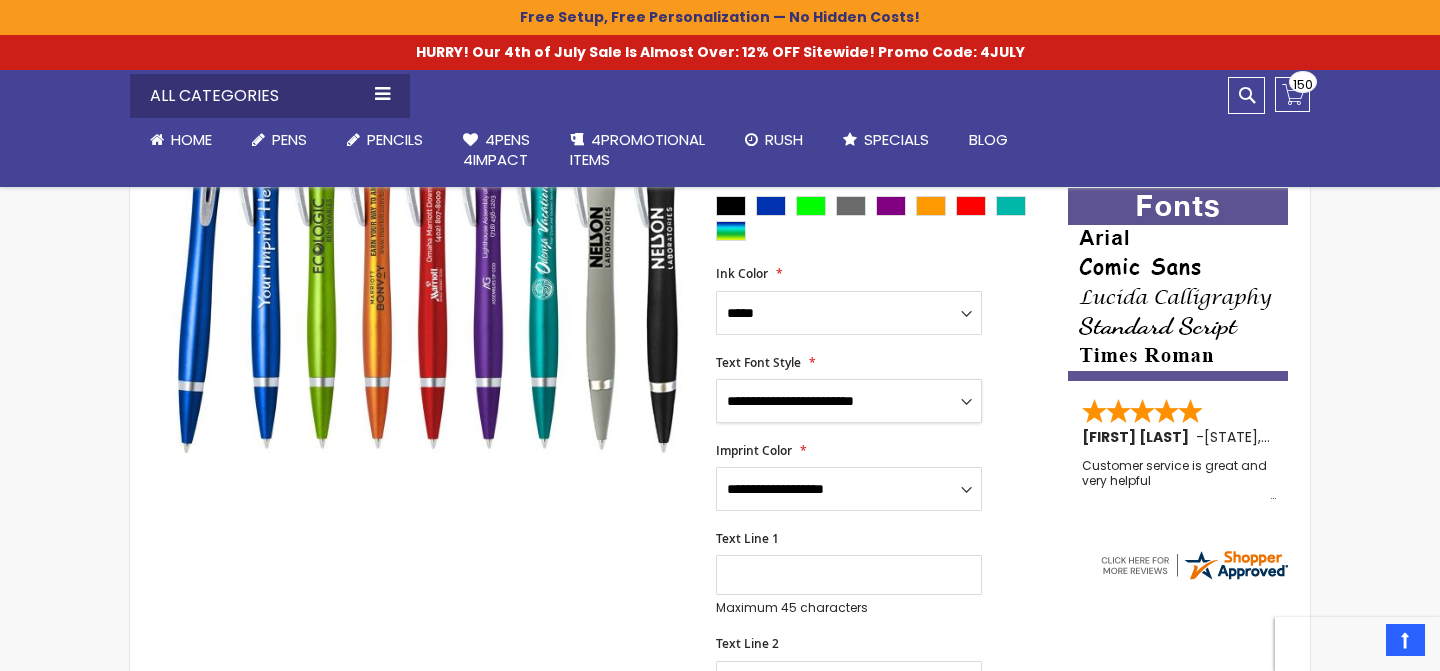 scroll, scrollTop: 406, scrollLeft: 0, axis: vertical 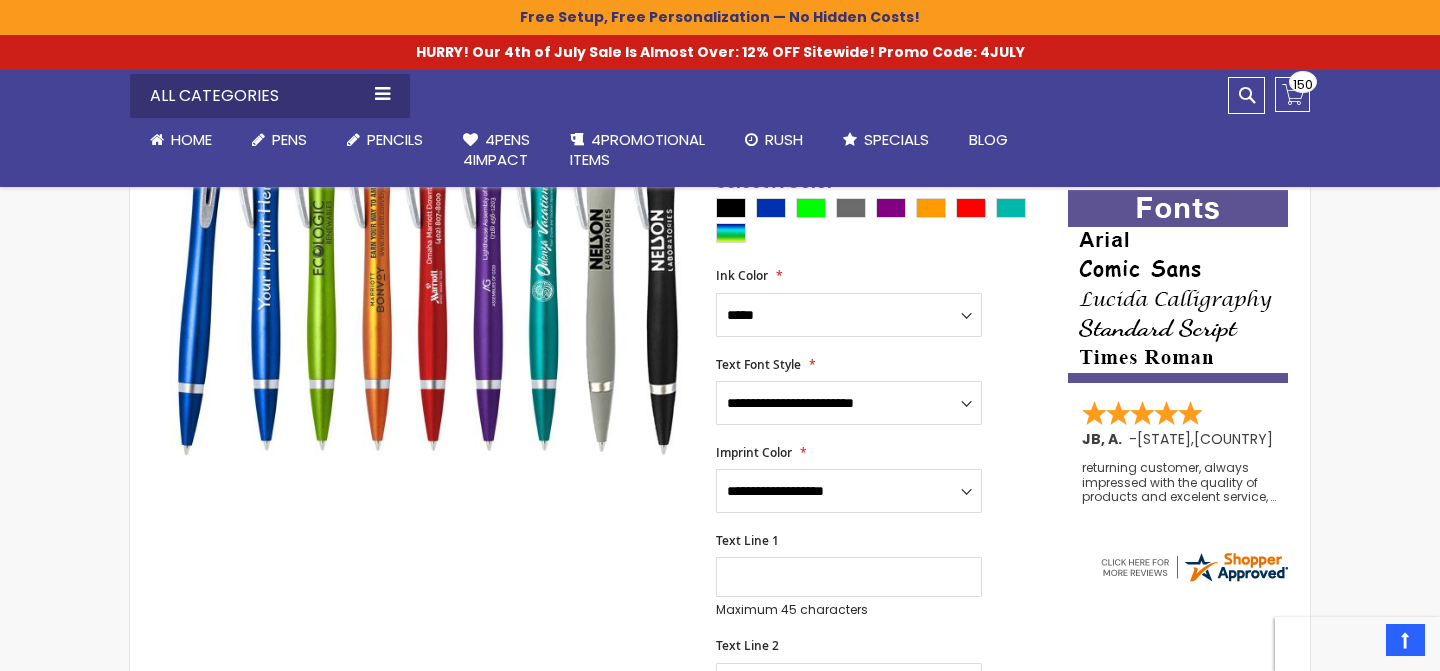 click on "Login
Forgot Your Password?
Create an Account
My Account
Toggle Nav
Search" at bounding box center (720, 831) 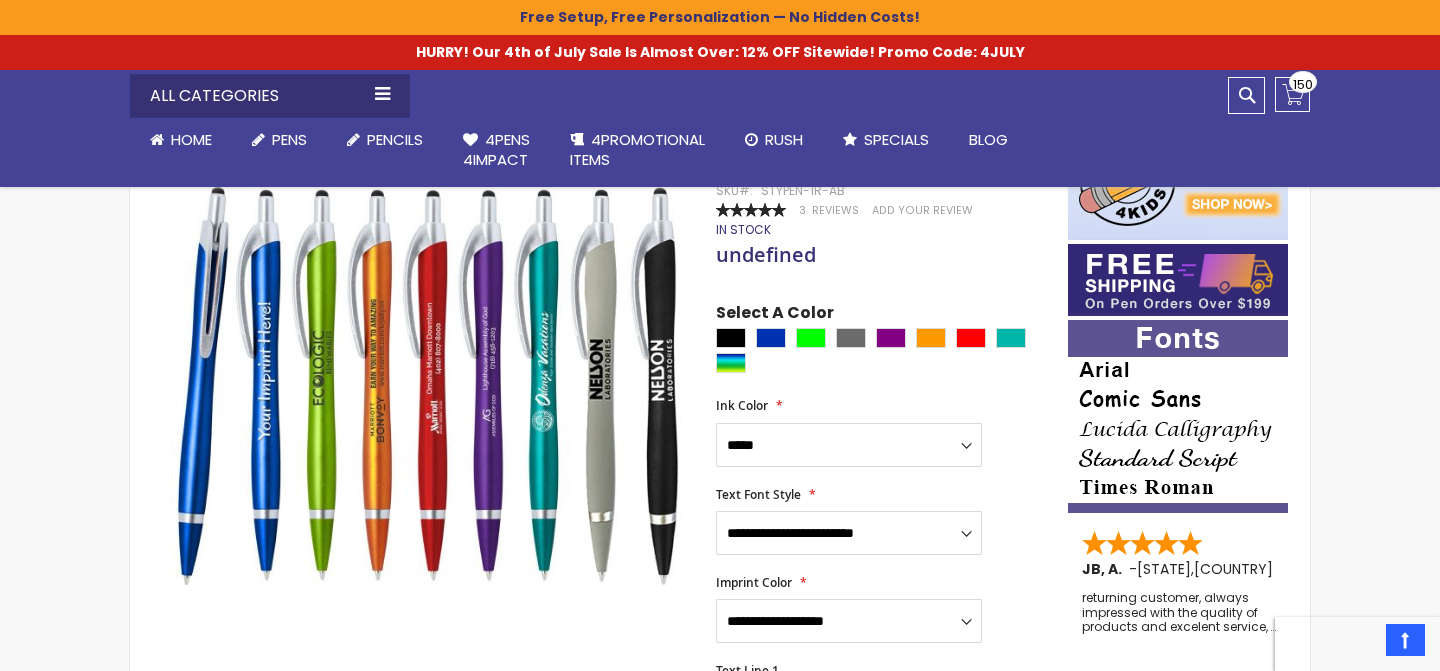 scroll, scrollTop: 329, scrollLeft: 0, axis: vertical 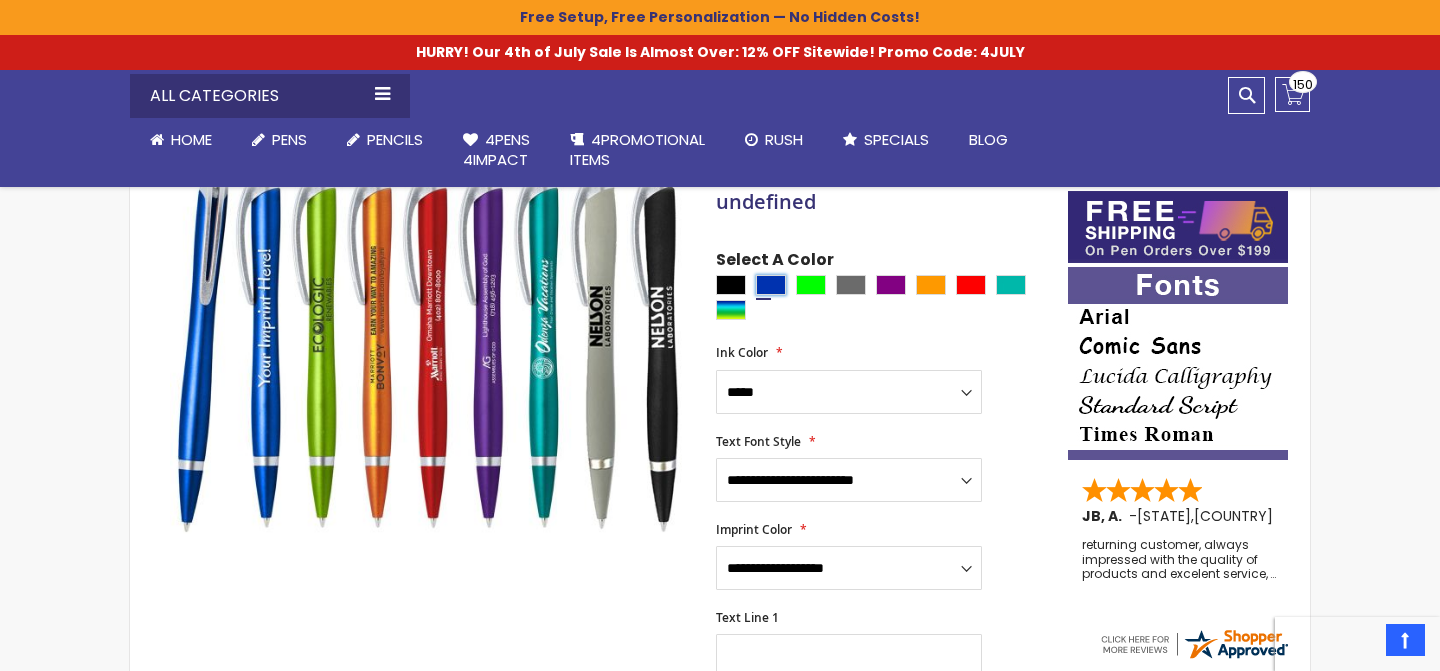 click at bounding box center [771, 285] 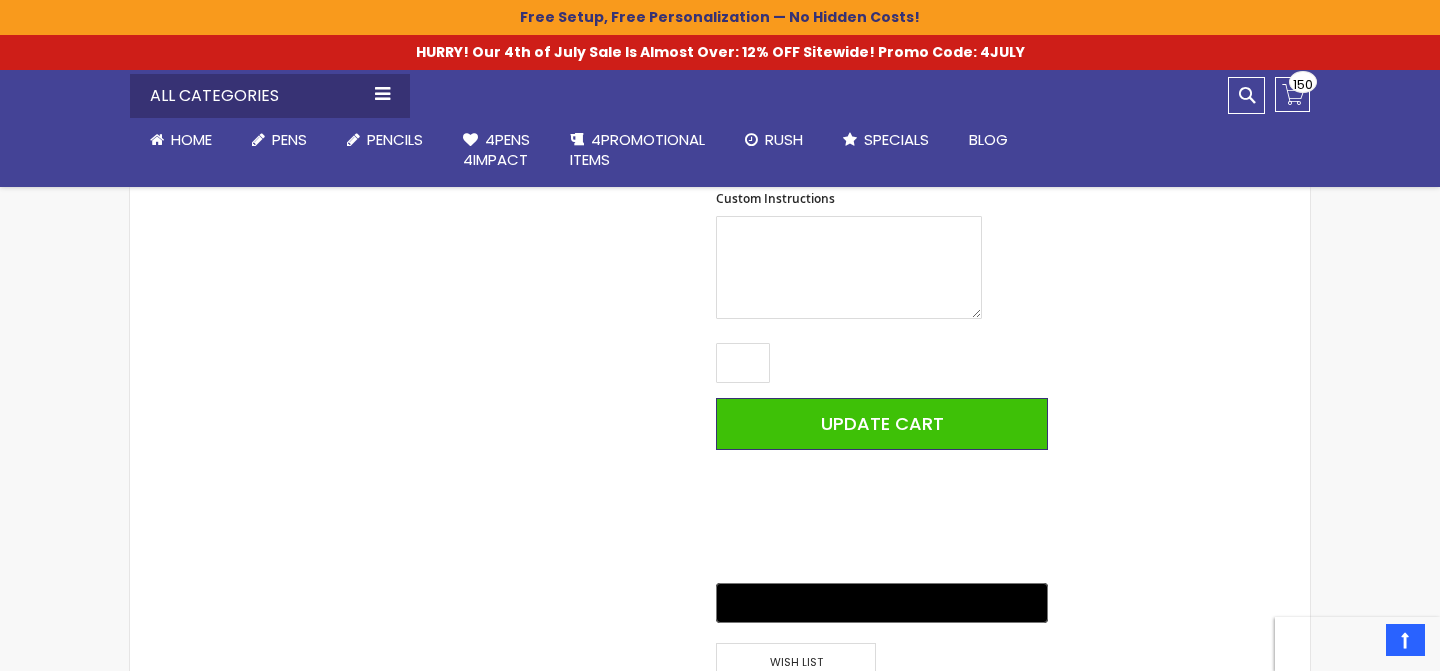 scroll, scrollTop: 1126, scrollLeft: 0, axis: vertical 